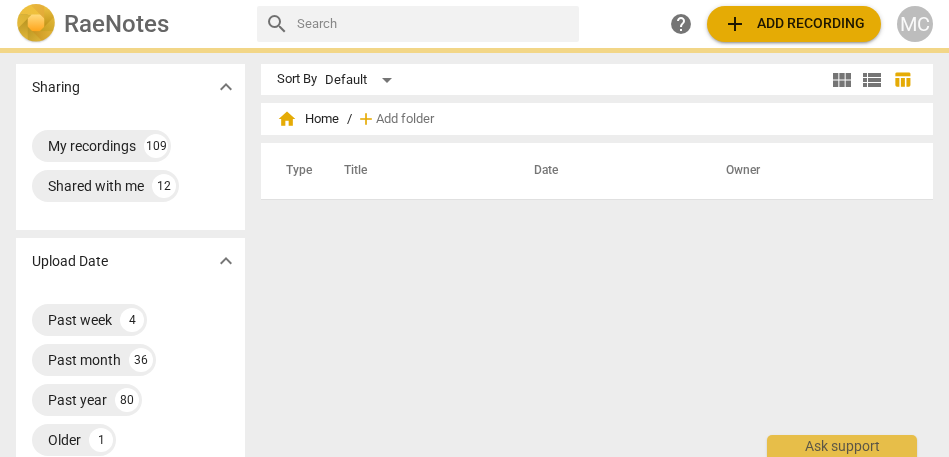scroll, scrollTop: 0, scrollLeft: 0, axis: both 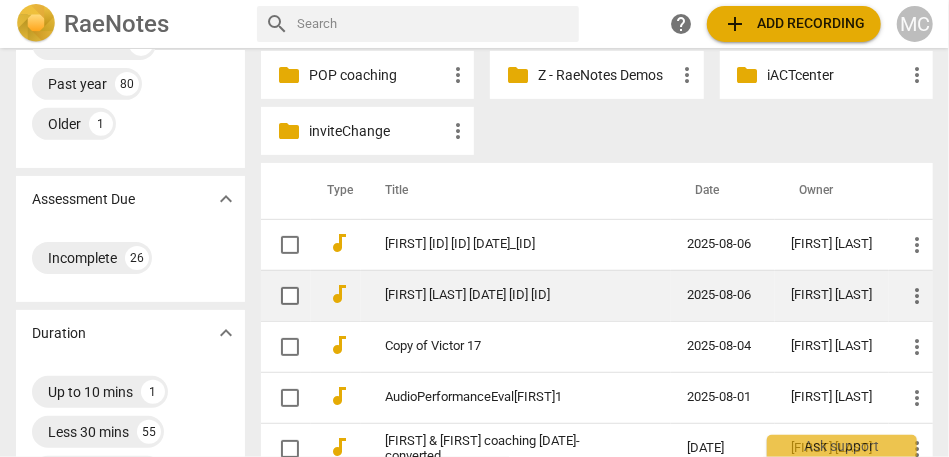 click on "[FIRST] [LAST] [DATE] [ID] [ID]" at bounding box center (500, 295) 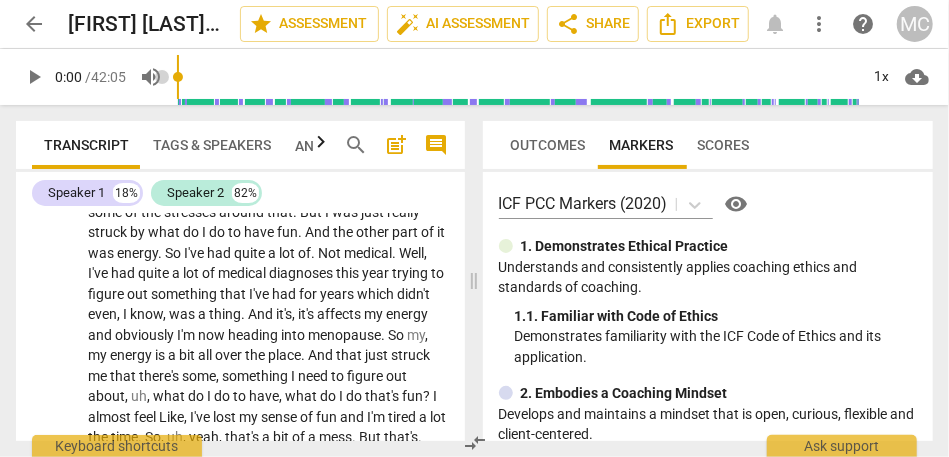 scroll, scrollTop: 964, scrollLeft: 0, axis: vertical 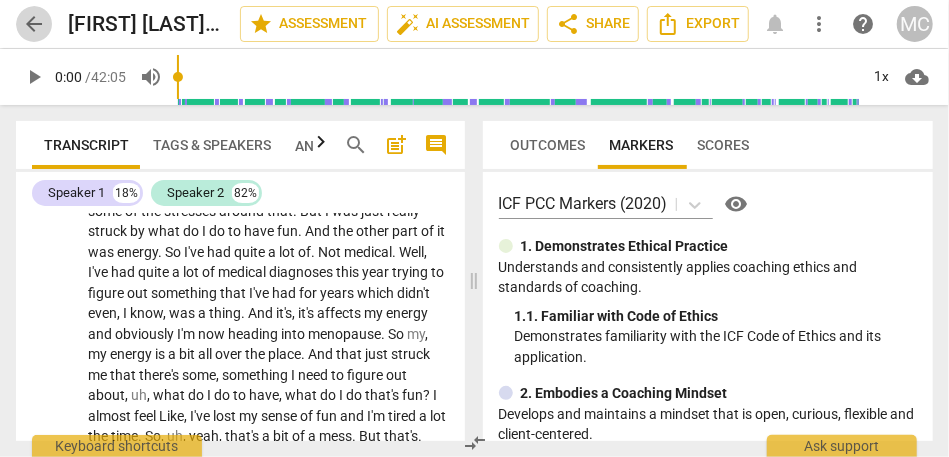 click on "arrow_back" at bounding box center (34, 24) 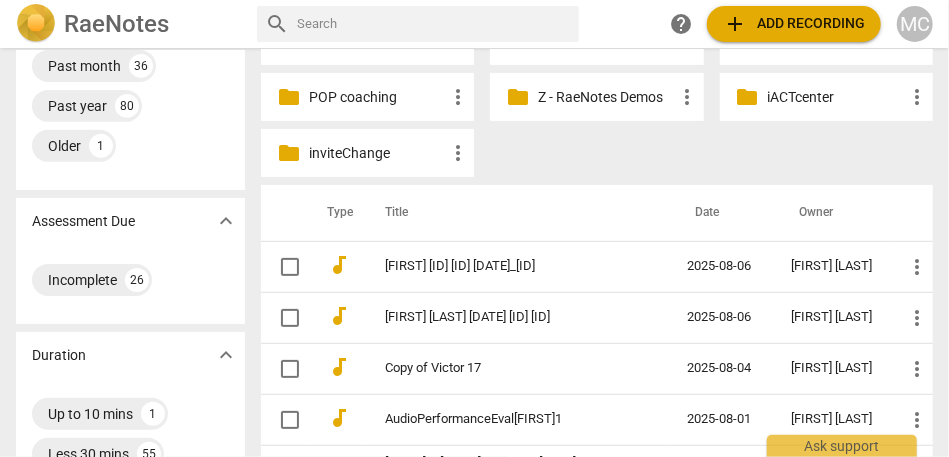 scroll, scrollTop: 298, scrollLeft: 0, axis: vertical 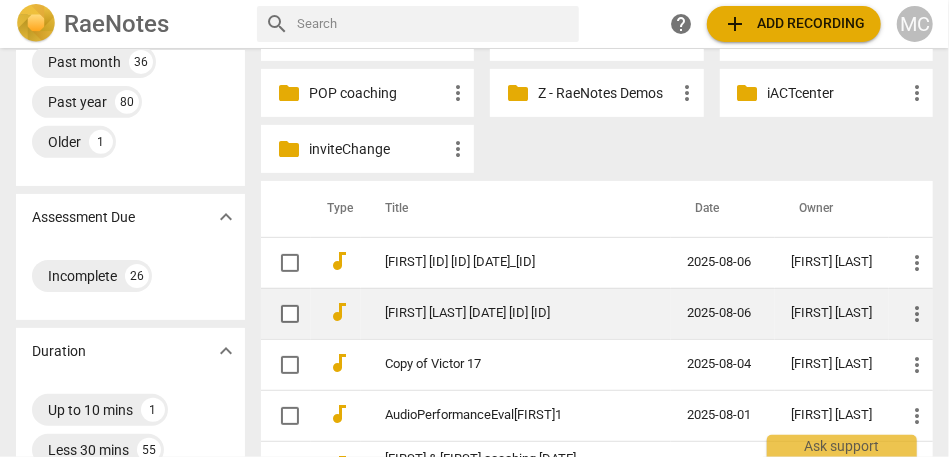 click on "[FIRST] [LAST] [DATE] [ID] [ID]" at bounding box center (500, 313) 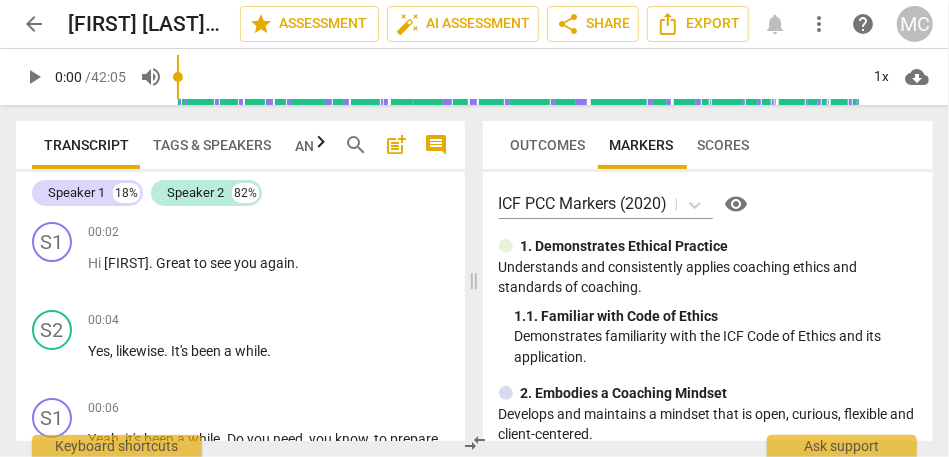 click on "arrow_back" at bounding box center [34, 24] 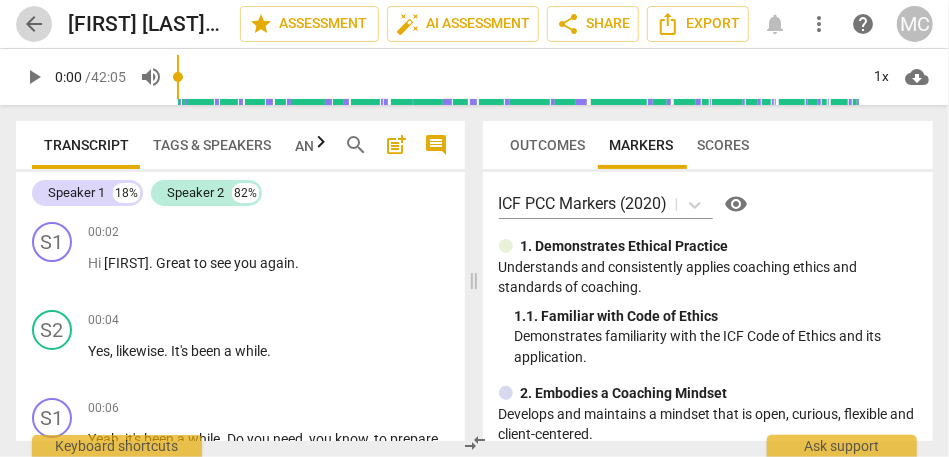 click on "arrow_back" at bounding box center [34, 24] 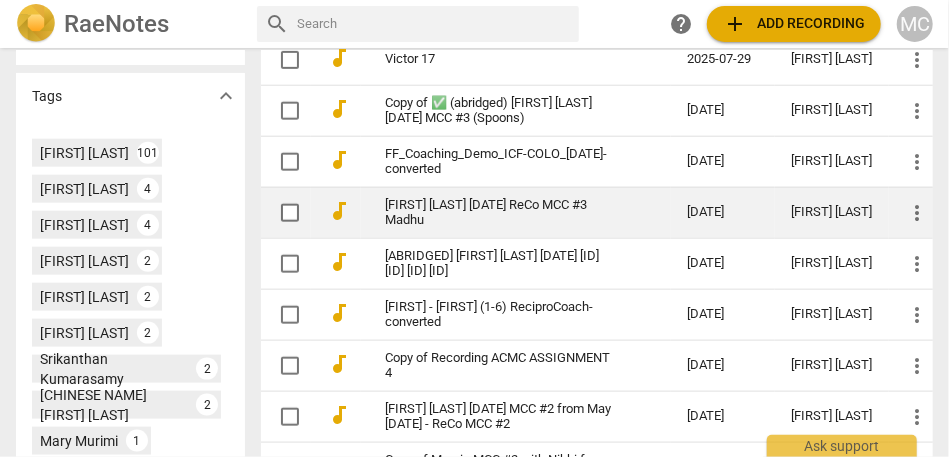 scroll, scrollTop: 828, scrollLeft: 0, axis: vertical 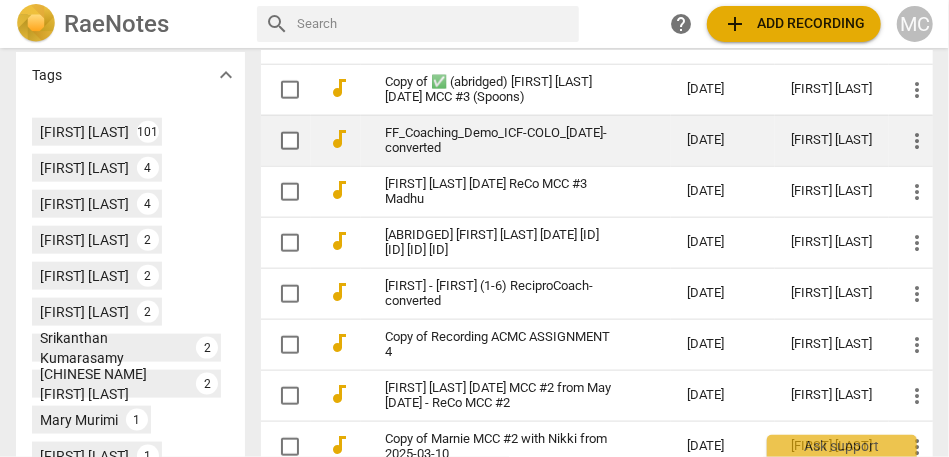 click on "FF_Coaching_Demo_ICF-COLO_[DATE]-converted" at bounding box center [500, 141] 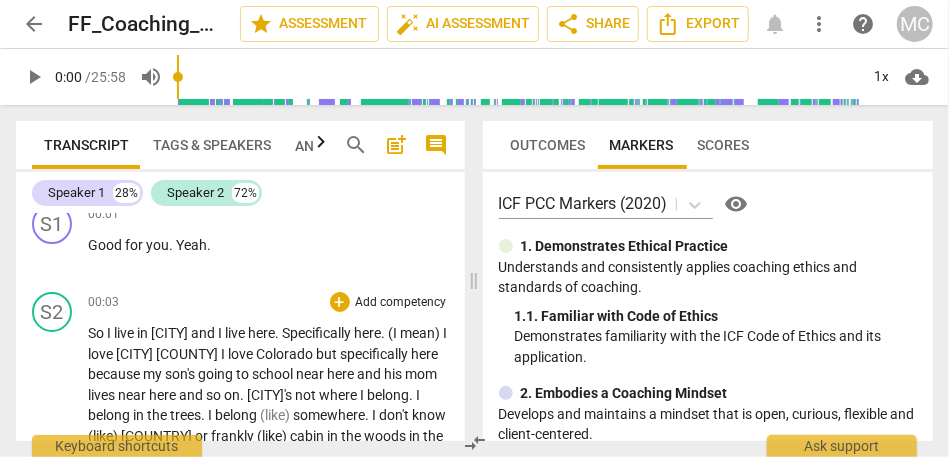 scroll, scrollTop: 0, scrollLeft: 0, axis: both 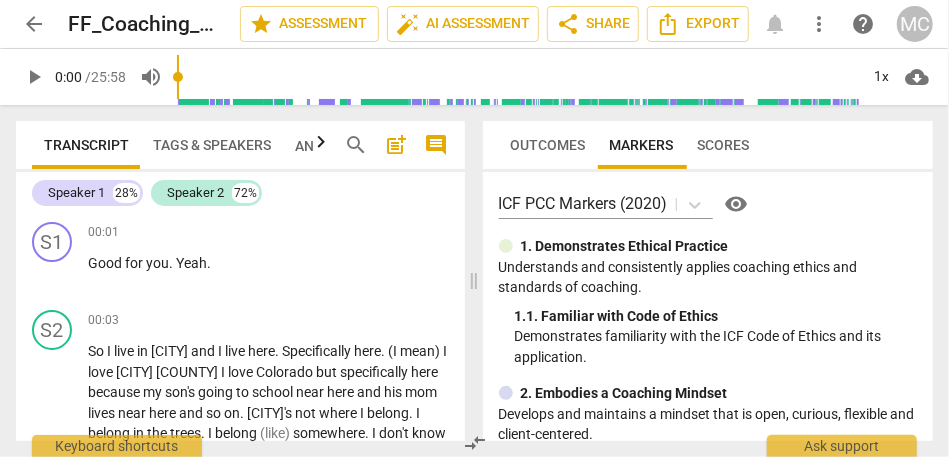 click on "arrow_back" at bounding box center [34, 24] 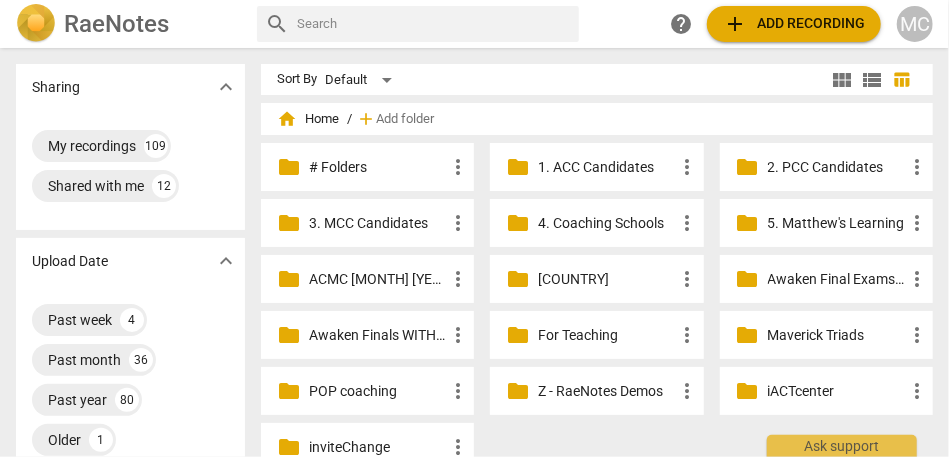 click at bounding box center (434, 24) 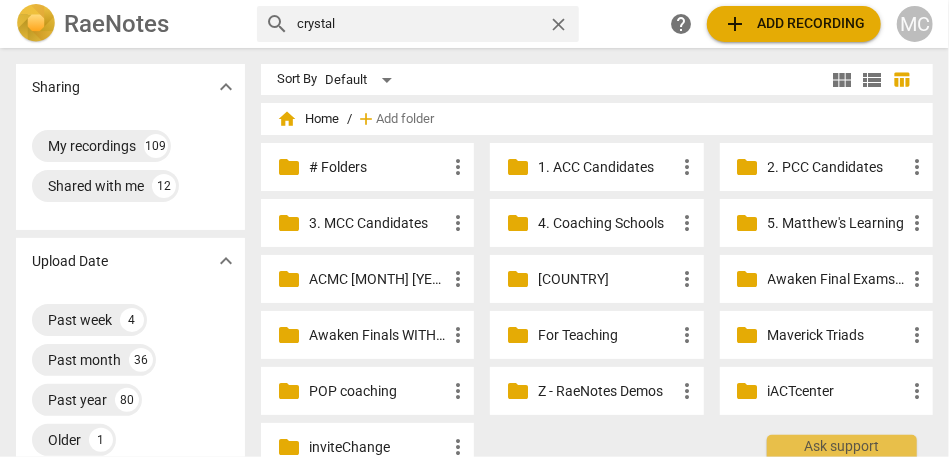 type on "crystal" 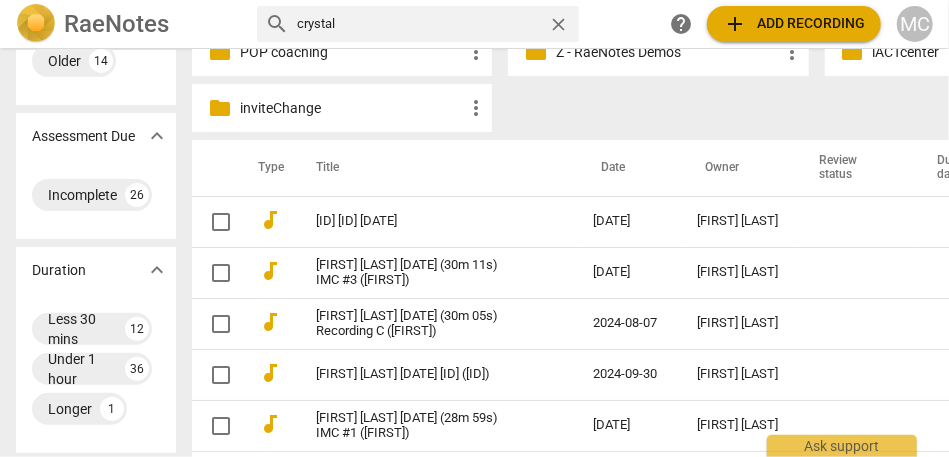 scroll, scrollTop: 342, scrollLeft: 0, axis: vertical 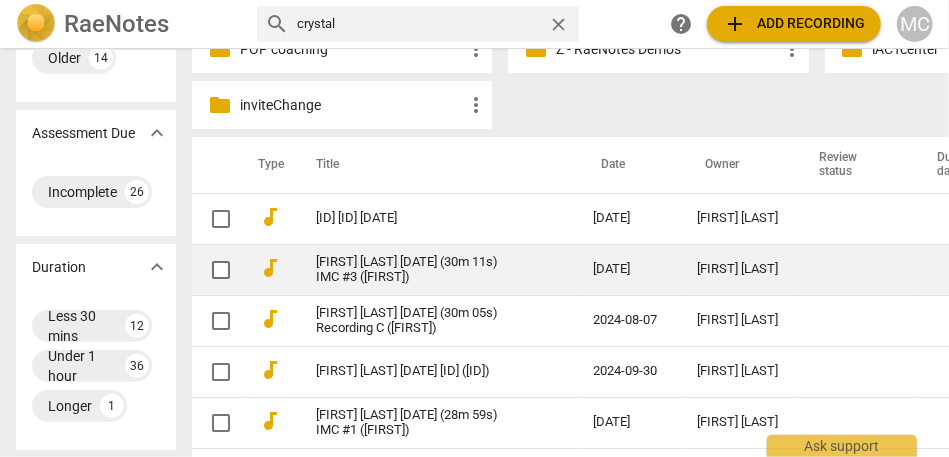 click on "[FIRST] [LAST] [DATE] (30m 11s) IMC #3 ([FIRST])" at bounding box center [418, 270] 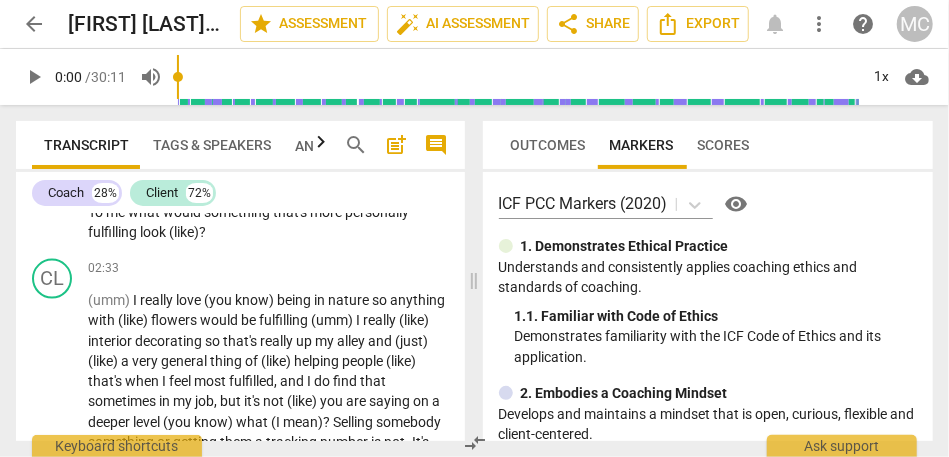 scroll, scrollTop: 1289, scrollLeft: 0, axis: vertical 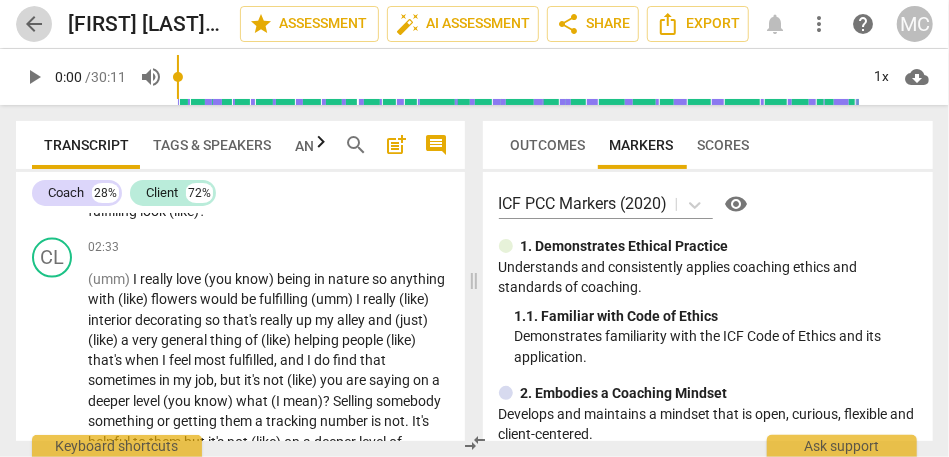 click on "arrow_back" at bounding box center (34, 24) 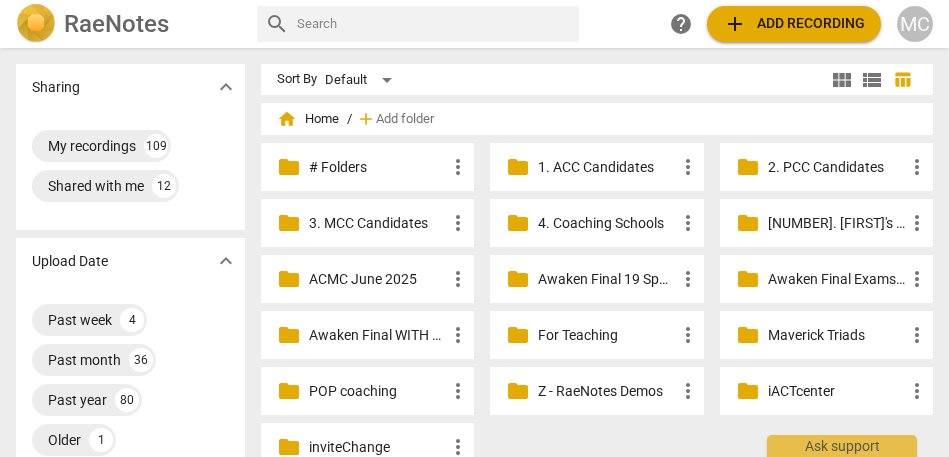 scroll, scrollTop: 0, scrollLeft: 0, axis: both 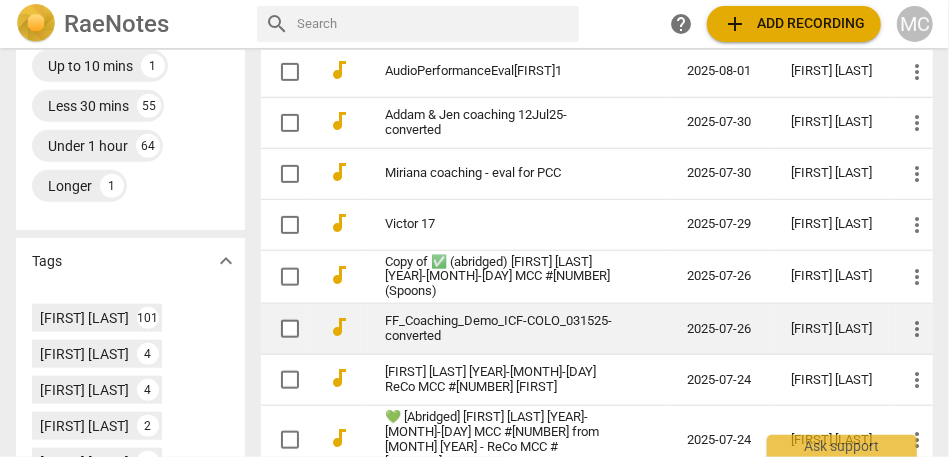click on "FF_Coaching_Demo_ICF-COLO_[DATE]-converted" at bounding box center [516, 329] 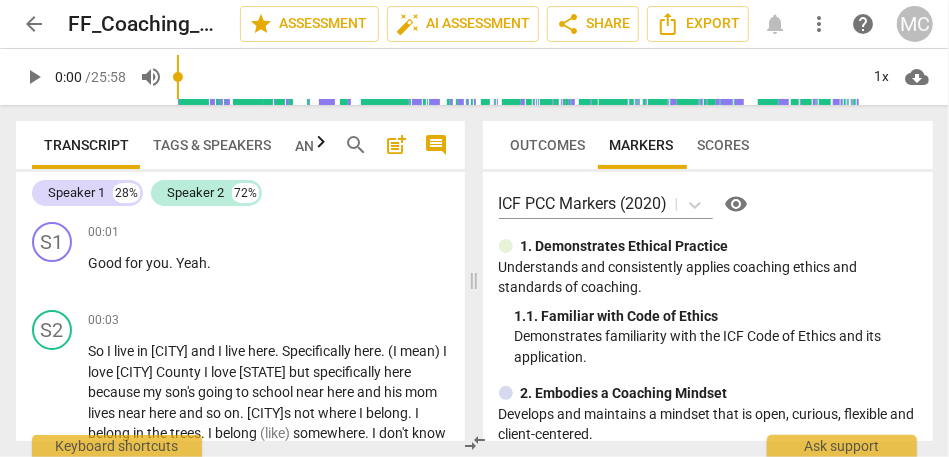 click on "comment" at bounding box center [437, 145] 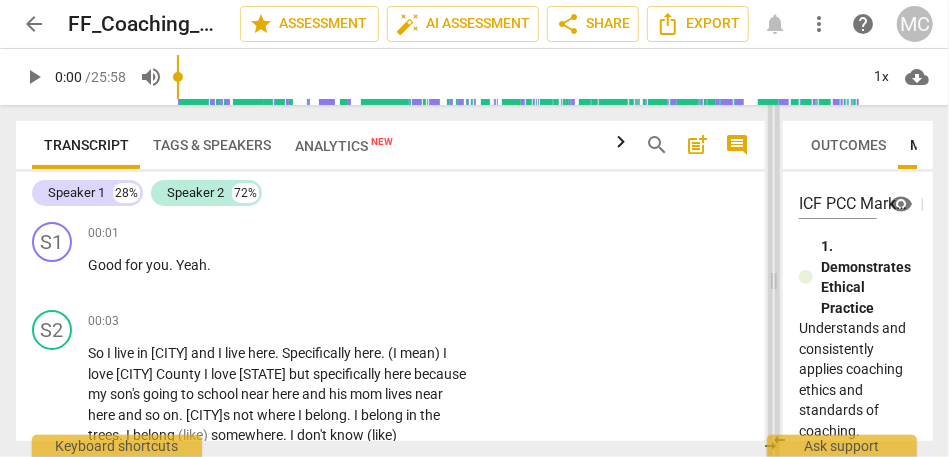 drag, startPoint x: 440, startPoint y: 272, endPoint x: 782, endPoint y: 249, distance: 342.77252 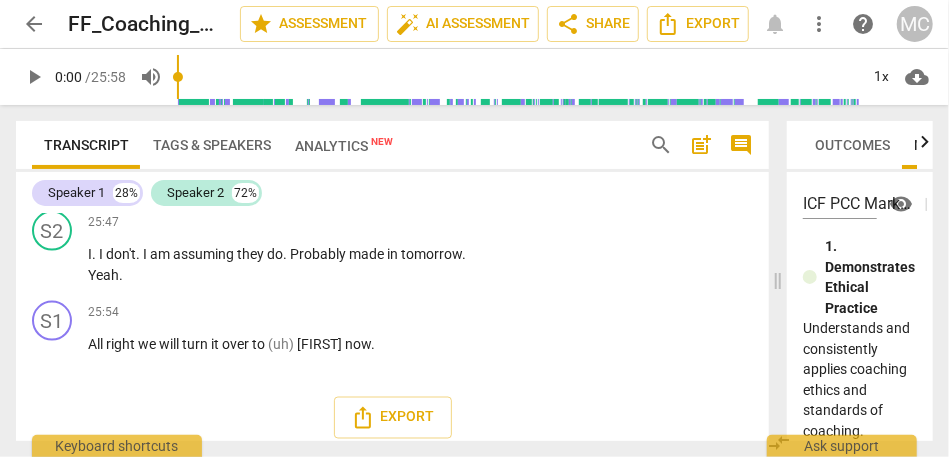 scroll, scrollTop: 12630, scrollLeft: 0, axis: vertical 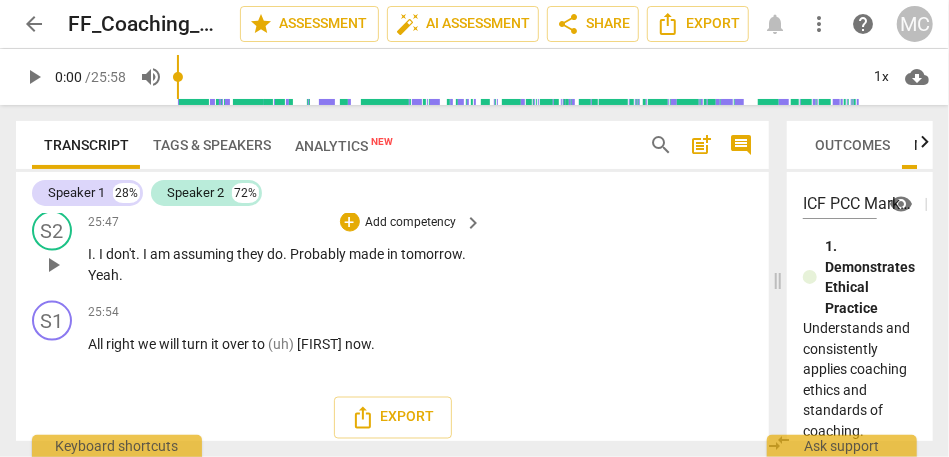 click on "Probably" at bounding box center [319, 254] 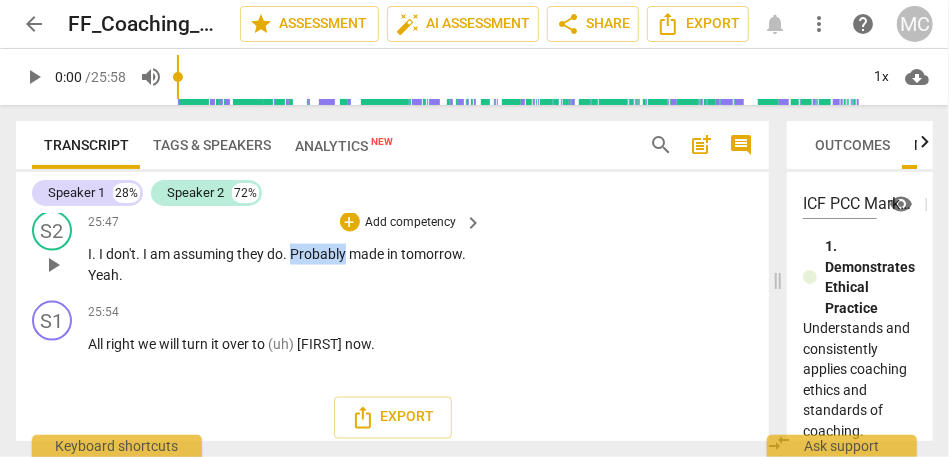 click on "Probably" at bounding box center [319, 254] 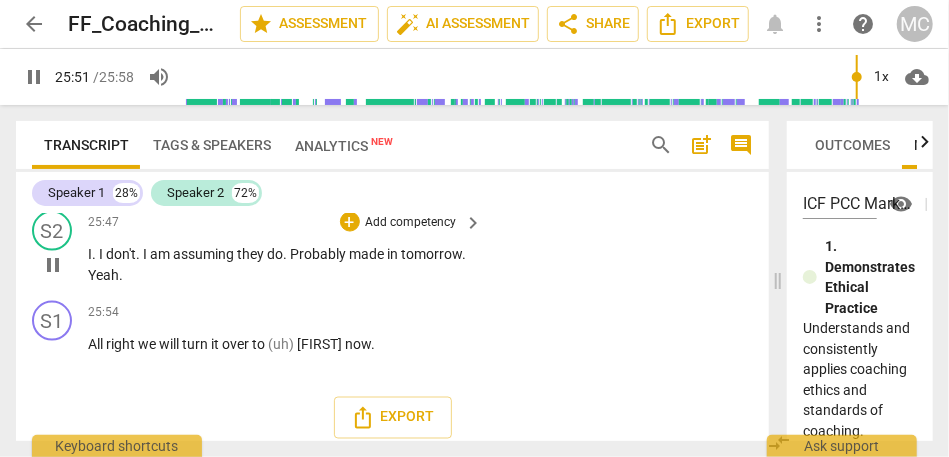 click on "assuming" at bounding box center (205, 254) 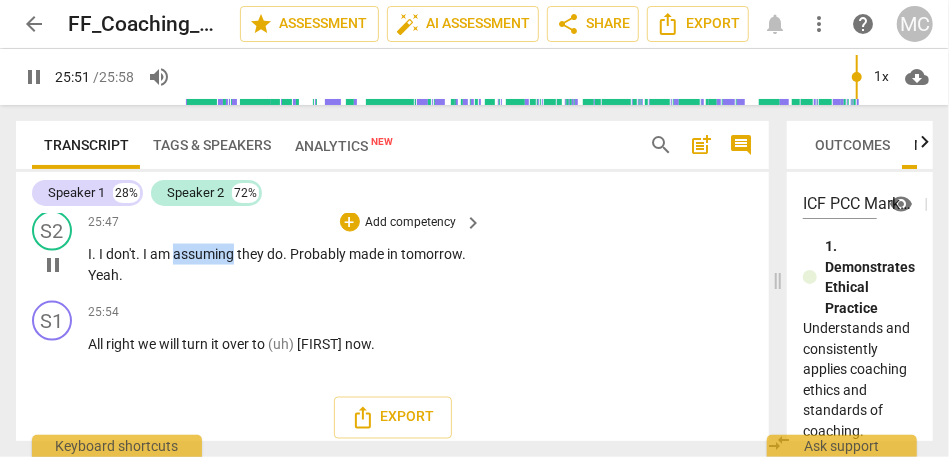 click on "assuming" at bounding box center [205, 254] 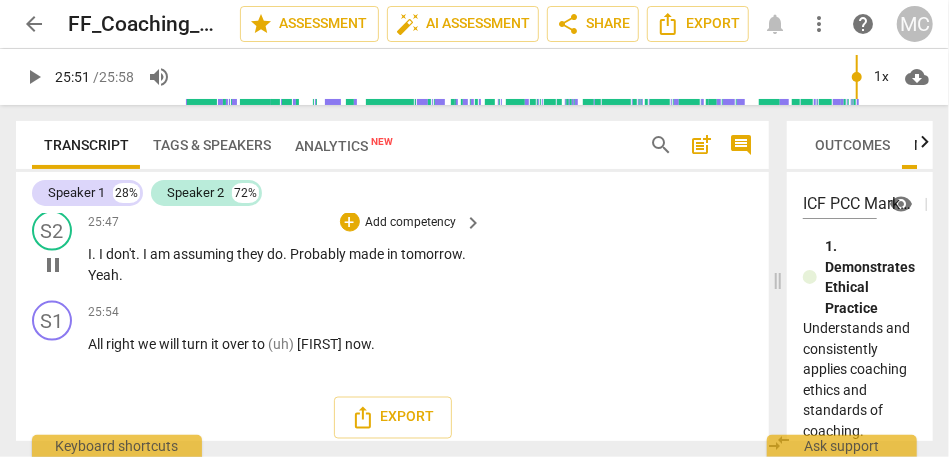 click on "do" at bounding box center (275, 254) 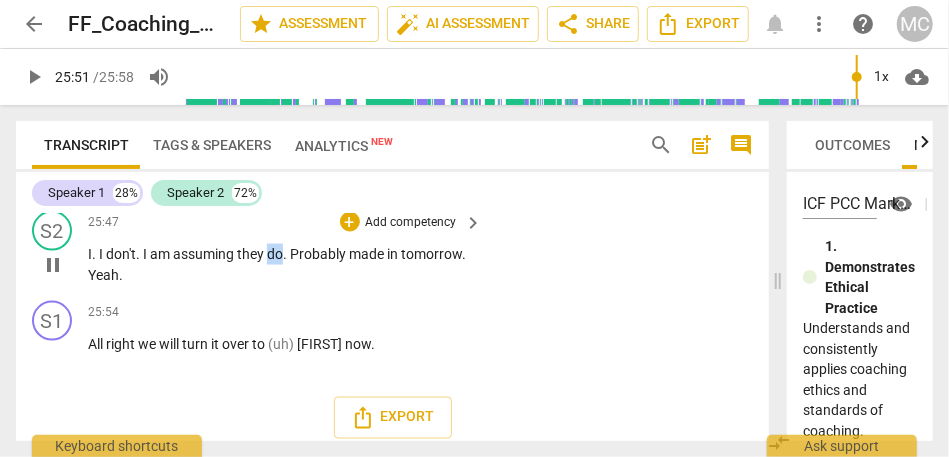 click on "do" at bounding box center [275, 254] 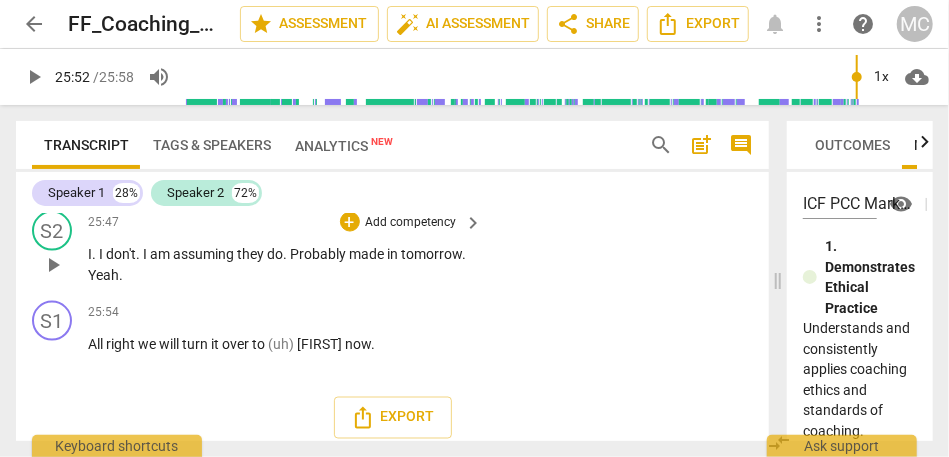 click on "Probably" at bounding box center [319, 254] 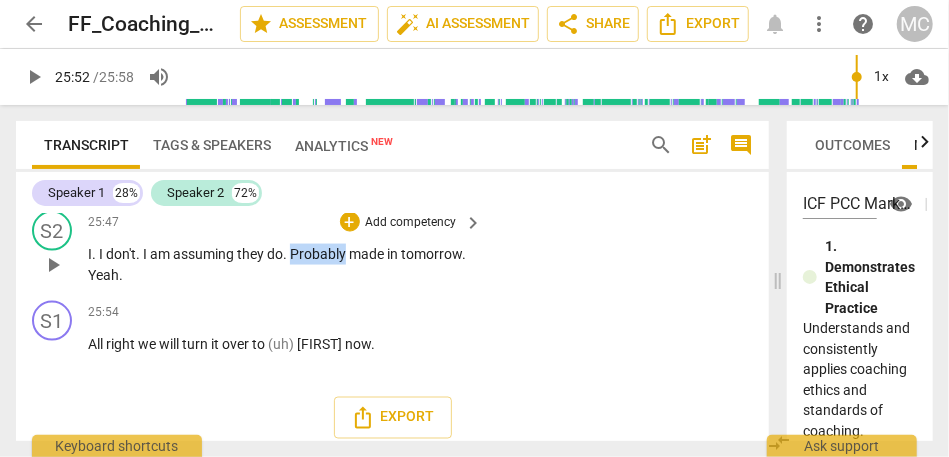 click on "Probably" at bounding box center [319, 254] 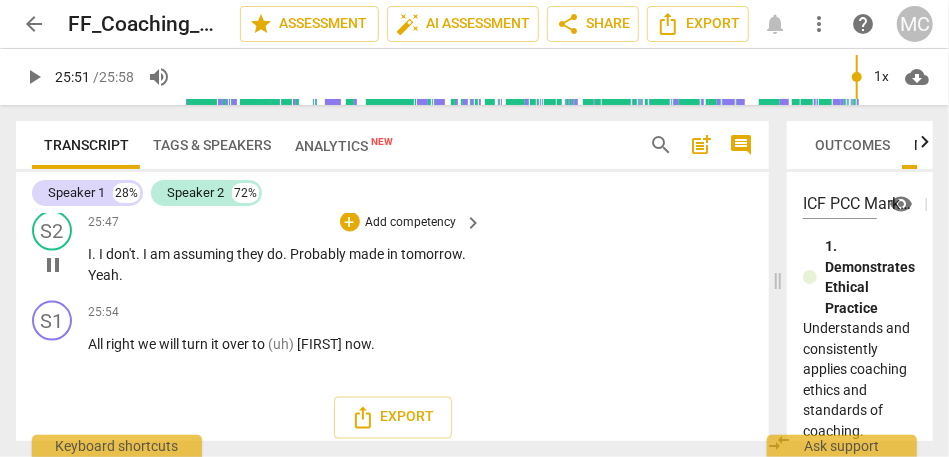 click on "Yeah" at bounding box center [103, 275] 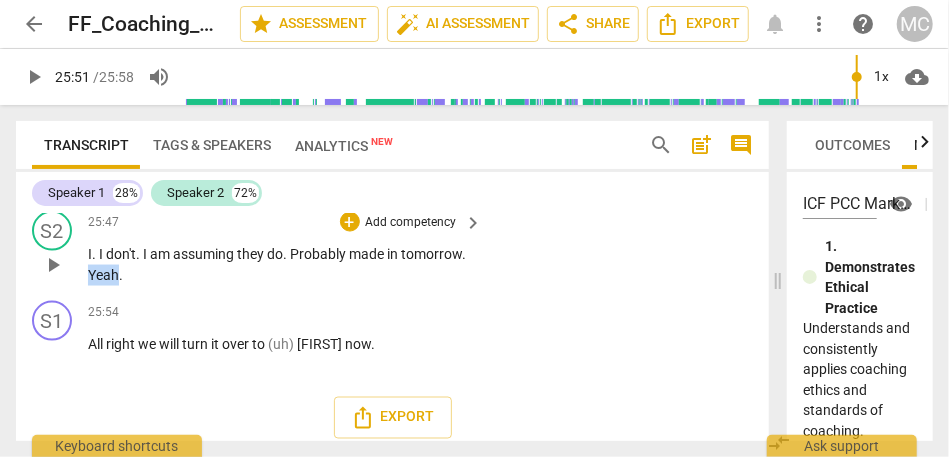click on "Yeah" at bounding box center [103, 275] 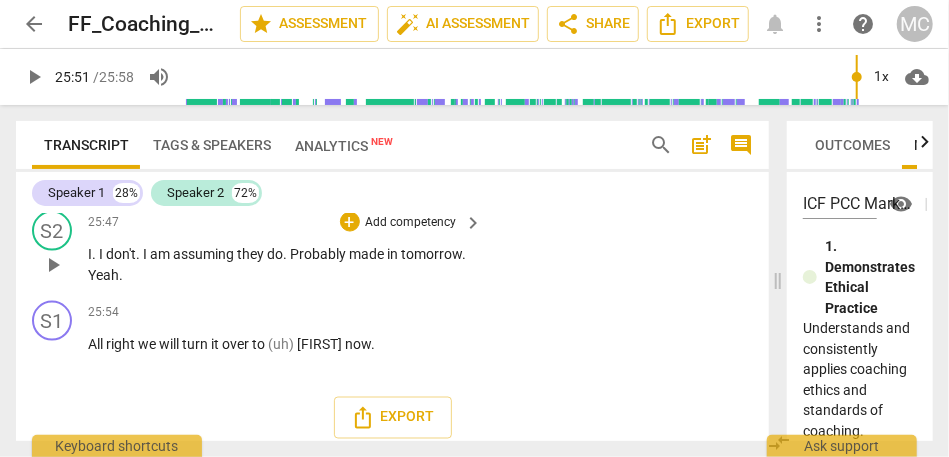 click on "Yeah" at bounding box center [103, 275] 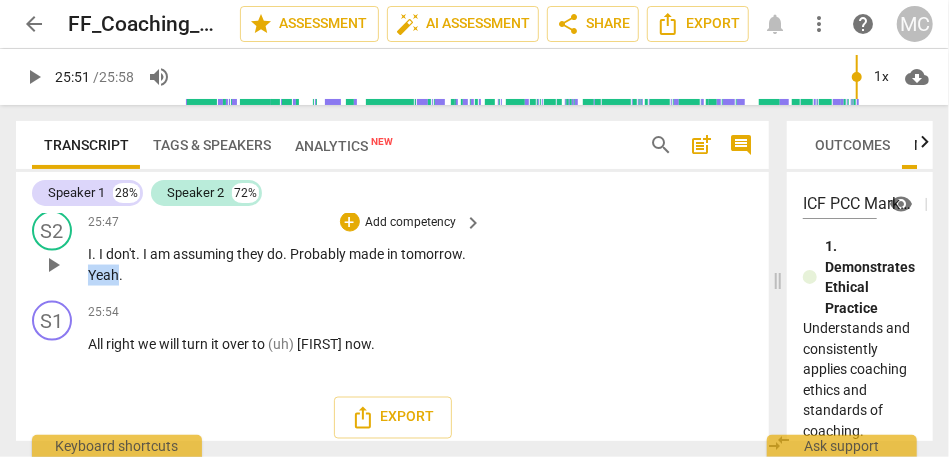 click on "Yeah" at bounding box center [103, 275] 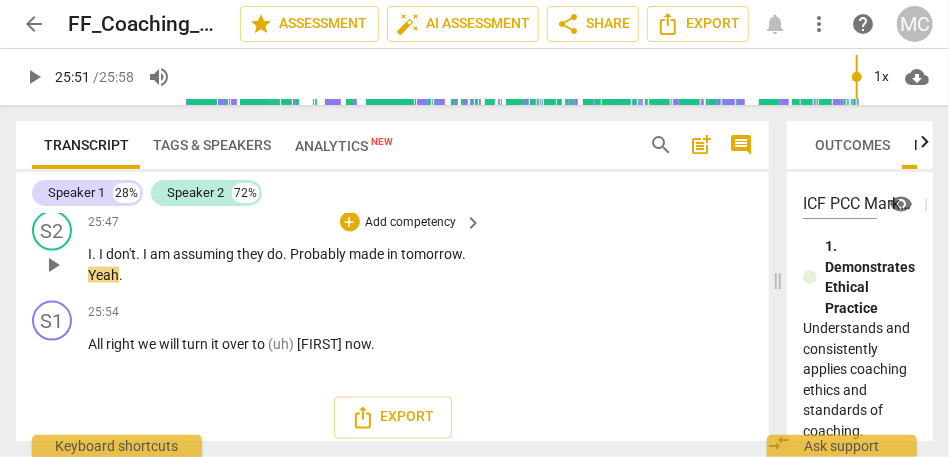 click on "Yeah" at bounding box center (103, 275) 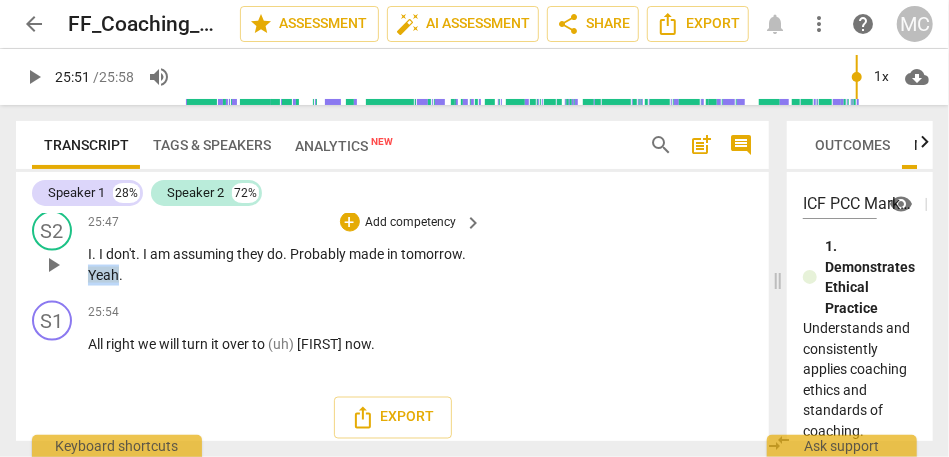 click on "Yeah" at bounding box center (103, 275) 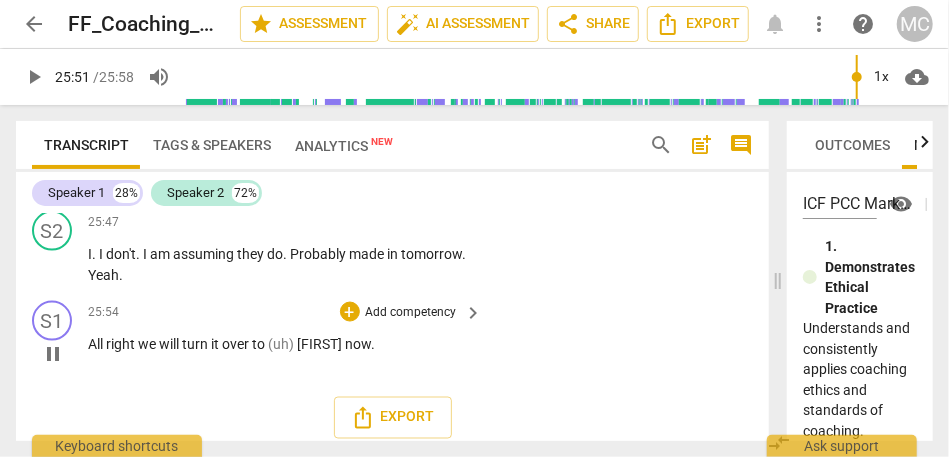 click on "All" at bounding box center (97, 344) 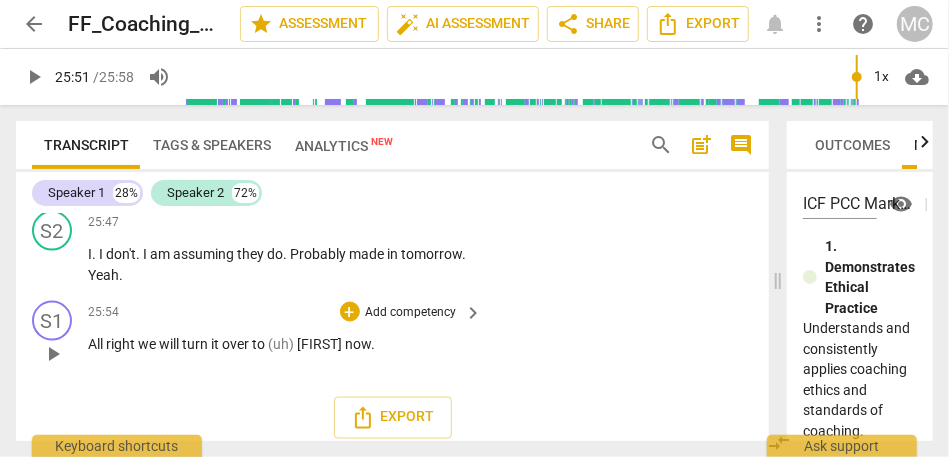 type 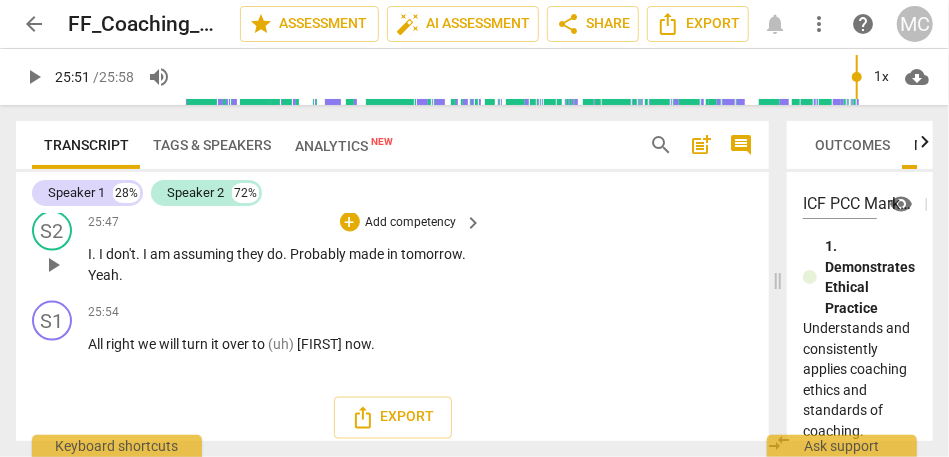 click on "Yeah" at bounding box center [103, 275] 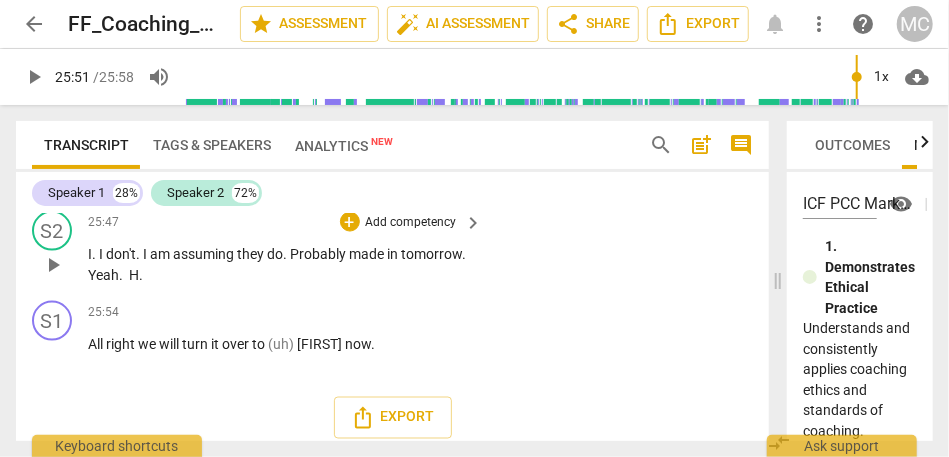 click on "25:47 + Add competency keyboard_arrow_right" at bounding box center (286, 222) 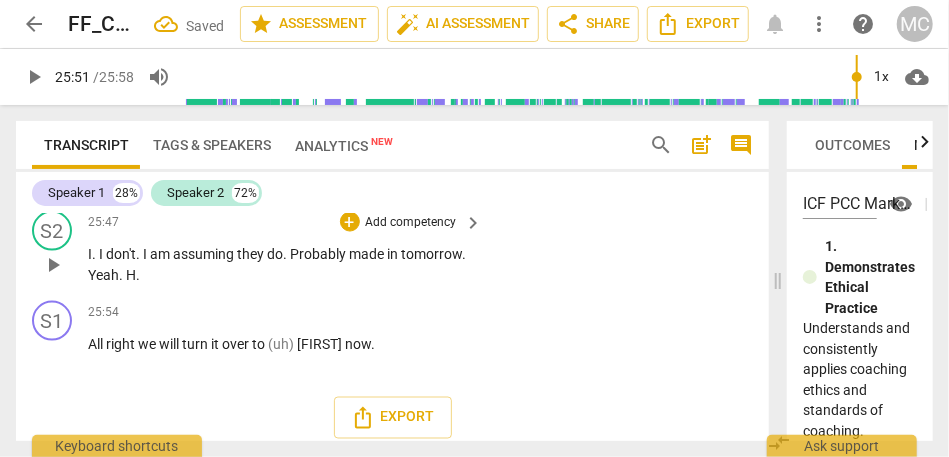 click on "H" at bounding box center (131, 275) 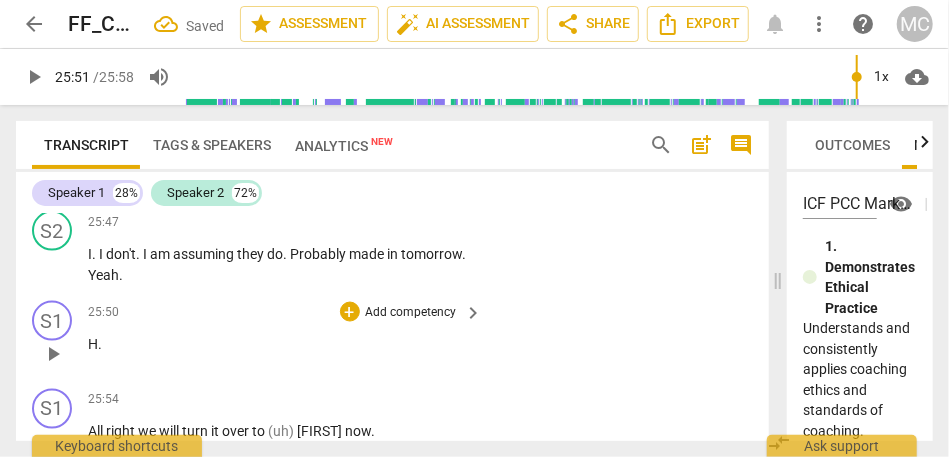 click on "H ." at bounding box center [280, 344] 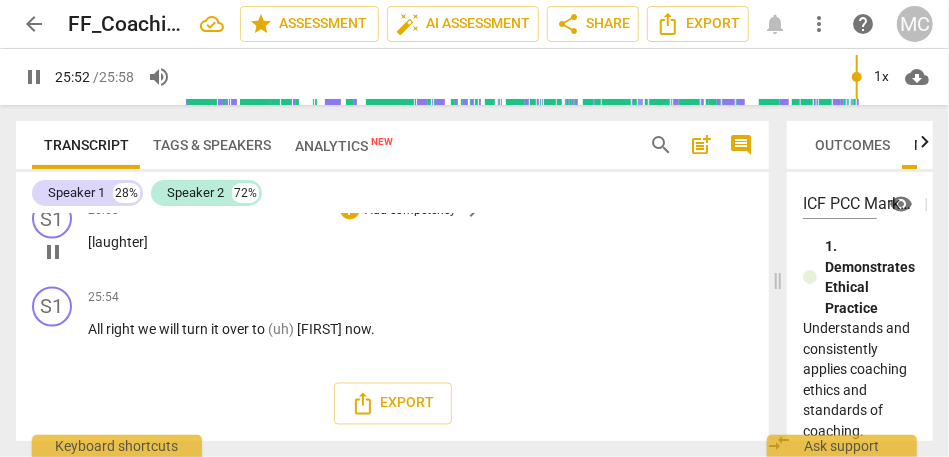 scroll, scrollTop: 12758, scrollLeft: 0, axis: vertical 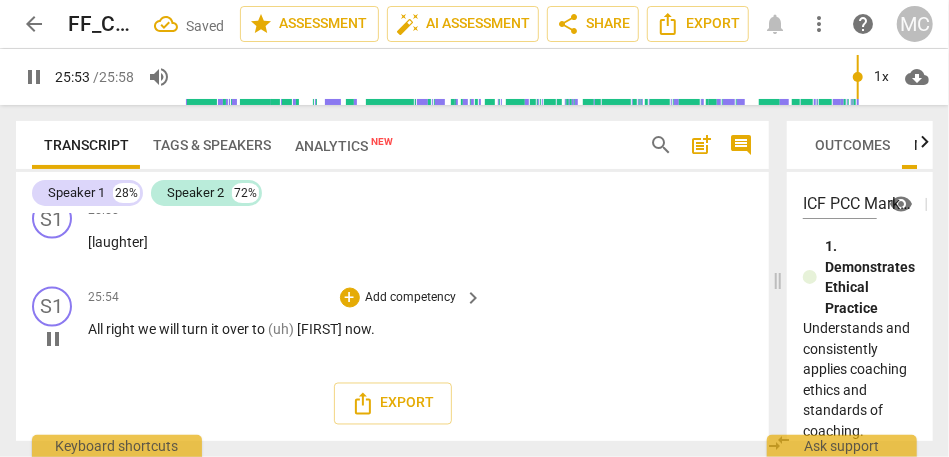 click on "All" at bounding box center (97, 330) 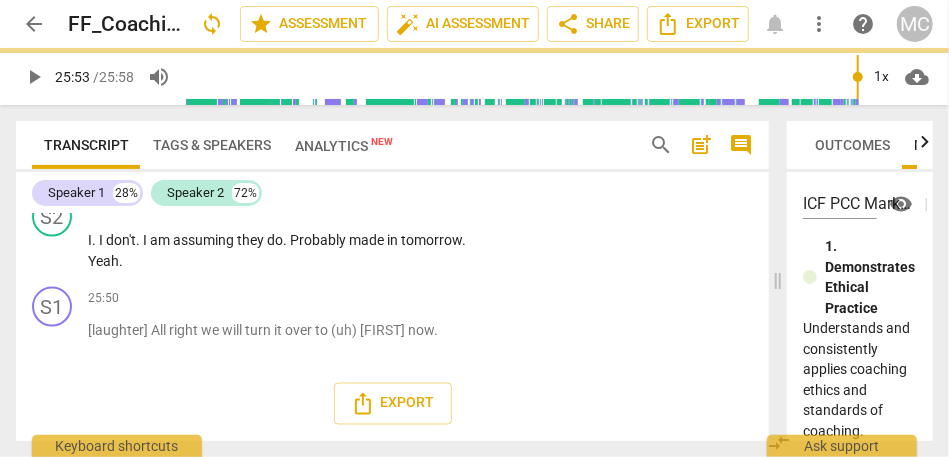 scroll, scrollTop: 12705, scrollLeft: 0, axis: vertical 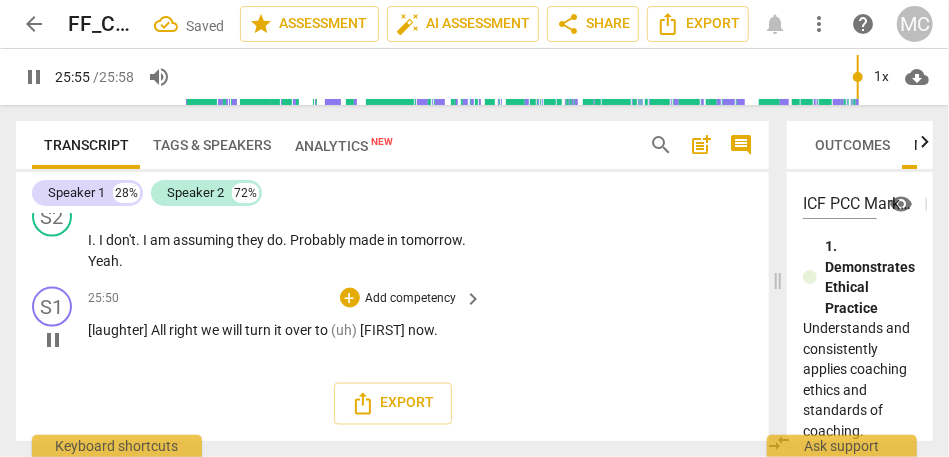 click on "we" at bounding box center [211, 330] 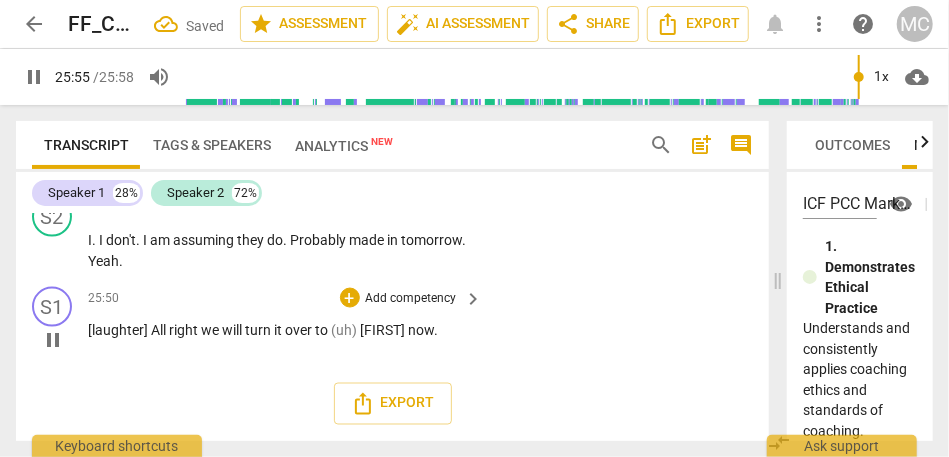 type on "1556" 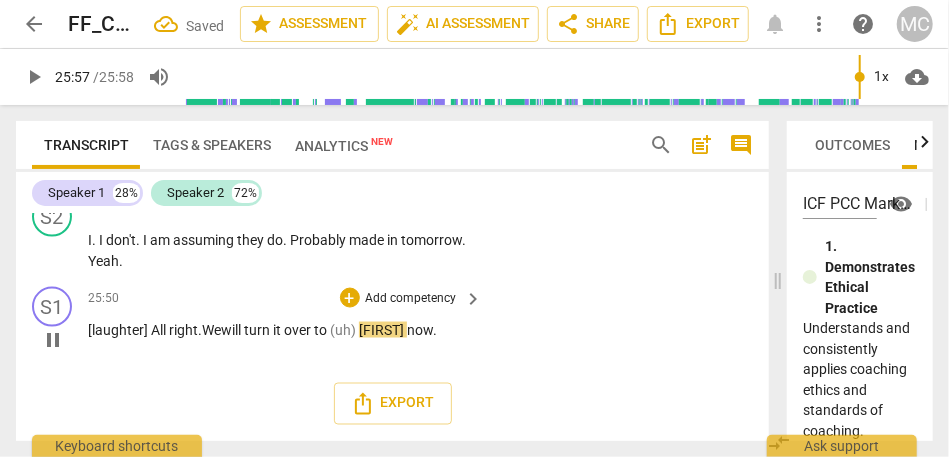 click on "over" at bounding box center (299, 330) 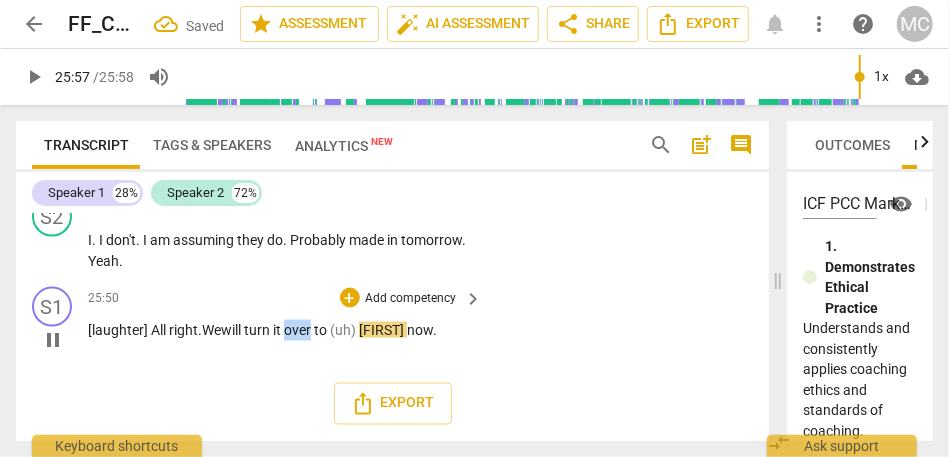 click on "over" at bounding box center (299, 330) 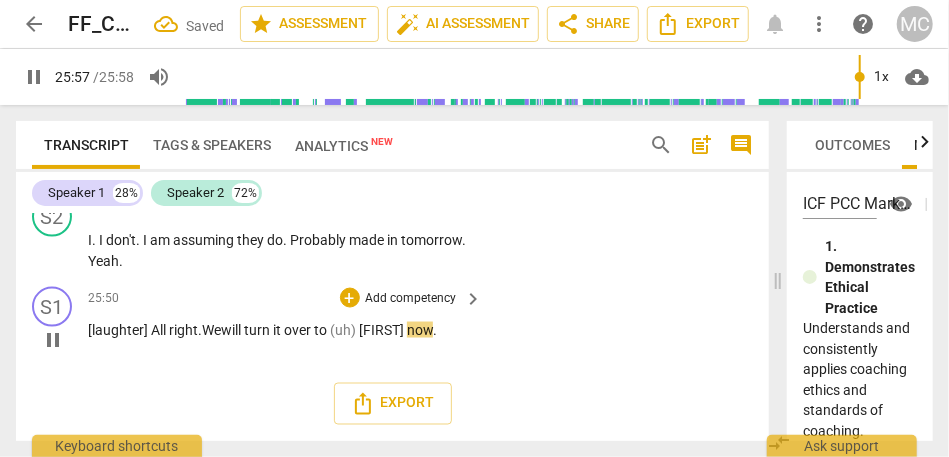 click on "[laughter]   All   right.  We  will   turn   it   over   to   (uh)   Joanne   now ." at bounding box center (280, 330) 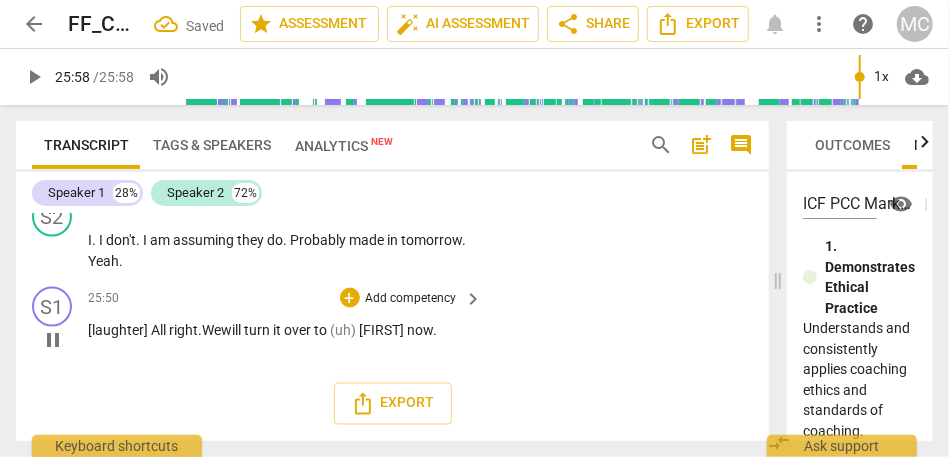 click on "Add competency" at bounding box center (411, 299) 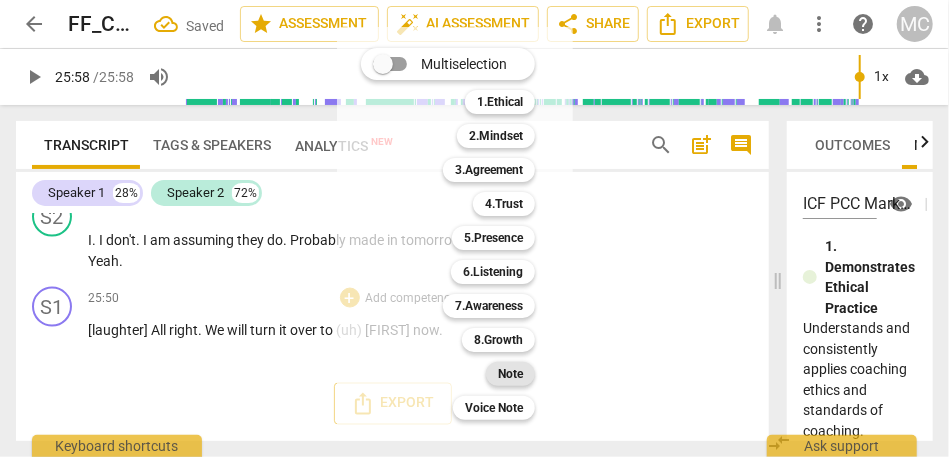 click on "Note" at bounding box center (510, 374) 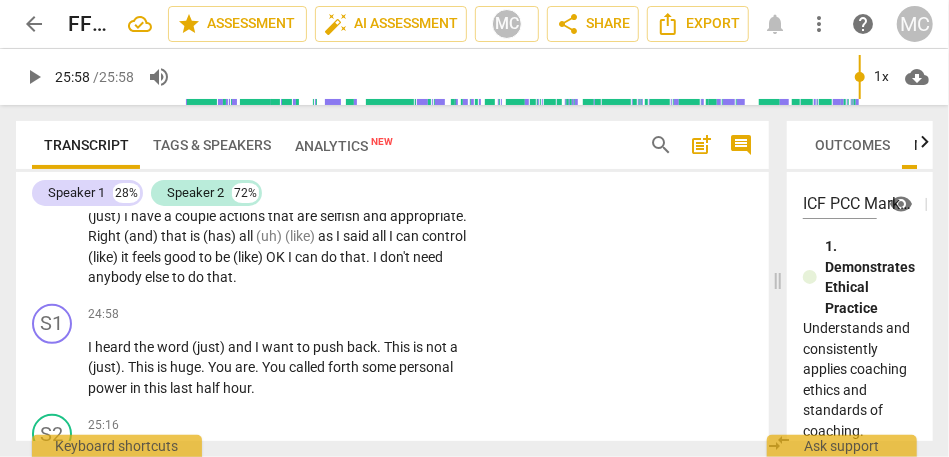 scroll, scrollTop: 11719, scrollLeft: 0, axis: vertical 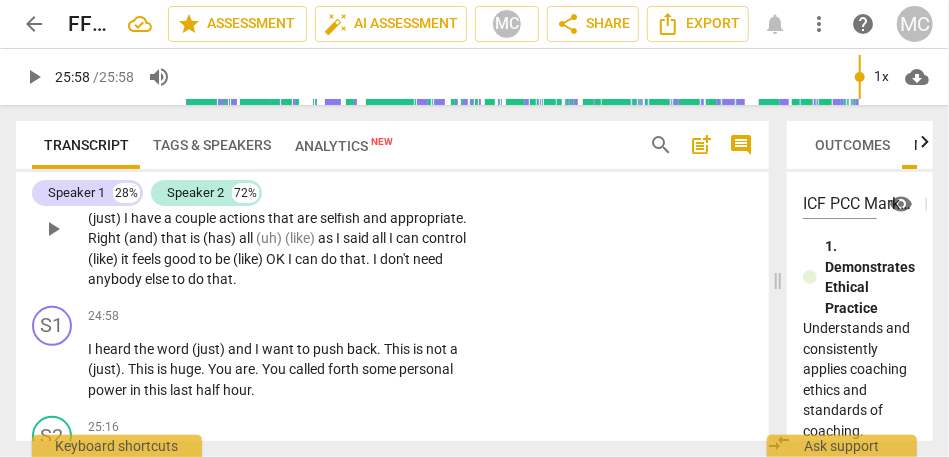 click on "anybody" at bounding box center (116, 279) 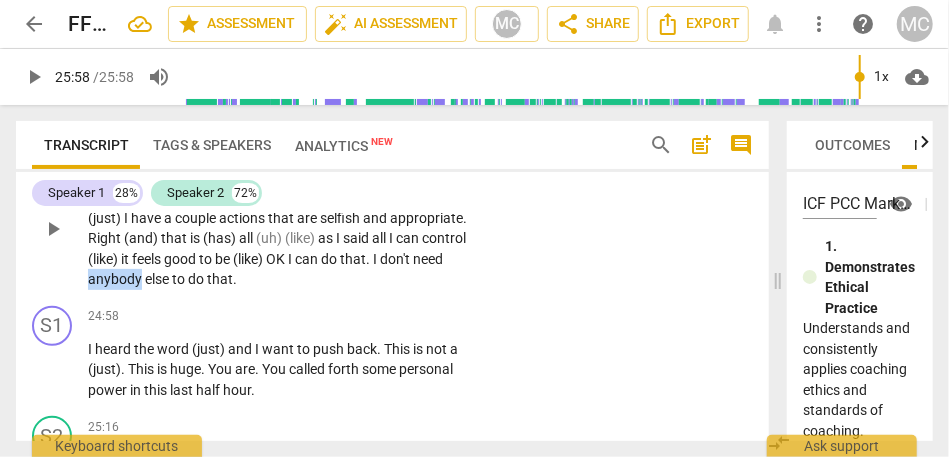 click on "anybody" at bounding box center [116, 279] 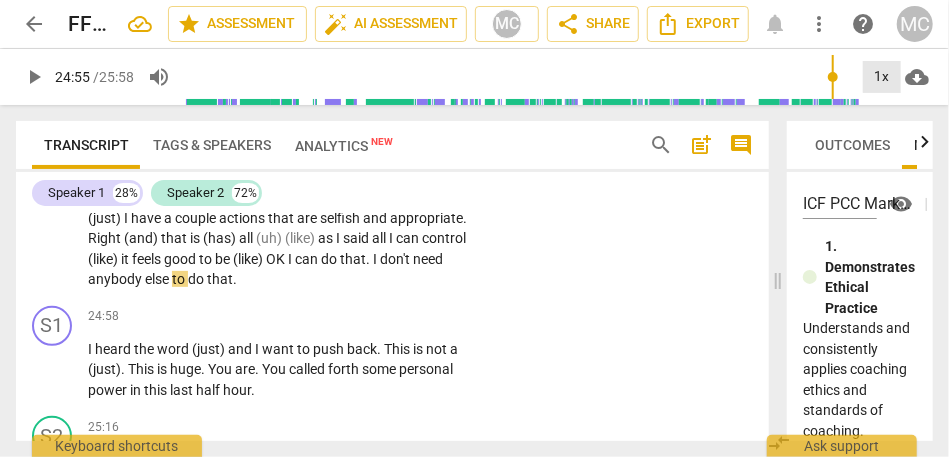 click on "1x" at bounding box center (882, 77) 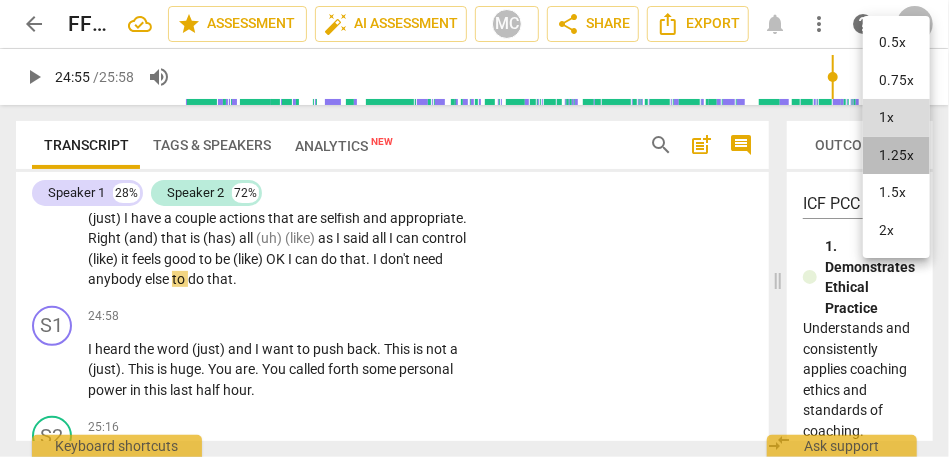 click on "1.25x" at bounding box center [896, 156] 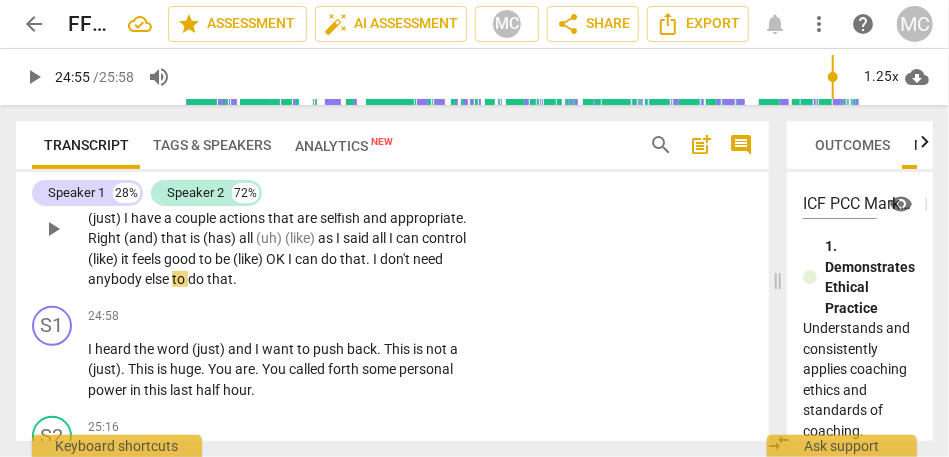 click on "said" at bounding box center (357, 238) 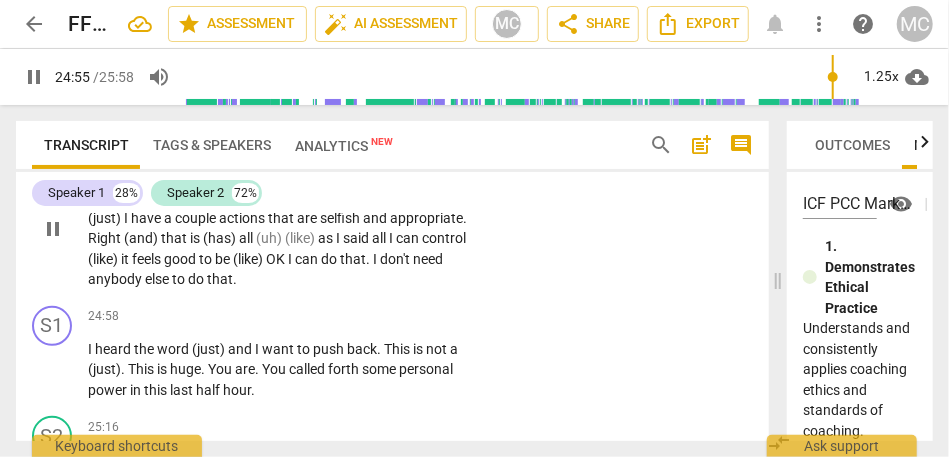 scroll, scrollTop: 11792, scrollLeft: 0, axis: vertical 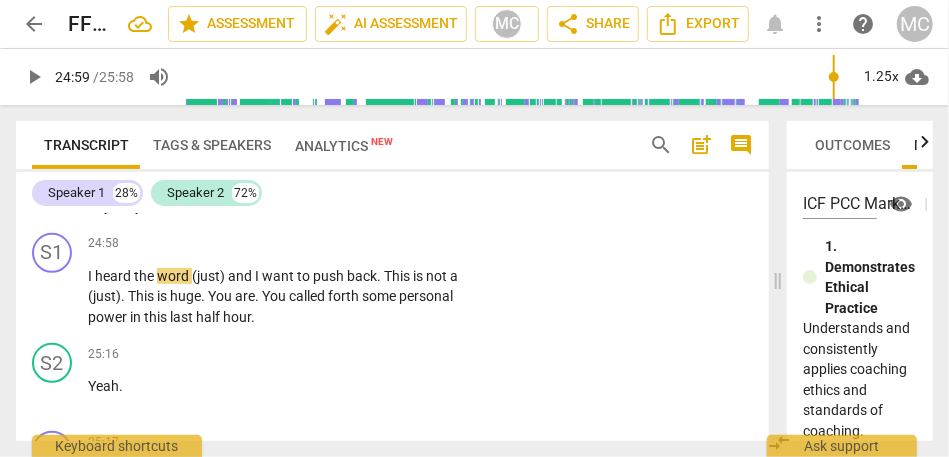 click on "to" at bounding box center [180, 206] 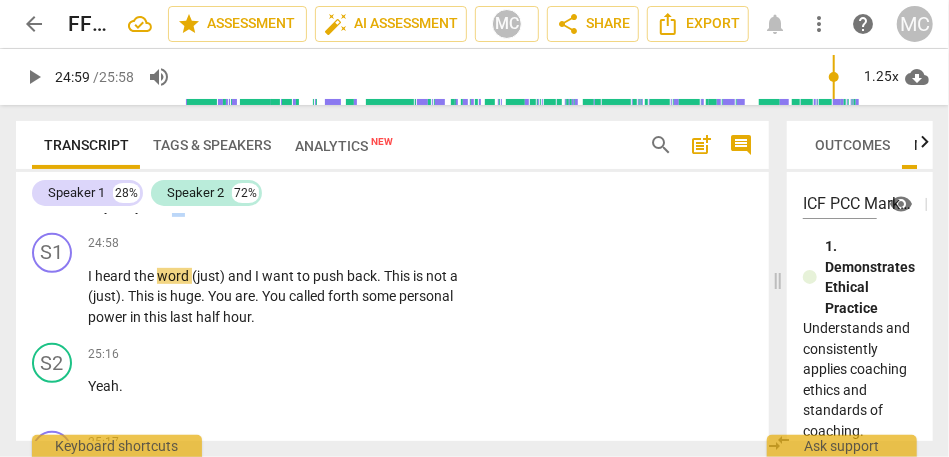 click on "to" at bounding box center [180, 206] 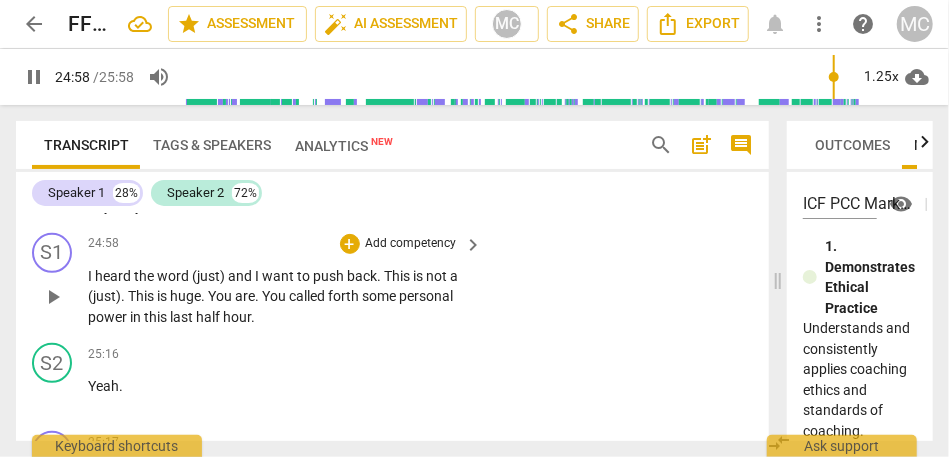 type on "1499" 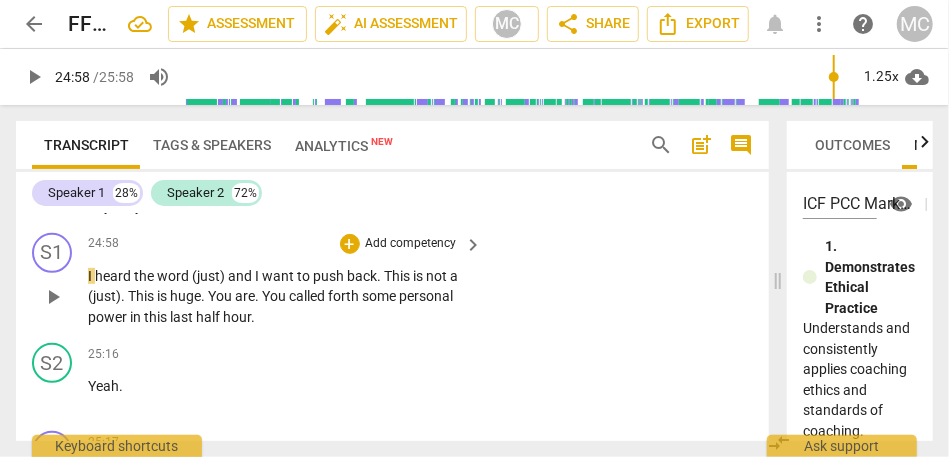 click on "I" at bounding box center [91, 276] 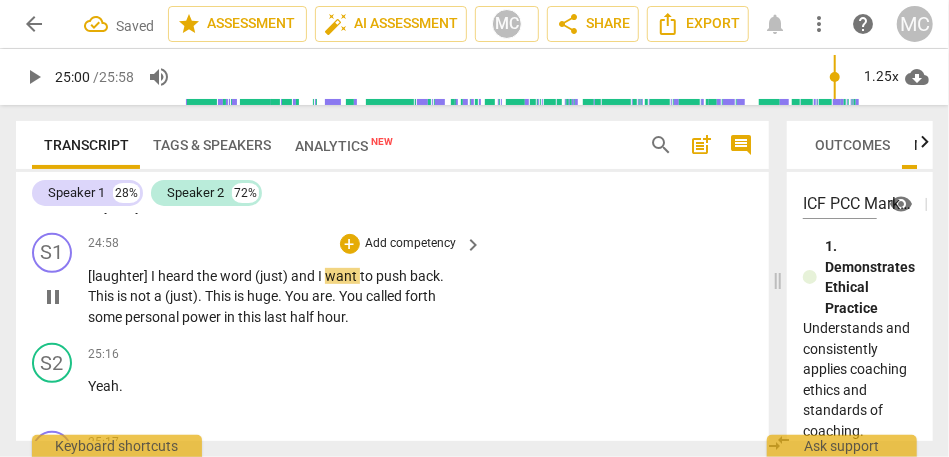 click on "word" at bounding box center [237, 276] 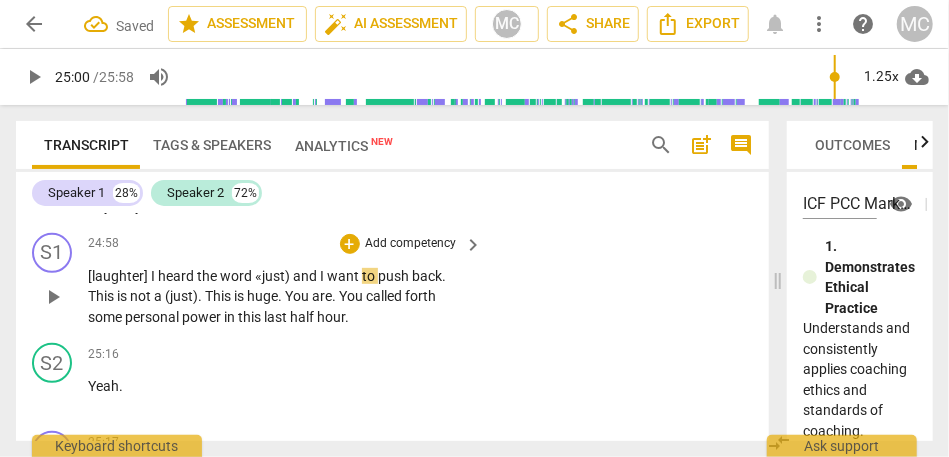 click on "just)" at bounding box center [277, 276] 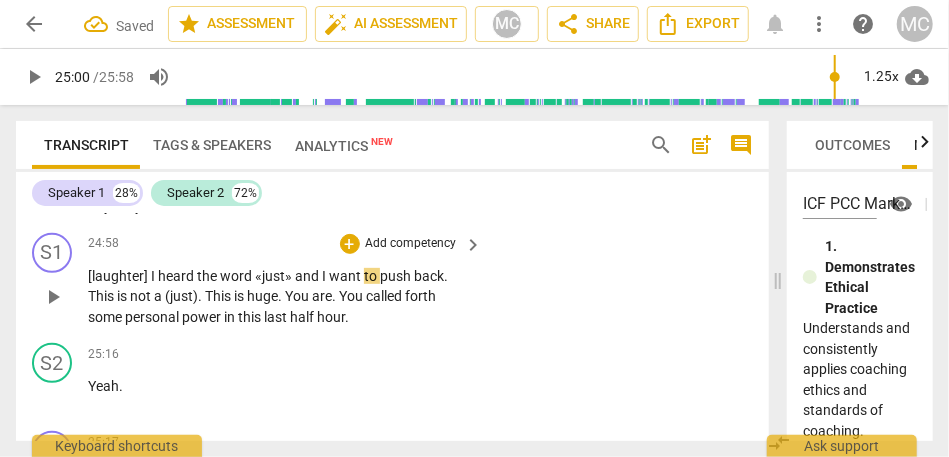 click on "just»" at bounding box center (278, 276) 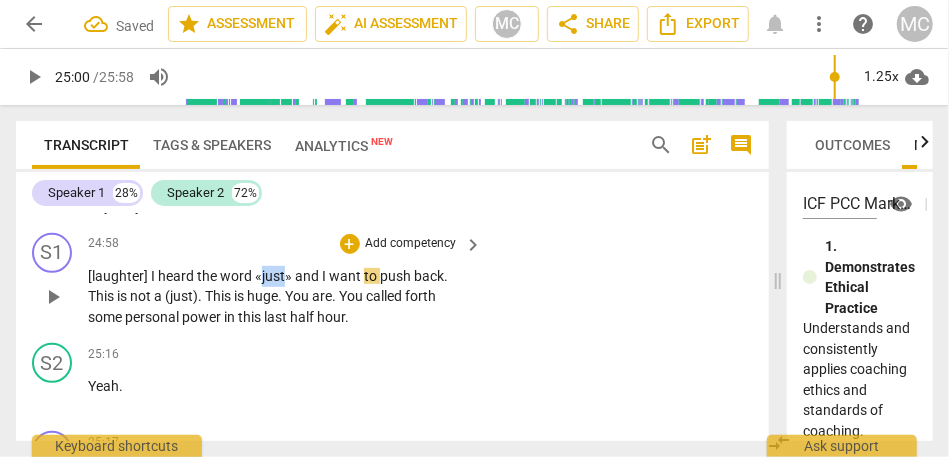 click on "just»" at bounding box center [278, 276] 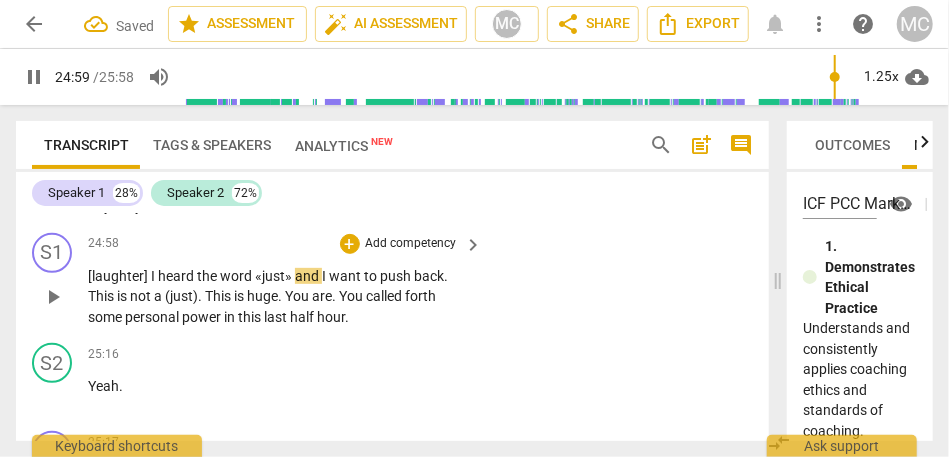 click on "S1 play_arrow pause 24:58 + Add competency keyboard_arrow_right [laughter] I   heard   the   word « just»    and   I   want   to   push   back .   This   is   not   a   (just) .   This   is   huge .   You   are .   You   called   forth   some   personal   power   in   this   last   half   hour ." at bounding box center [392, 280] 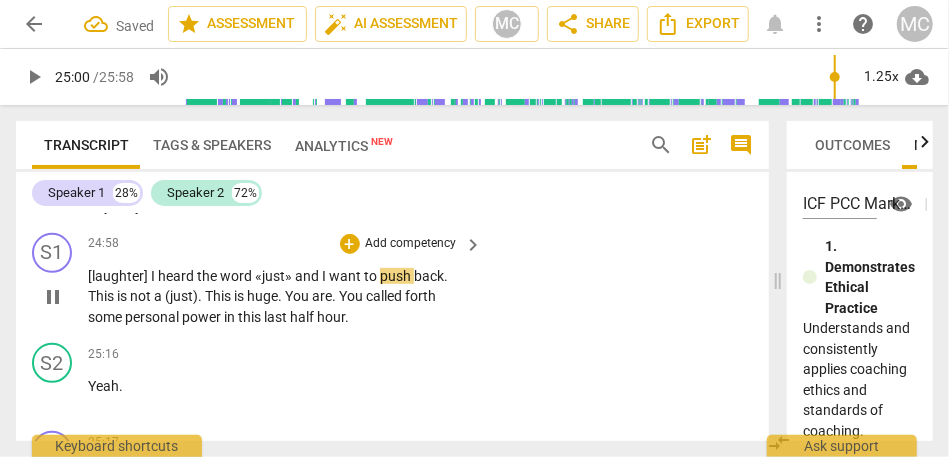 click on "«just»" at bounding box center (275, 276) 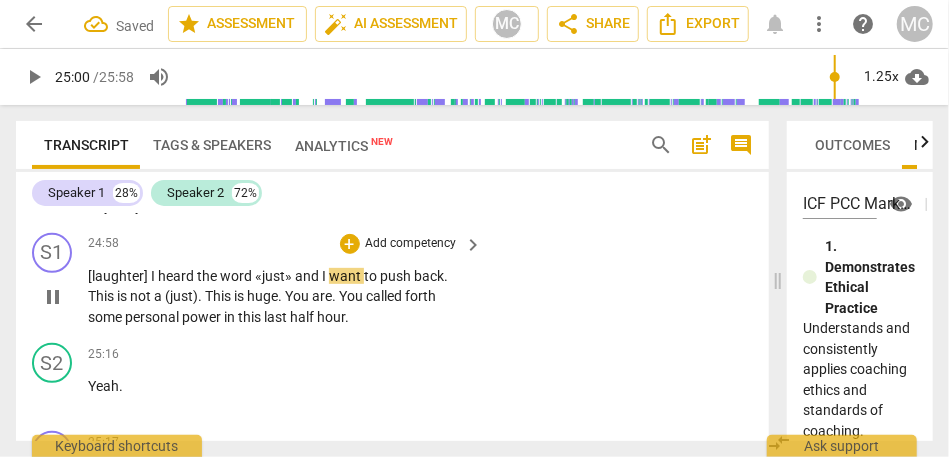 click on "want" at bounding box center (346, 276) 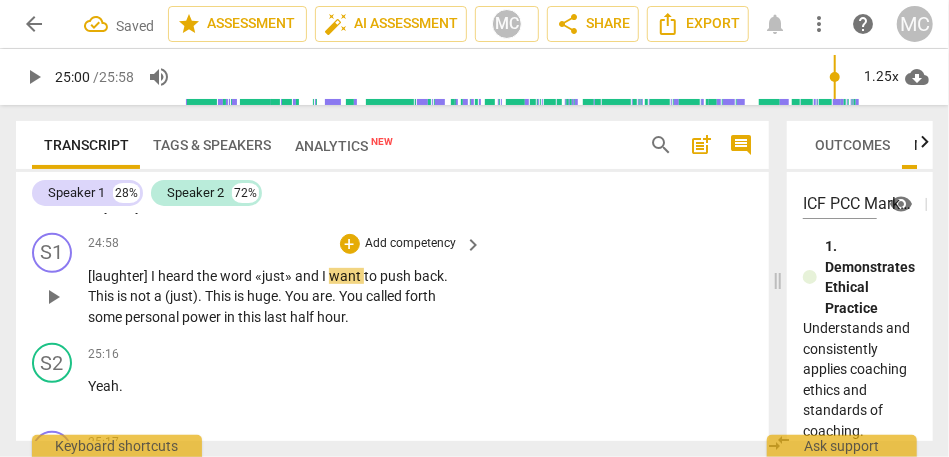 click on "and" at bounding box center [308, 276] 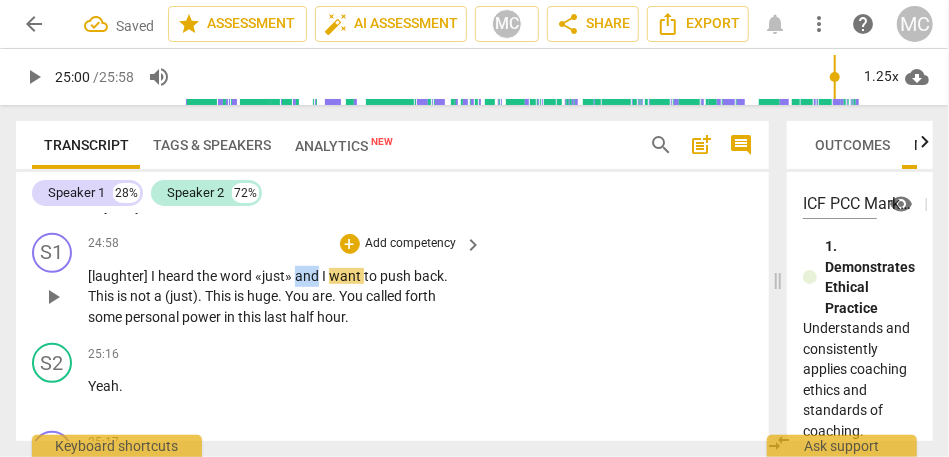 click on "and" at bounding box center (308, 276) 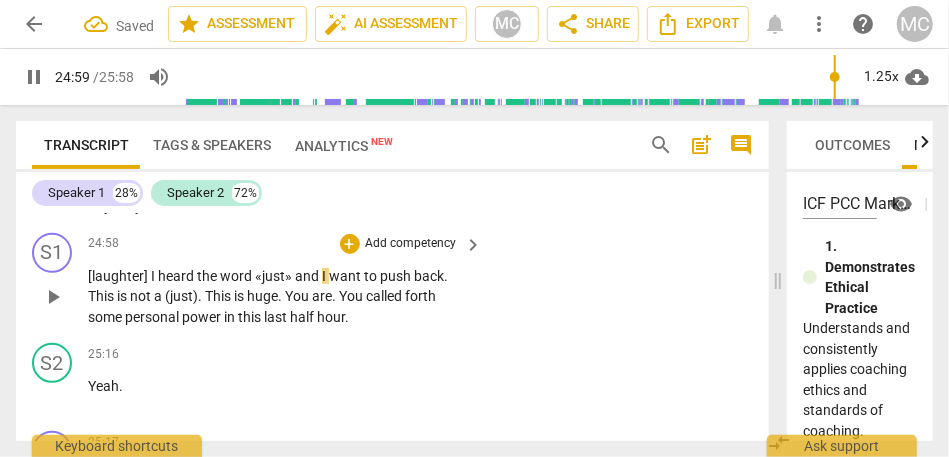 type on "1500" 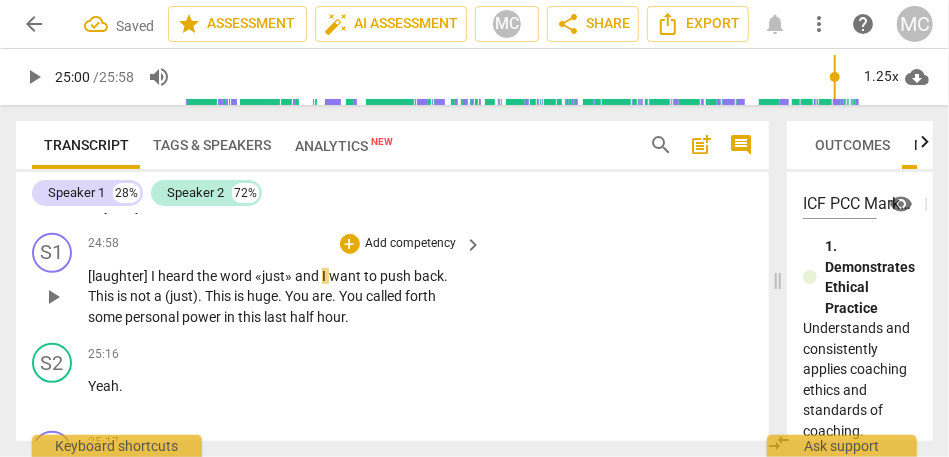click on "want" at bounding box center [346, 276] 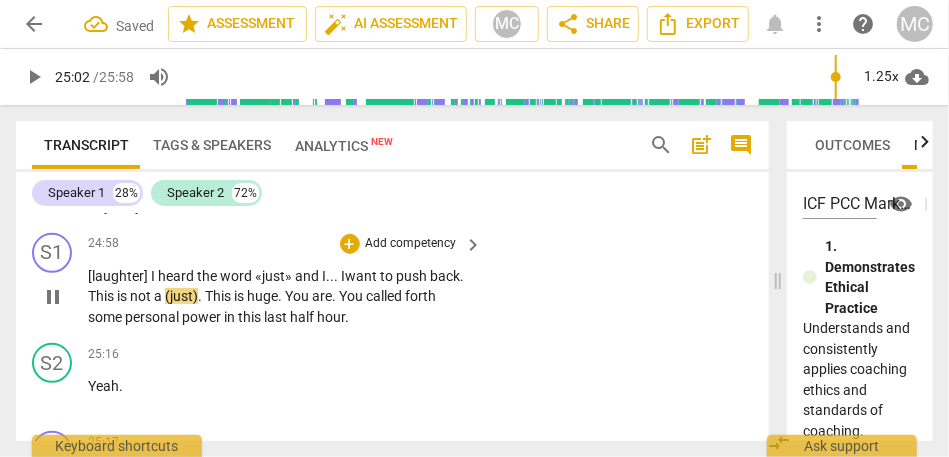 click on "(just)" at bounding box center (181, 296) 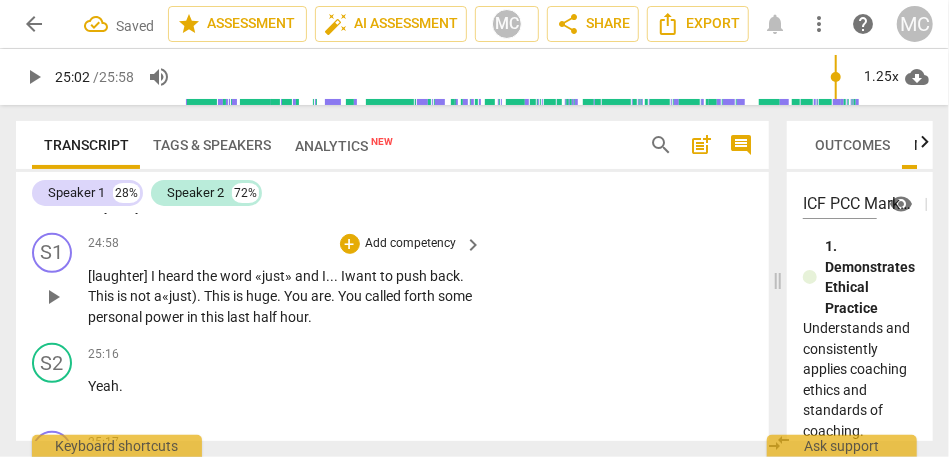 click on "This" at bounding box center (218, 296) 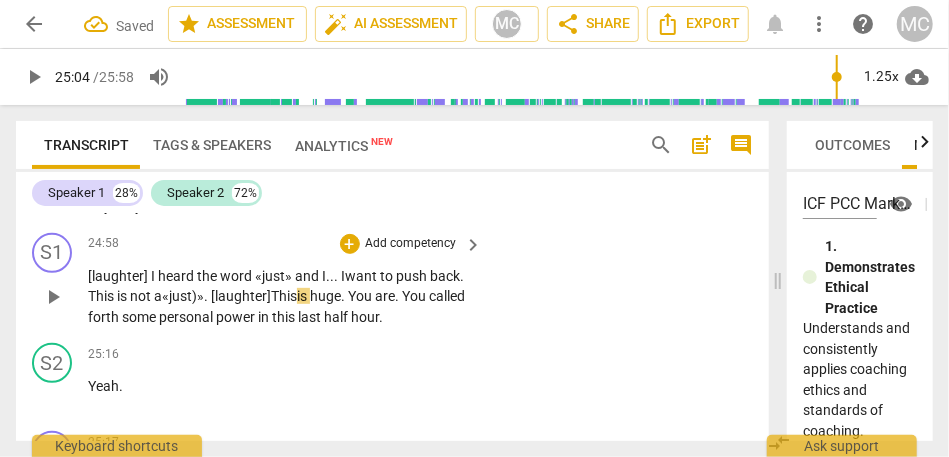 click on "a  «" at bounding box center (161, 296) 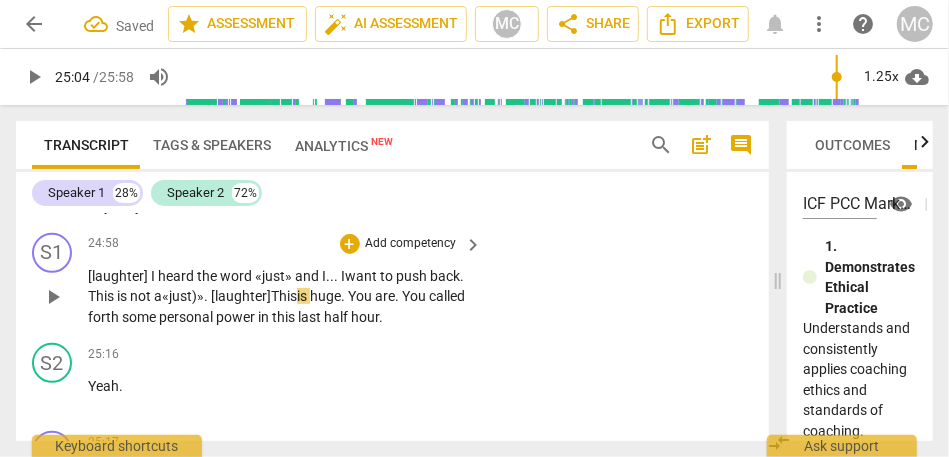 click on "a  «" at bounding box center [161, 296] 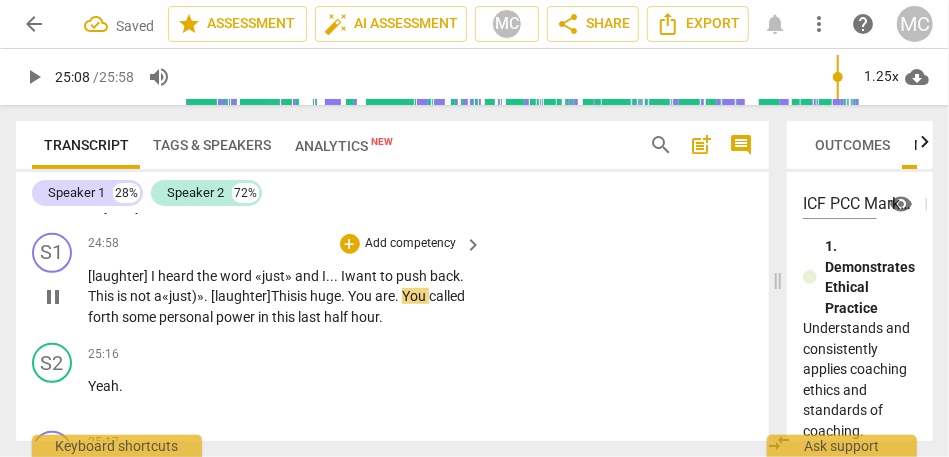 click on "." at bounding box center (398, 296) 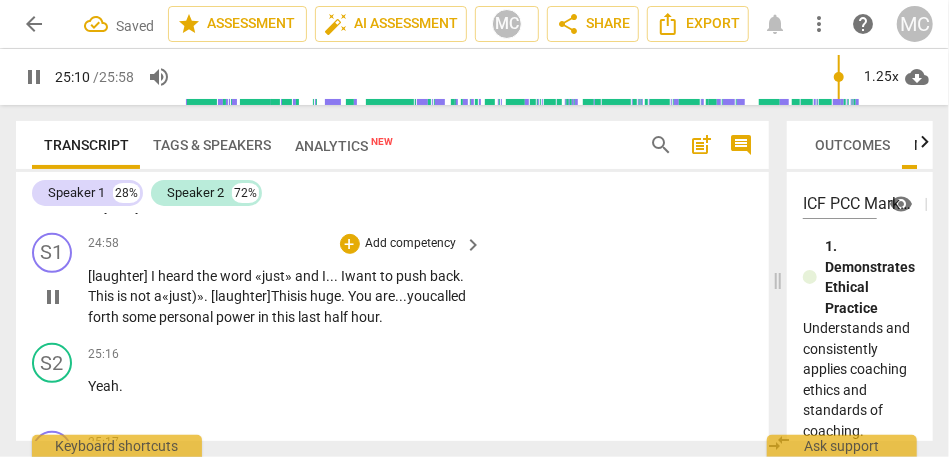 click on "you" at bounding box center (418, 296) 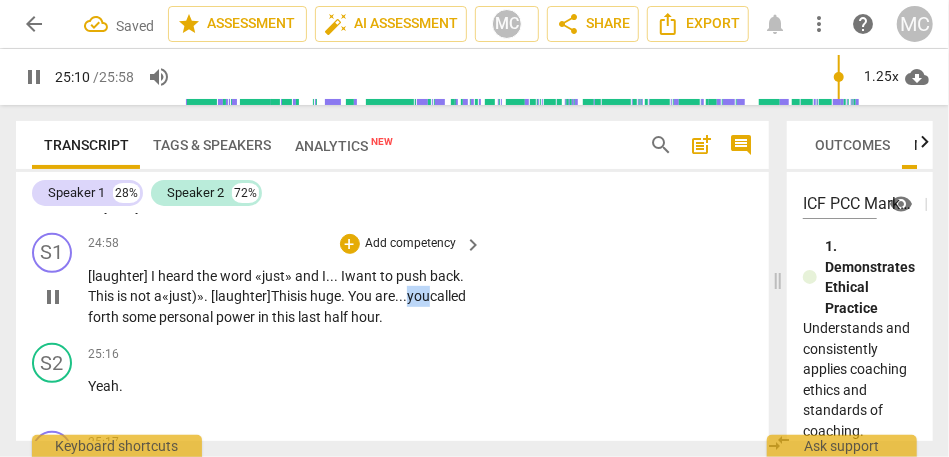 click on "you" at bounding box center [418, 296] 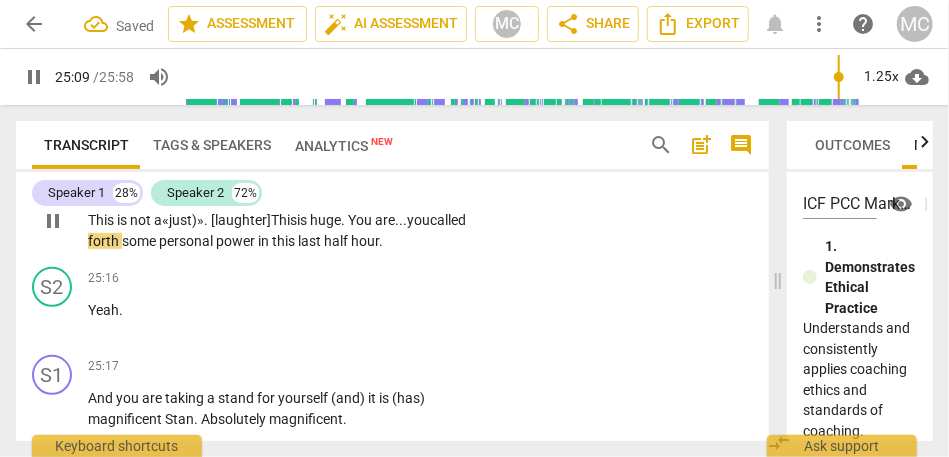 scroll, scrollTop: 11868, scrollLeft: 0, axis: vertical 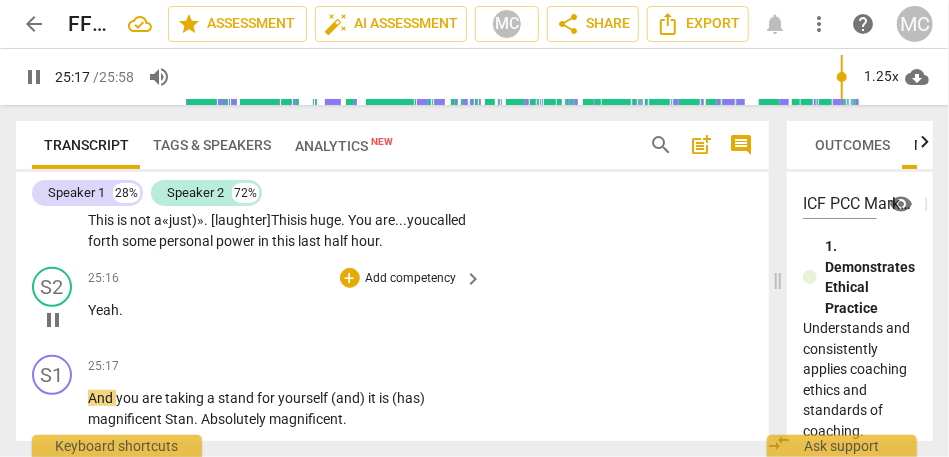click on "Yeah" at bounding box center (103, 310) 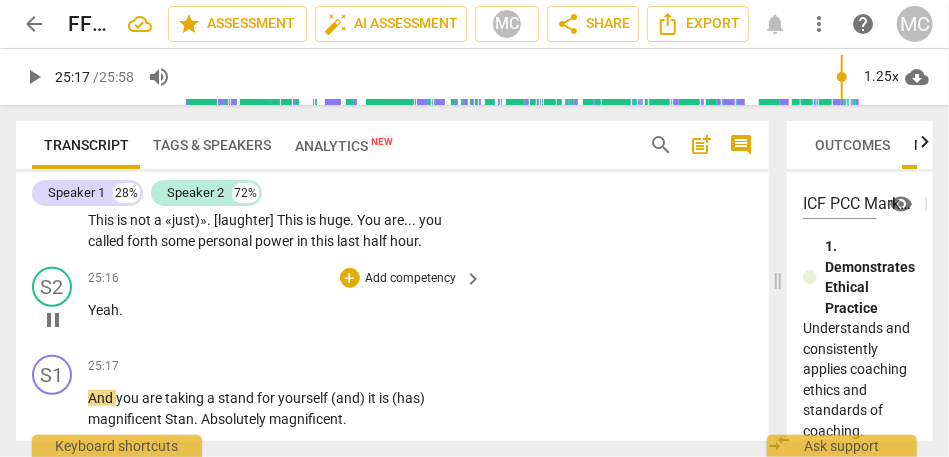 type on "1517" 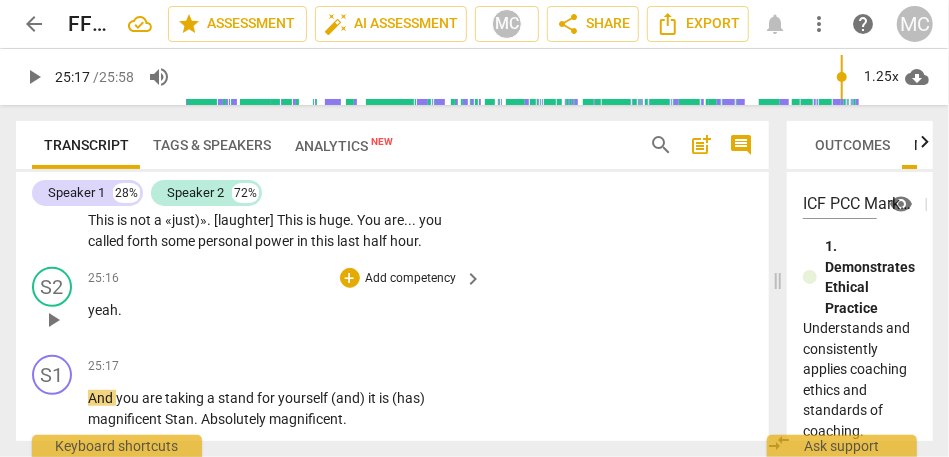 type 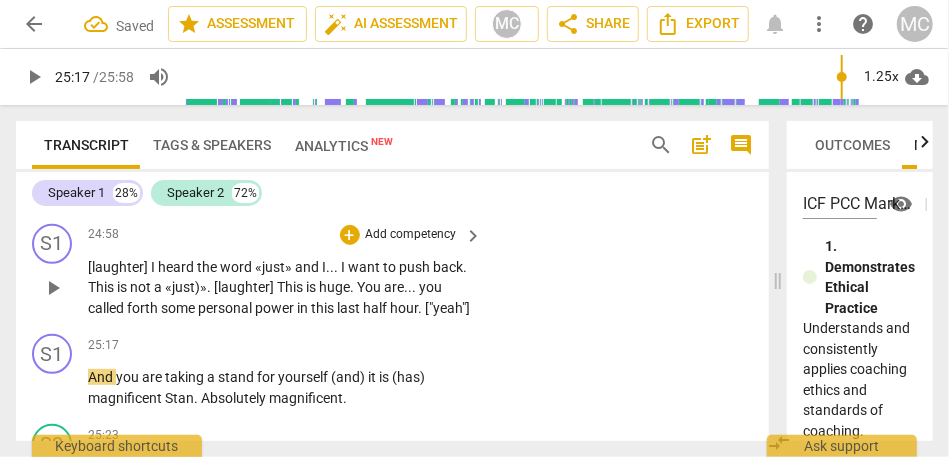 scroll, scrollTop: 11895, scrollLeft: 0, axis: vertical 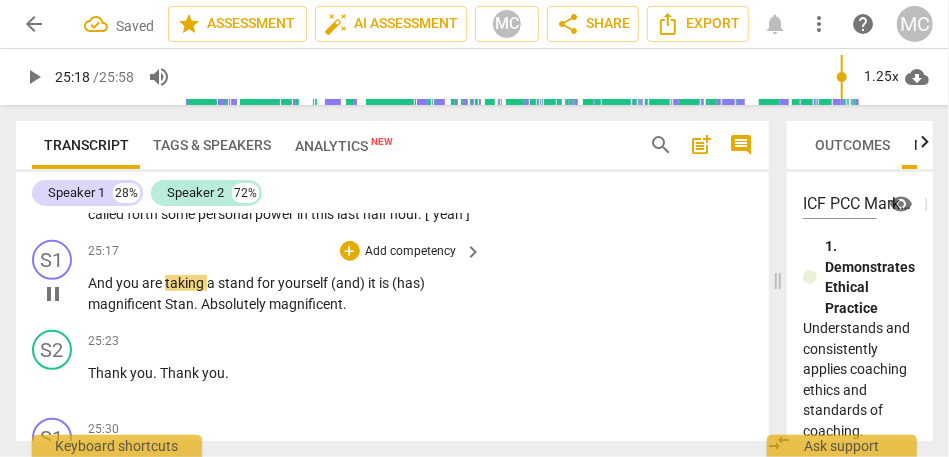type on "1518" 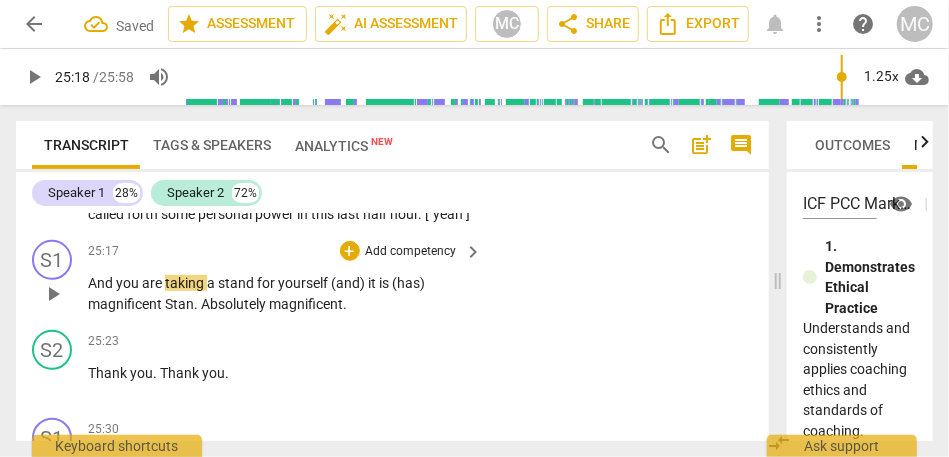 click on "And" at bounding box center [102, 283] 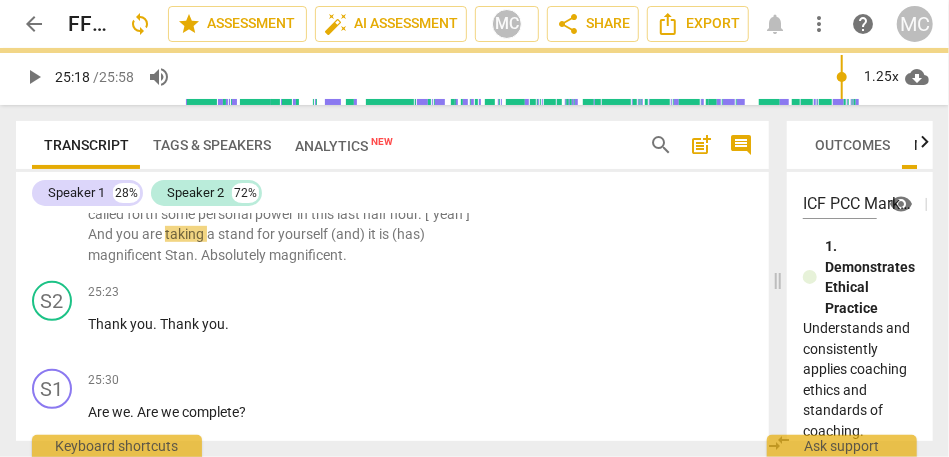 scroll, scrollTop: 11825, scrollLeft: 0, axis: vertical 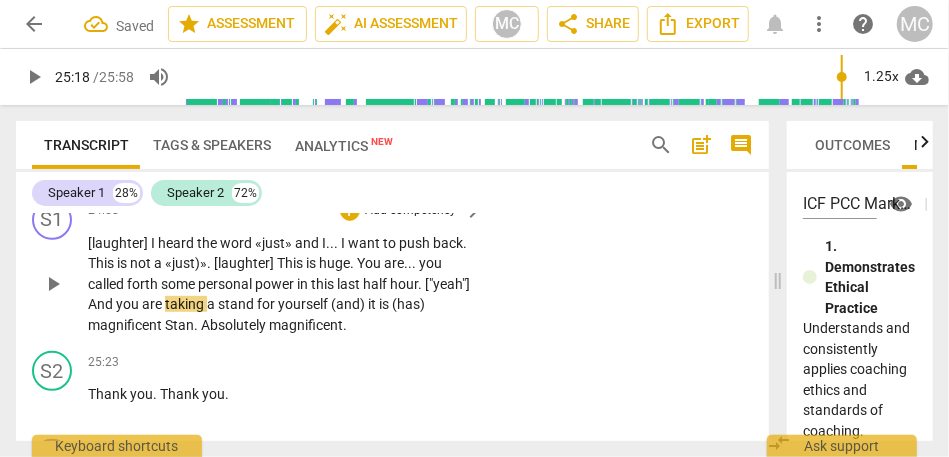 click on "[laughter]   I   heard   the   word   «just»   and   I . . .   I   want   to   push   back .   This   is   not   a   «just)» .   [laughter]   This   is   huge .   You   are . . .   you   called   forth   some   personal   power   in   this   last   half   hour .   ["yeah"]   And   you   are   taking   a   stand   for   yourself   (and)   it   is   (has)   magnificent   Stan .   Absolutely   magnificent ." at bounding box center (280, 284) 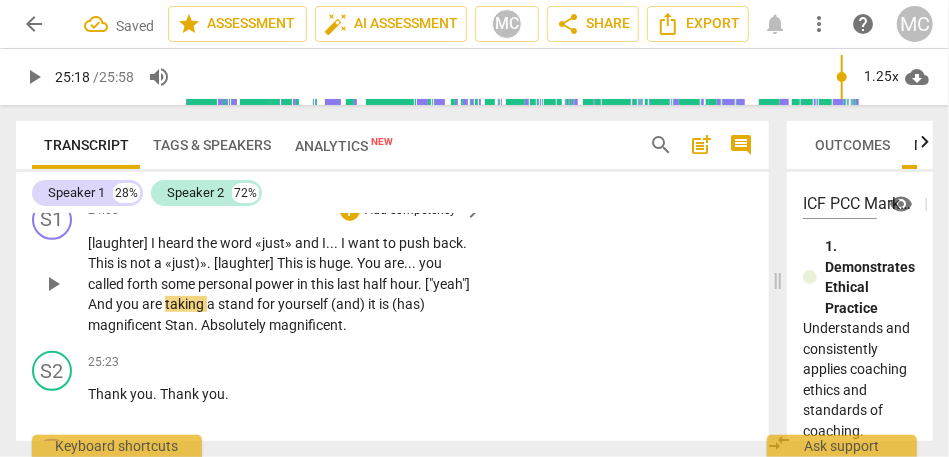 type 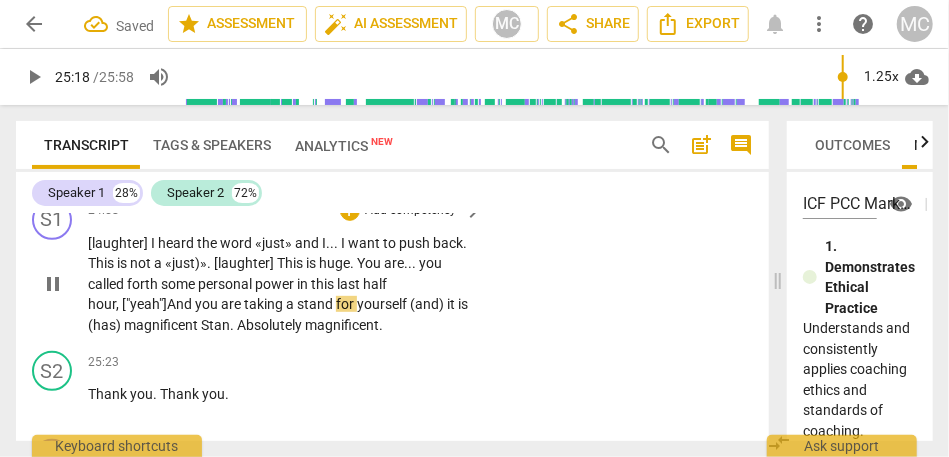 click on "["yeah"]" at bounding box center [144, 304] 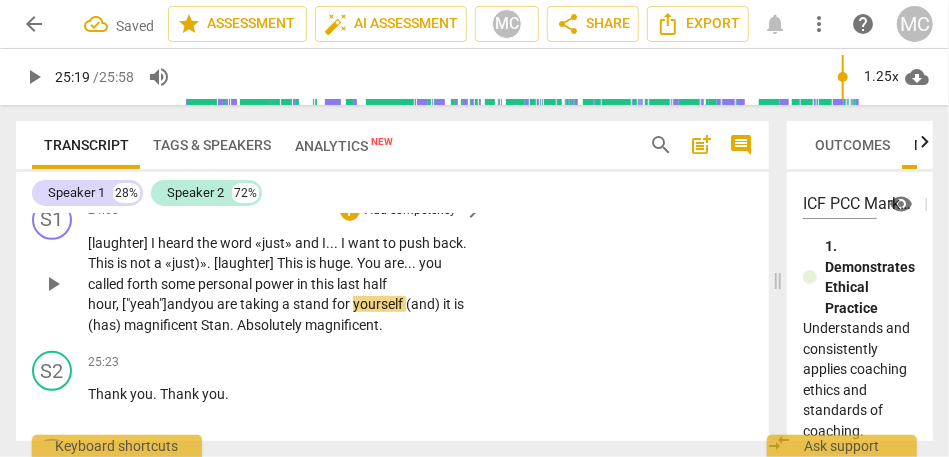 click on "and" at bounding box center (179, 304) 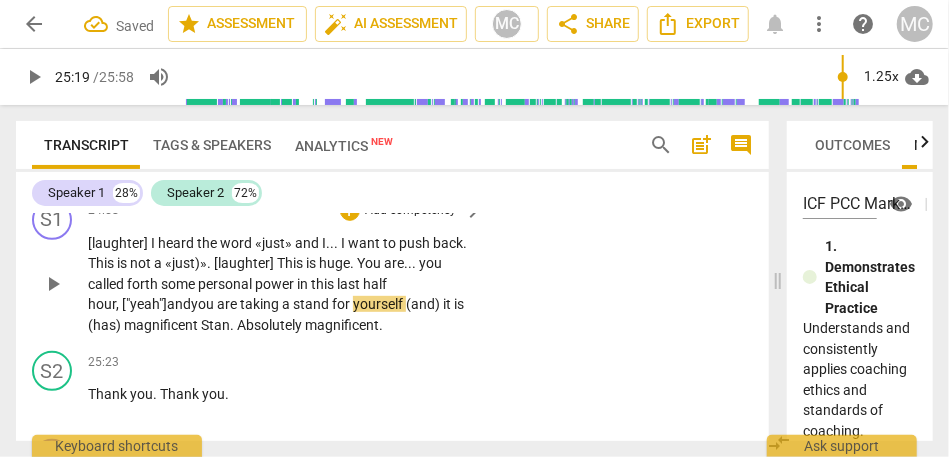 click on "and" at bounding box center [179, 304] 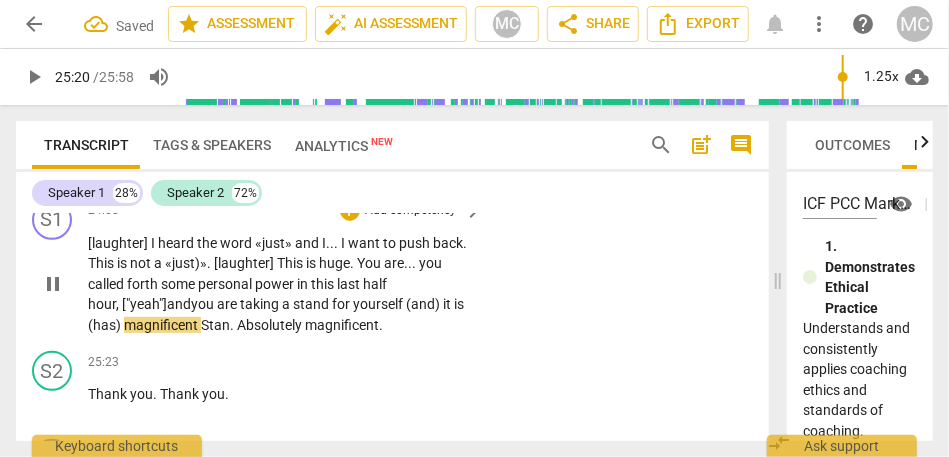 click on "(and)" at bounding box center (424, 304) 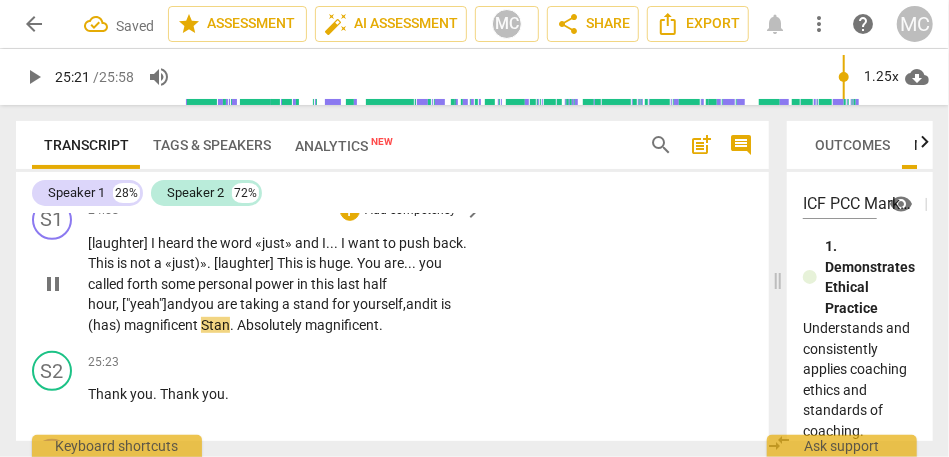 click on "and" at bounding box center (418, 304) 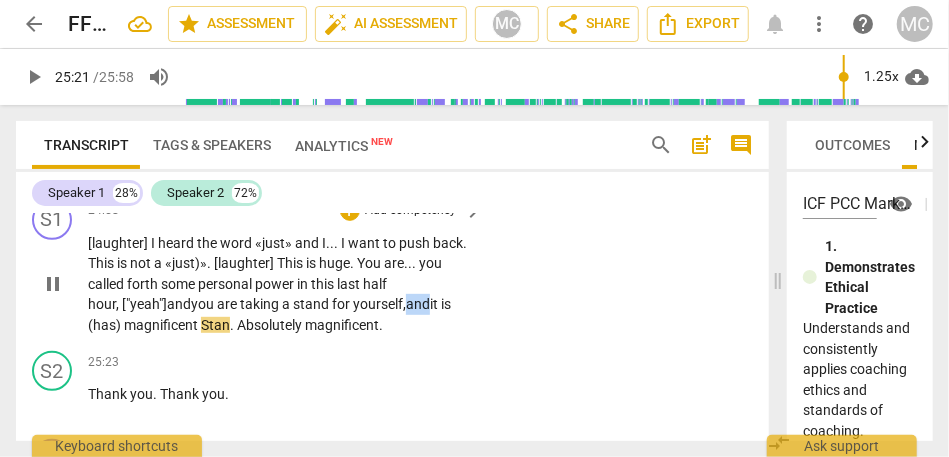 click on "and" at bounding box center [418, 304] 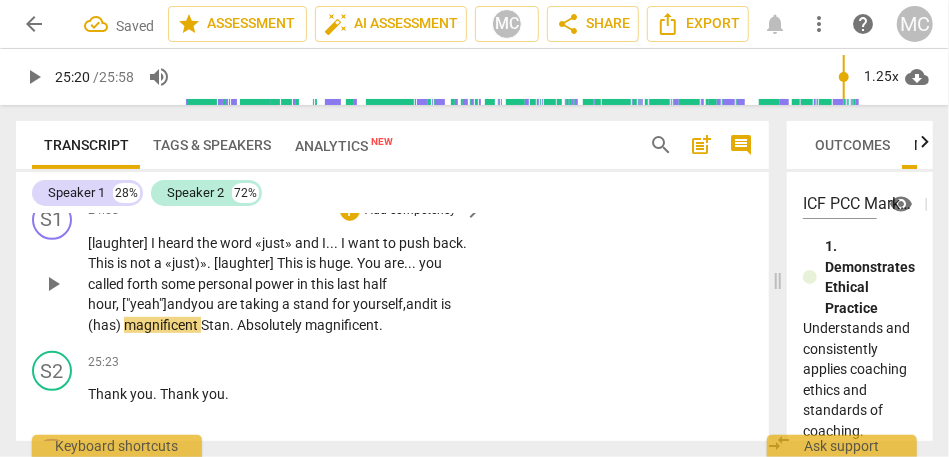 click on "yourself," at bounding box center [379, 304] 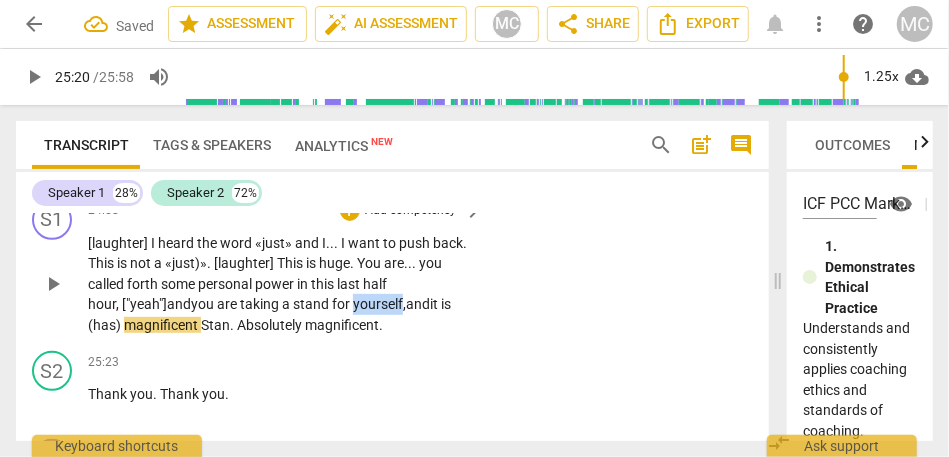 click on "yourself," at bounding box center [379, 304] 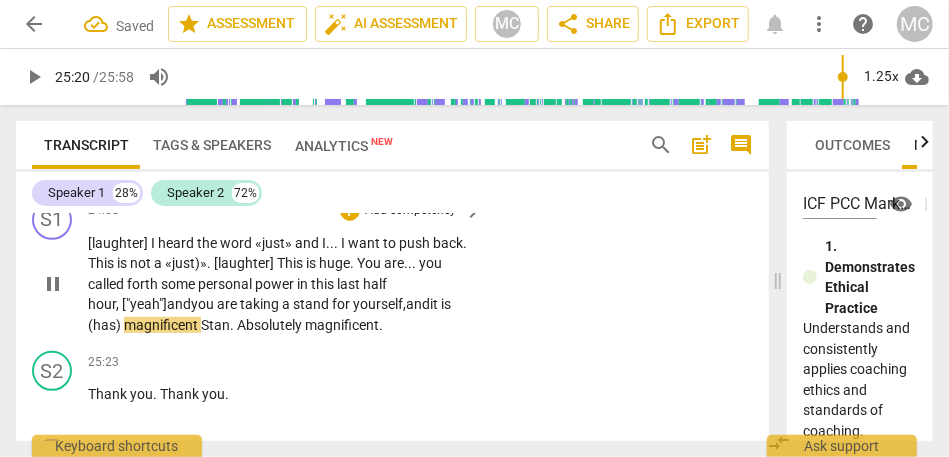 click on "and" at bounding box center [418, 304] 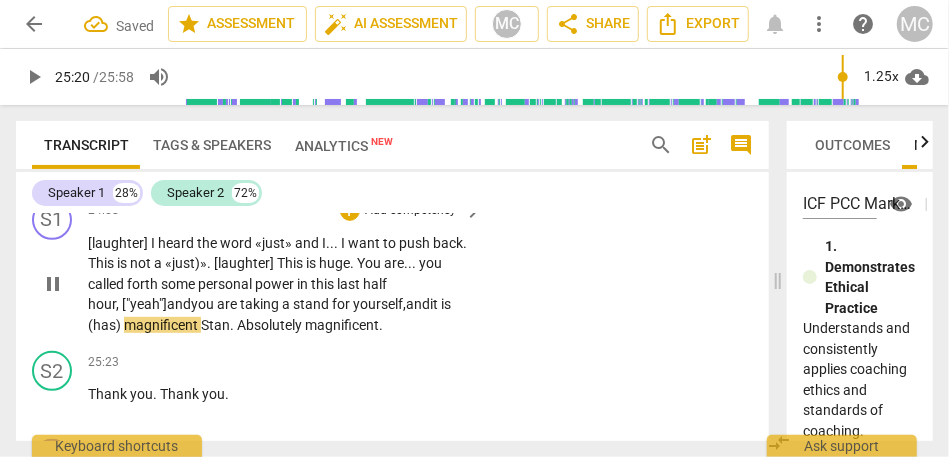 click on "and" at bounding box center [418, 304] 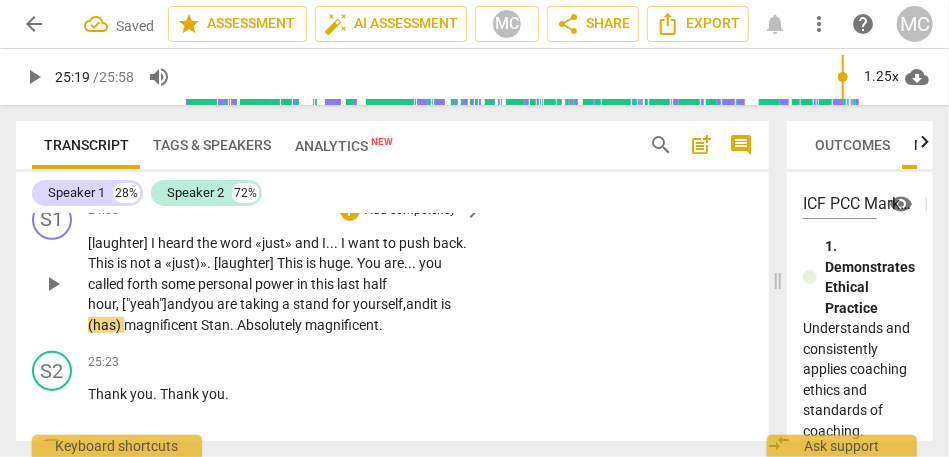 click on "is" at bounding box center [446, 304] 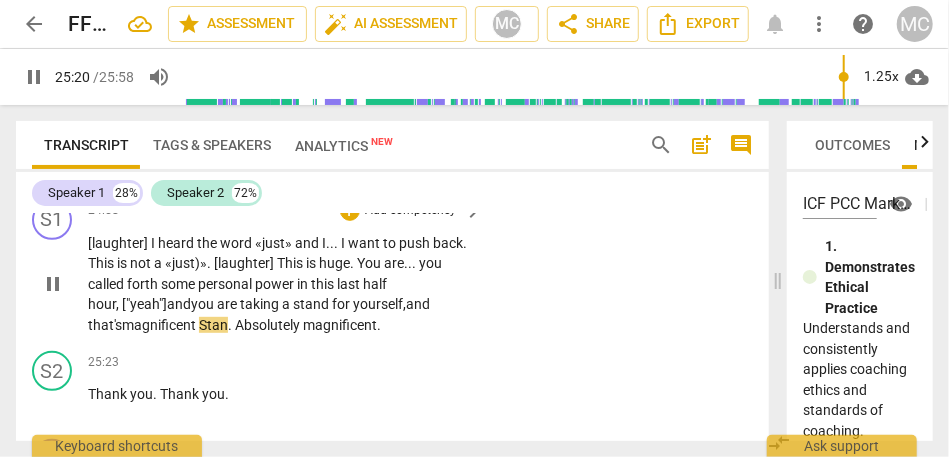 click on "magnificent" at bounding box center (160, 325) 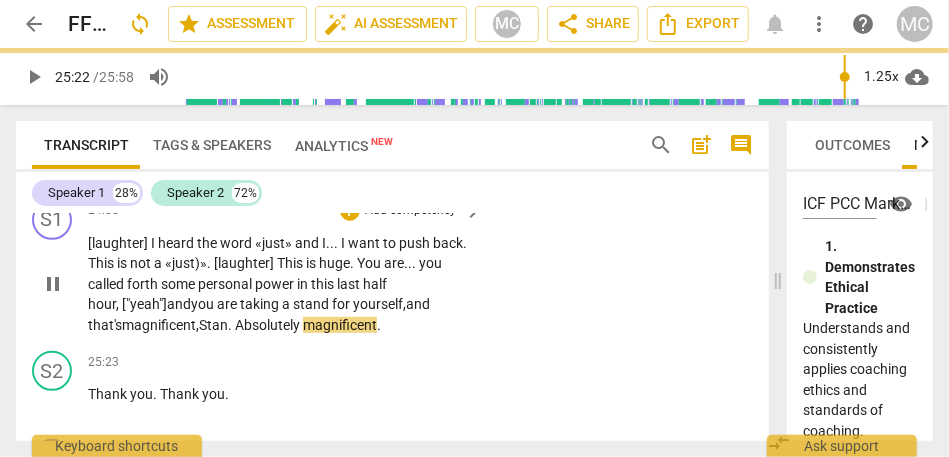 click on "." at bounding box center [231, 325] 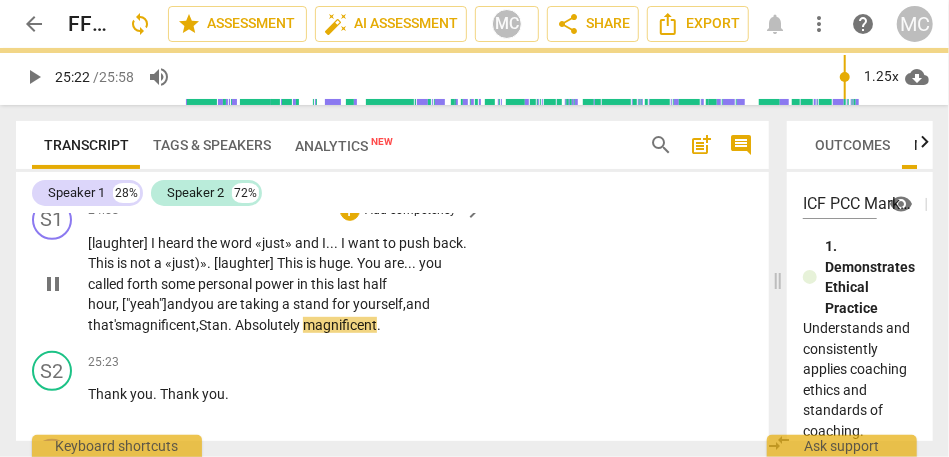type on "1523" 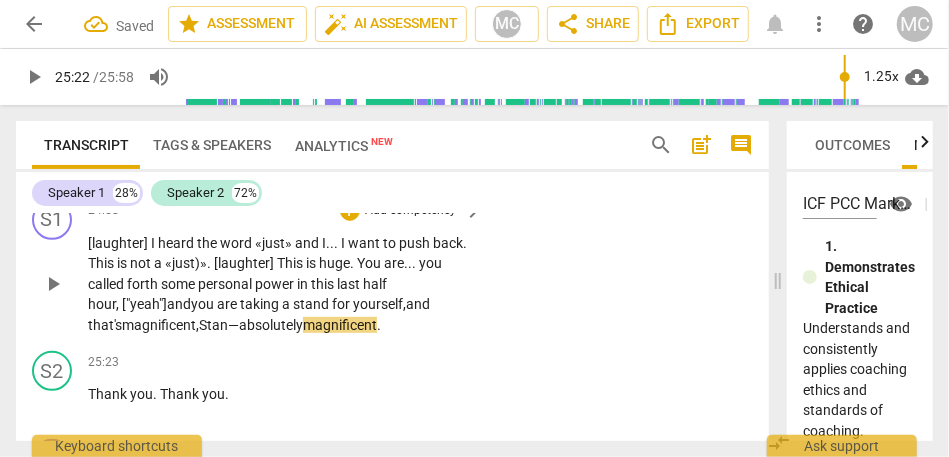 click on "S1 play_arrow pause 24:58 + Add competency keyboard_arrow_right [laughter]   I   heard   the   word   «just»   and   I . . .   I   want   to   push   back .   This   is   not   a   «just)» .   [laughter]   This   is   huge .   You   are . . .   you   called   forth   some   personal   power   in   this   last   half   hour,   ["yeah"]  and  you   are   taking   a   stand   for   yourself,  and that's  magnificent,  Stan— absolutely  magnificent ." at bounding box center (392, 268) 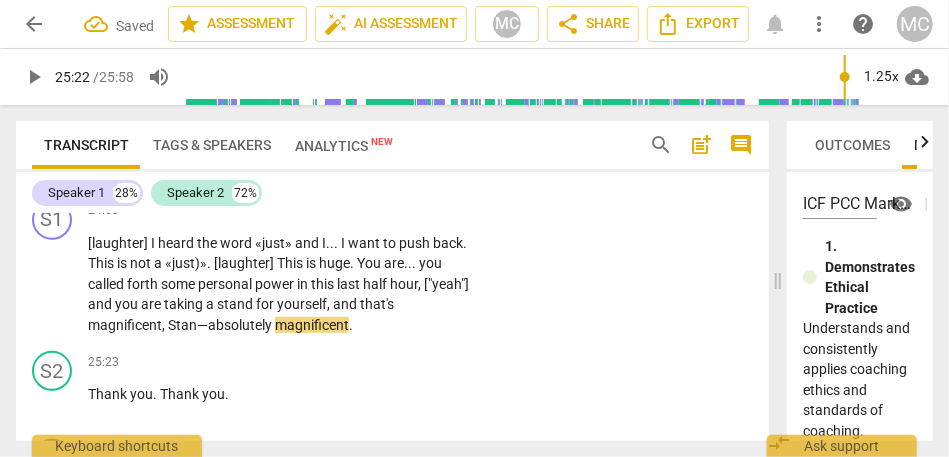 click on "[laughter]   I   heard   the   word   «just»   and   I . . .   I   want   to   push   back .   This   is   not   a   «just)» .   [laughter]   This   is   huge .   You   are . . .   you   called   forth   some   personal   power   in   this   last   half   hour ,   ["yeah"]   and   you   are   taking   a   stand   for   yourself ,   and   that's   magnificent ,   Stan—absolutely   magnificent ." at bounding box center (280, 284) 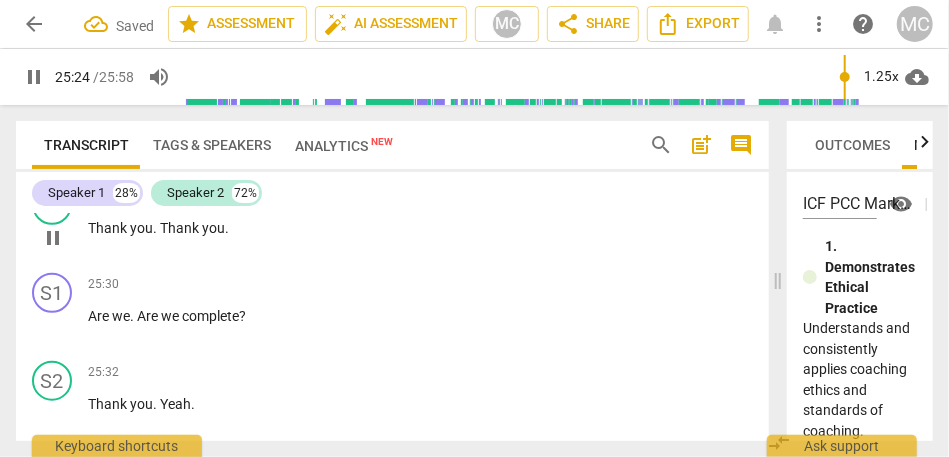 scroll, scrollTop: 11993, scrollLeft: 0, axis: vertical 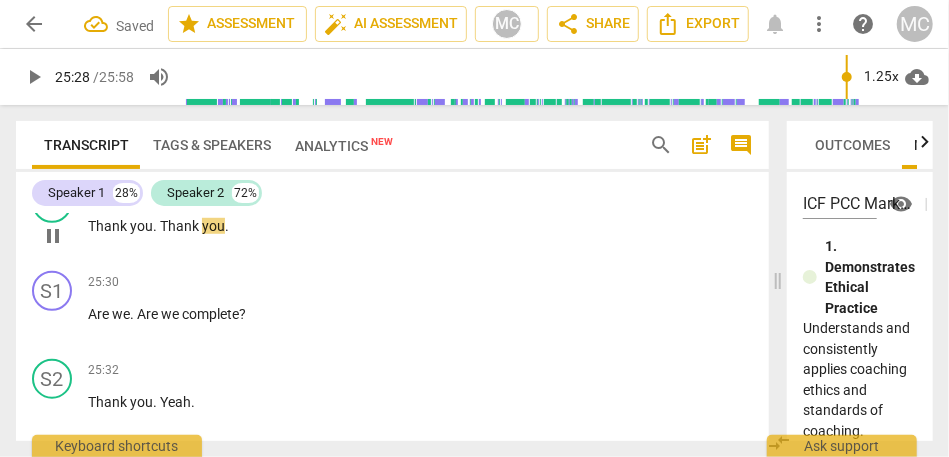 click on "Thank" at bounding box center (181, 226) 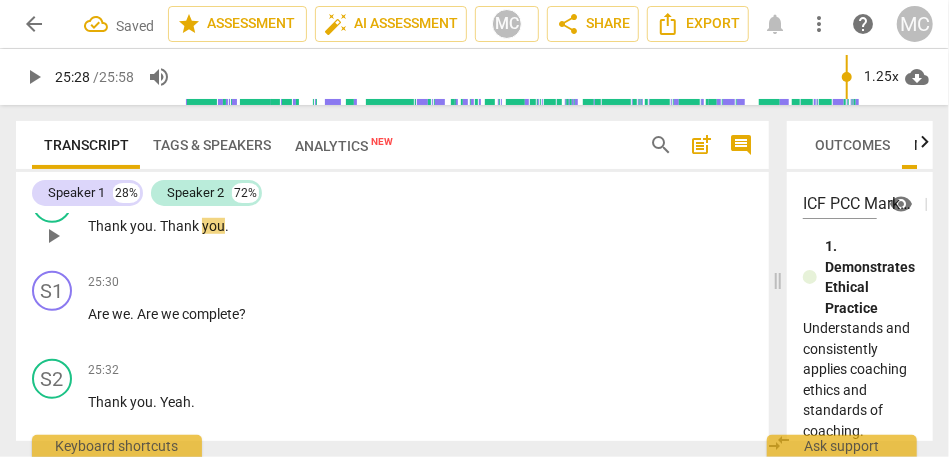 type 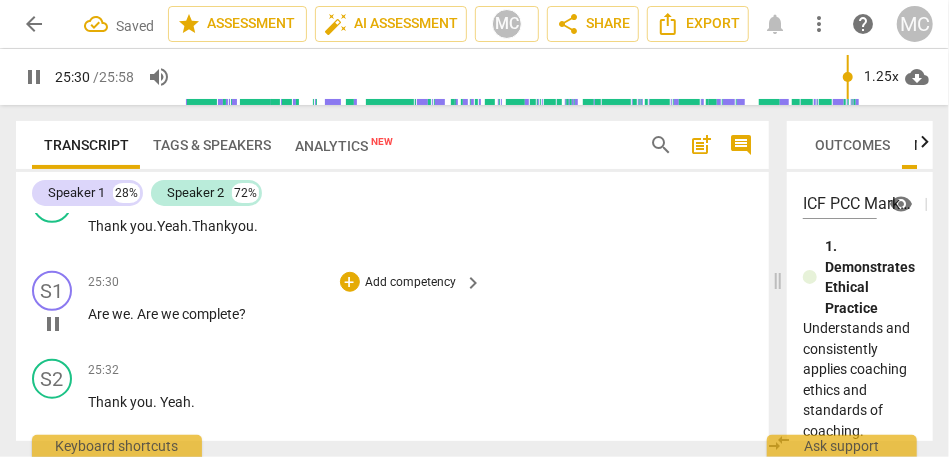 type on "1531" 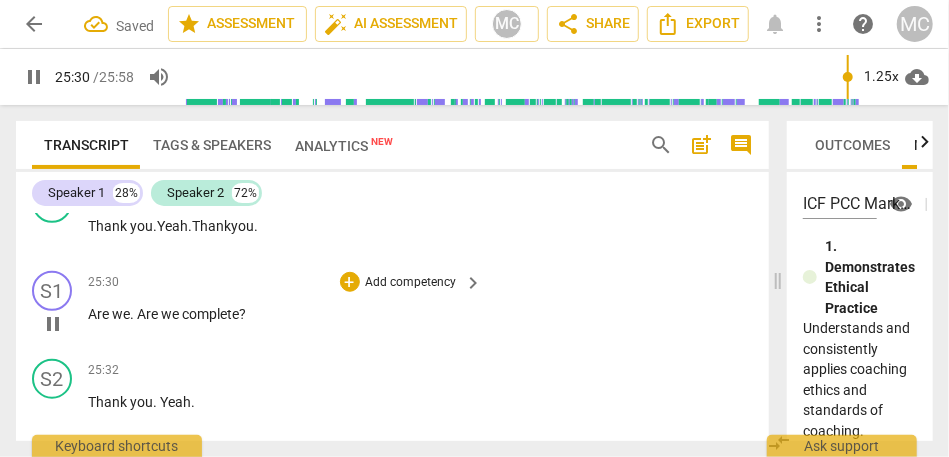 click on "Are" at bounding box center (149, 314) 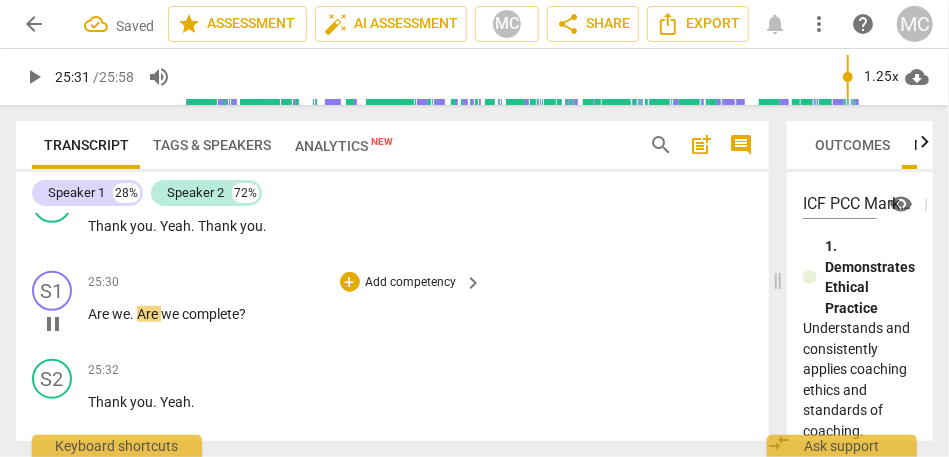 type 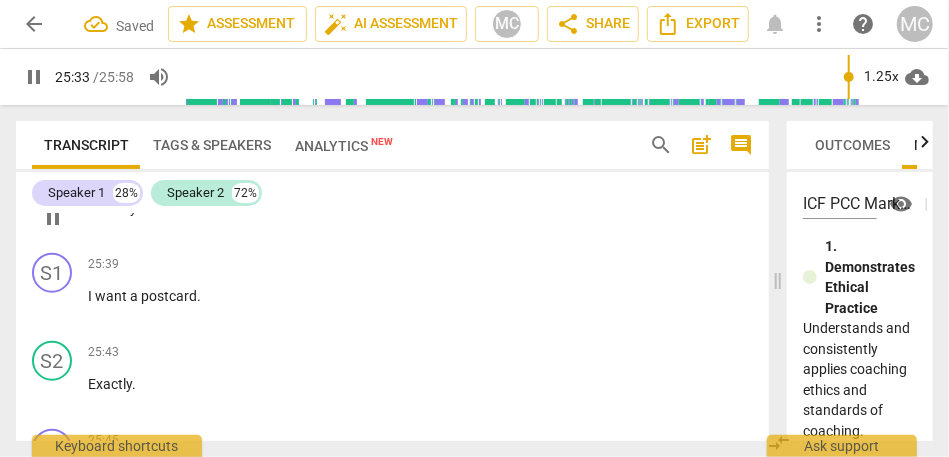 scroll, scrollTop: 12211, scrollLeft: 0, axis: vertical 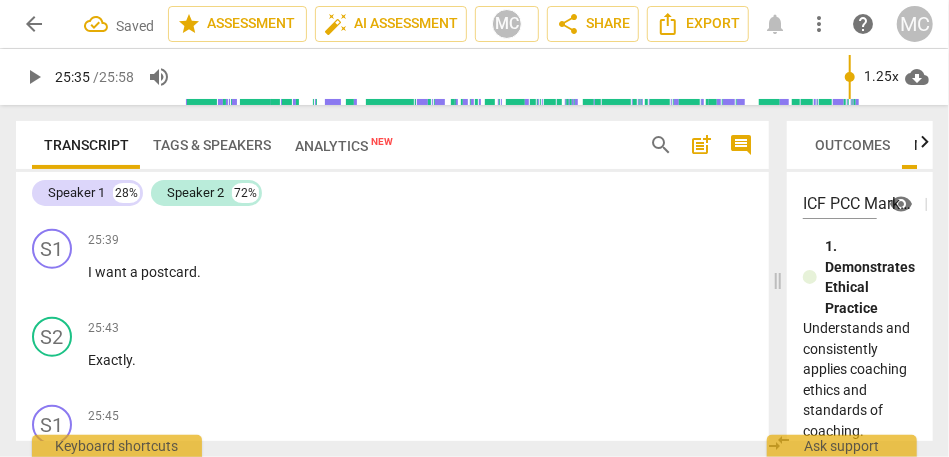 click on "you" at bounding box center [141, 184] 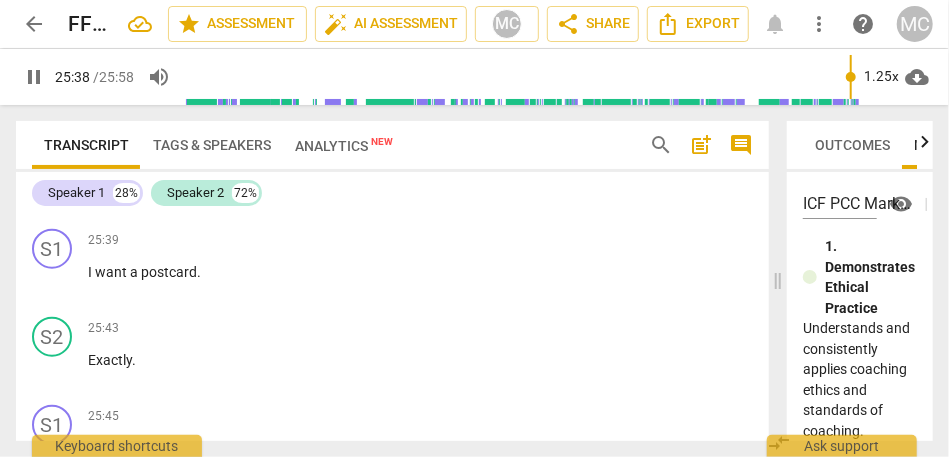 click on "Thank" at bounding box center [109, 184] 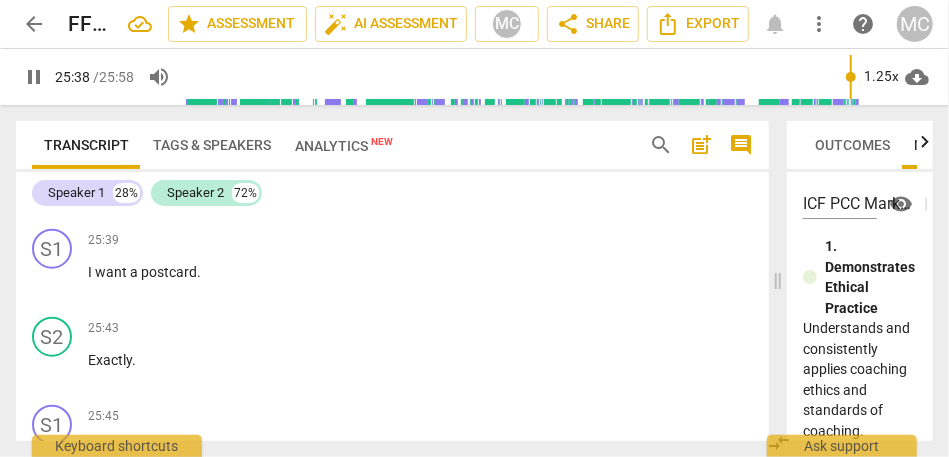 click on "Thank" at bounding box center [109, 184] 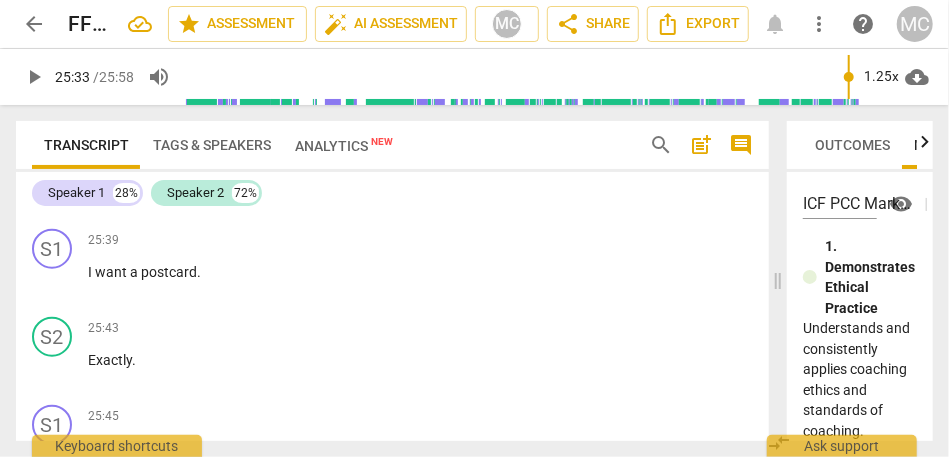 click on "Yeah" at bounding box center [175, 184] 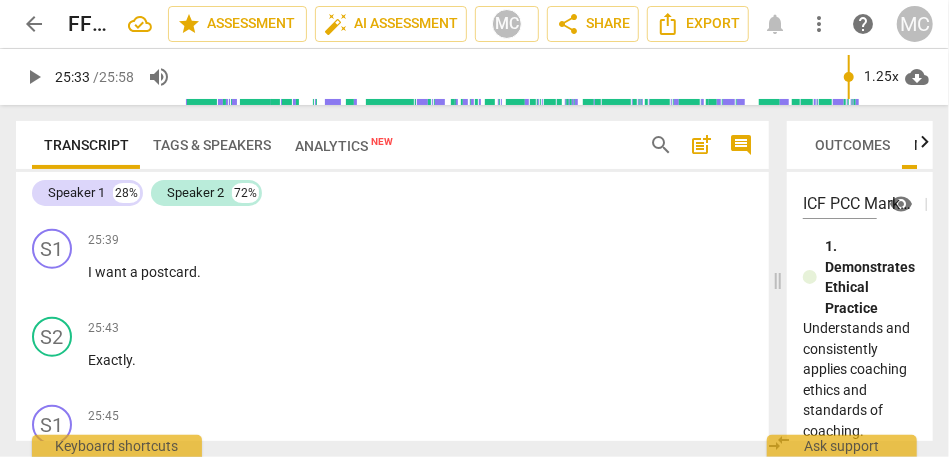 type on "1534" 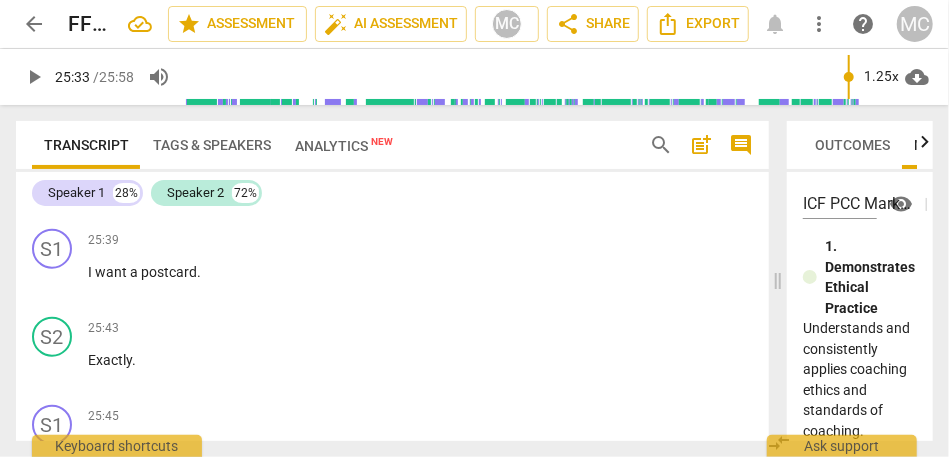type 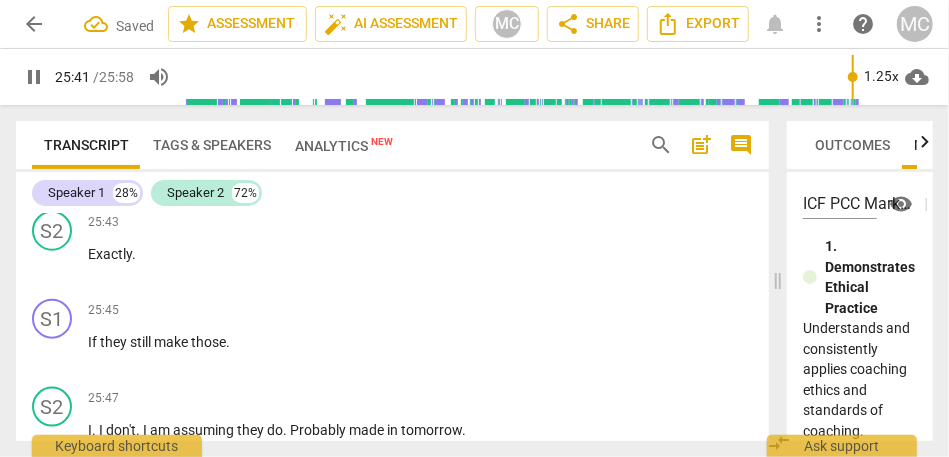 scroll, scrollTop: 12319, scrollLeft: 0, axis: vertical 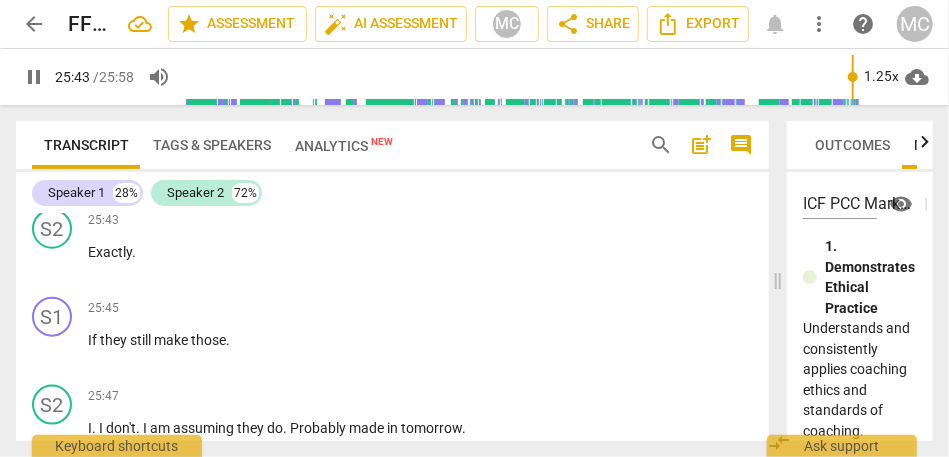 click on "postcard" at bounding box center [169, 164] 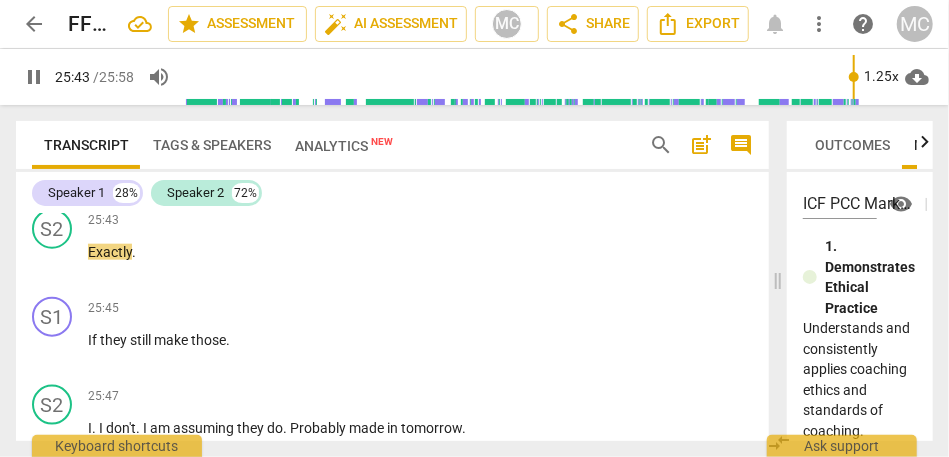 click on "postcard" at bounding box center [169, 164] 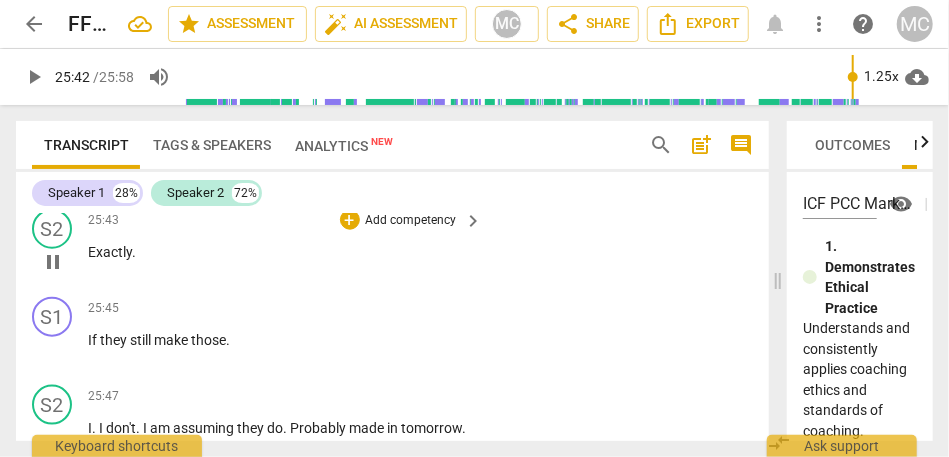 type on "1542" 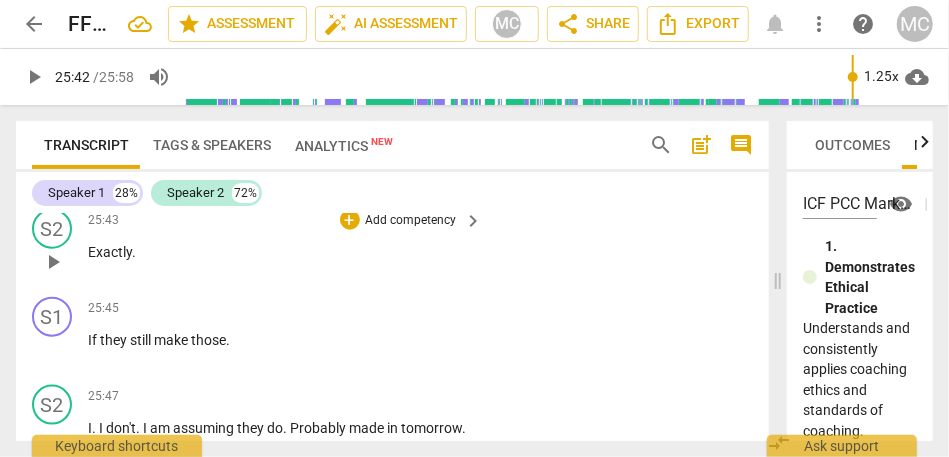 click on "Exactly" at bounding box center [110, 252] 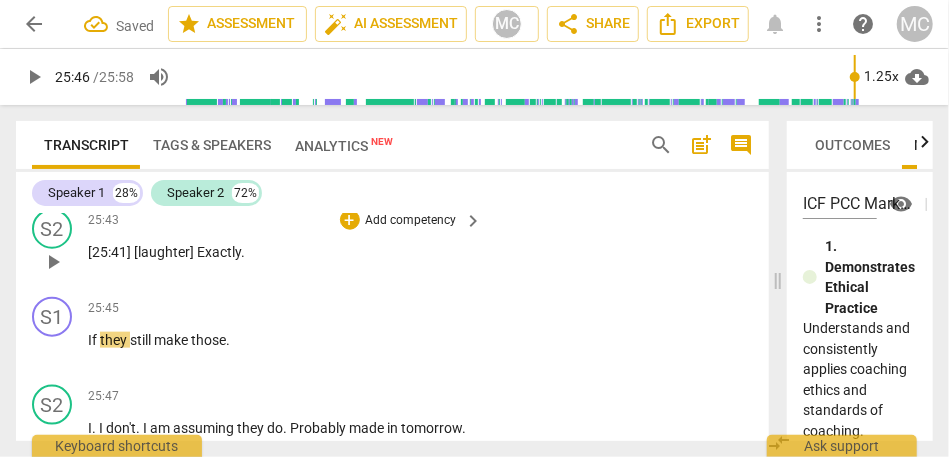 click on "[25:41] [laughter] Exactly ." at bounding box center (280, 252) 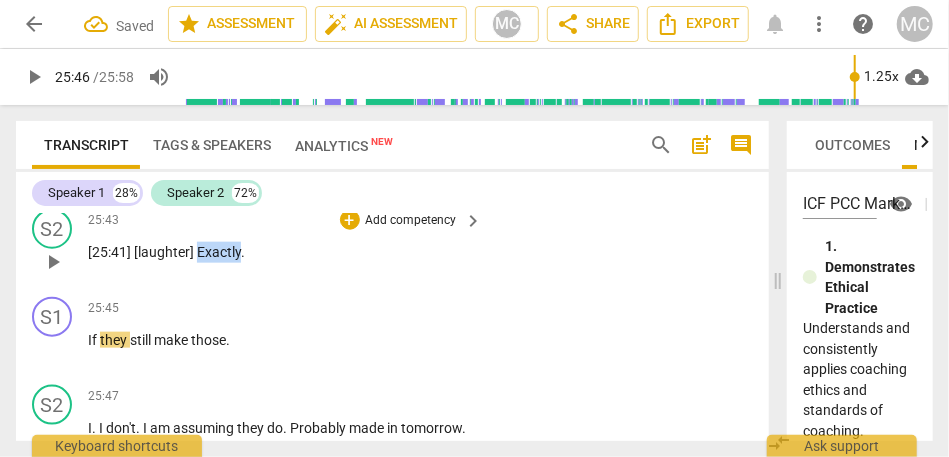 click on "[25:41] [laughter] Exactly ." at bounding box center [280, 252] 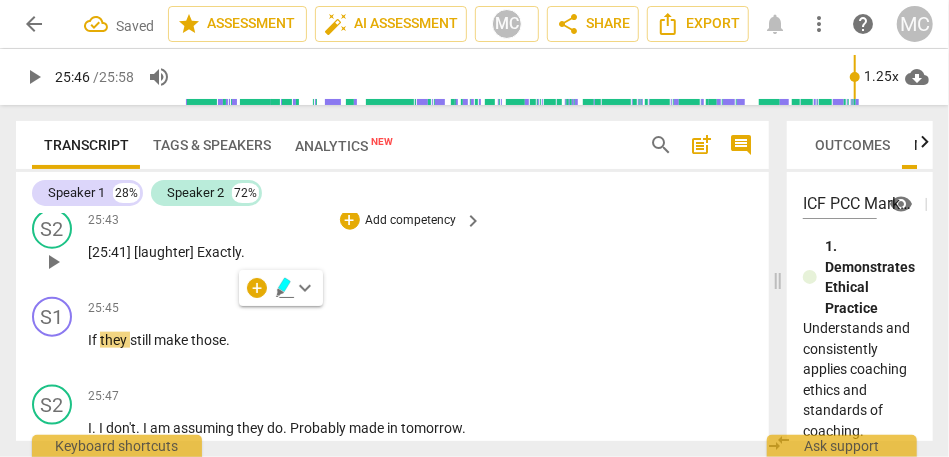 click on "[25:41] [laughter] Exactly" at bounding box center [164, 252] 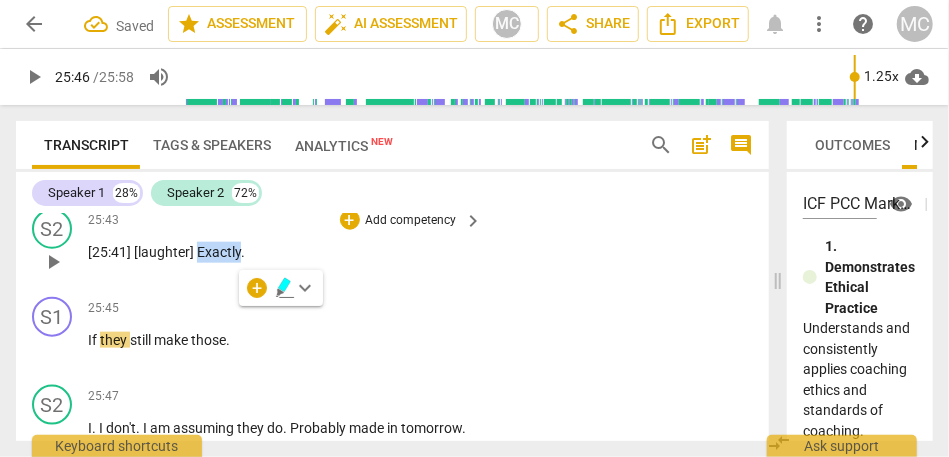 click on "[25:41] [laughter] Exactly" at bounding box center (164, 252) 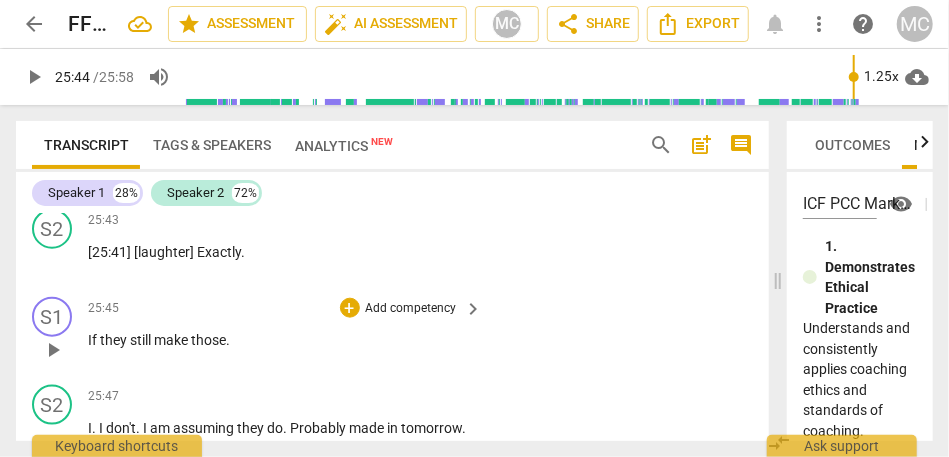 click on "play_arrow pause" at bounding box center (62, 350) 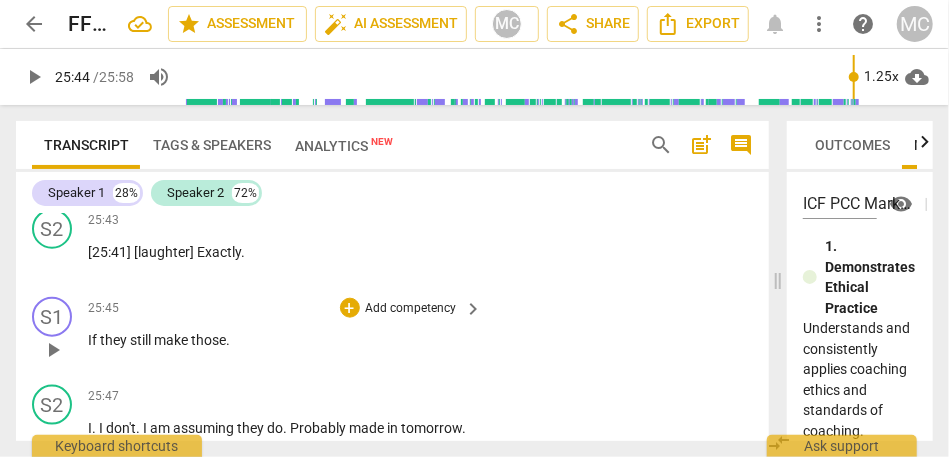 click on "If" at bounding box center [94, 340] 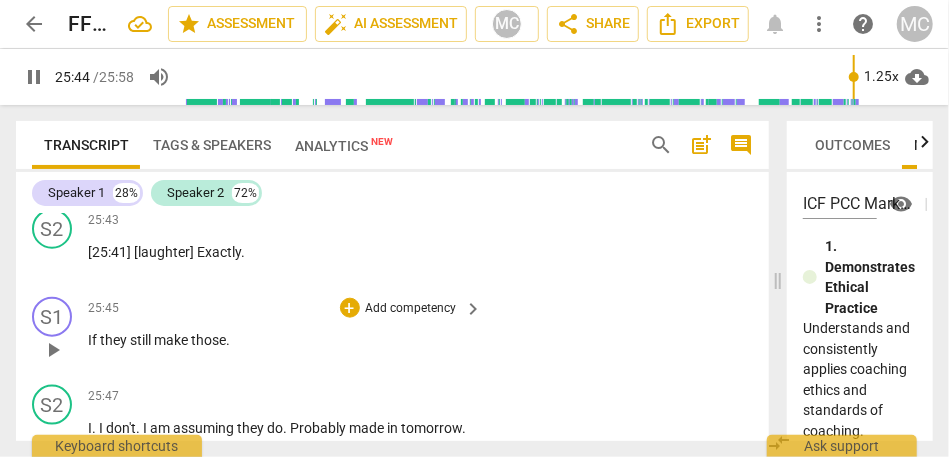 type on "1545" 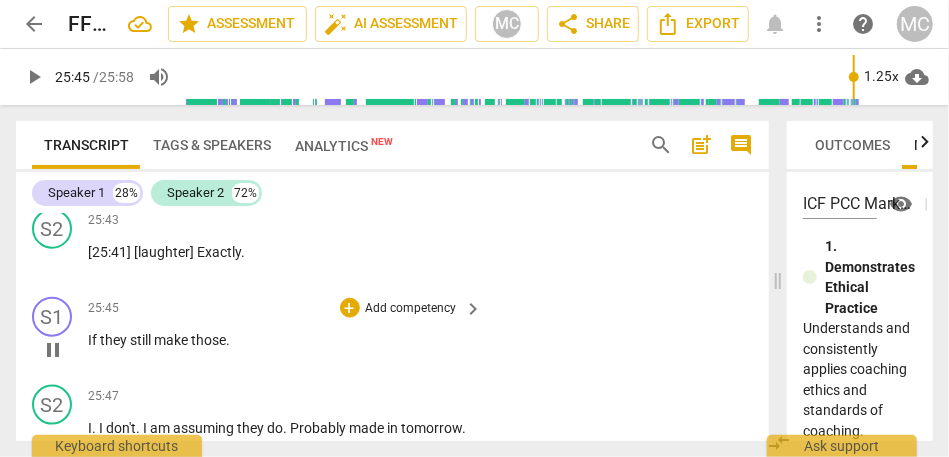 type 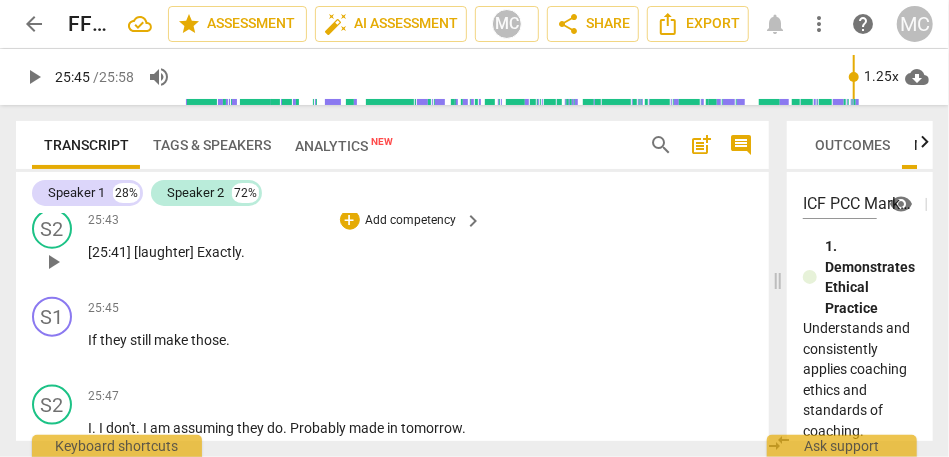click on "[laughter]" at bounding box center (165, 252) 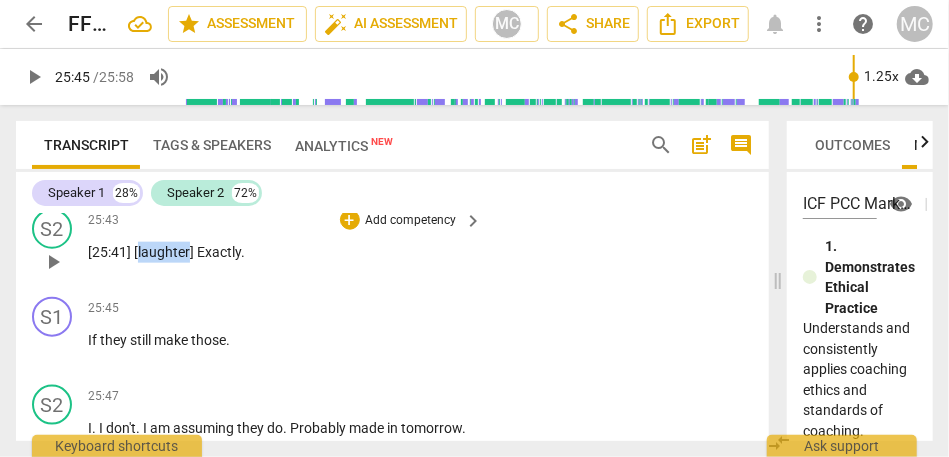 click on "[laughter]" at bounding box center [165, 252] 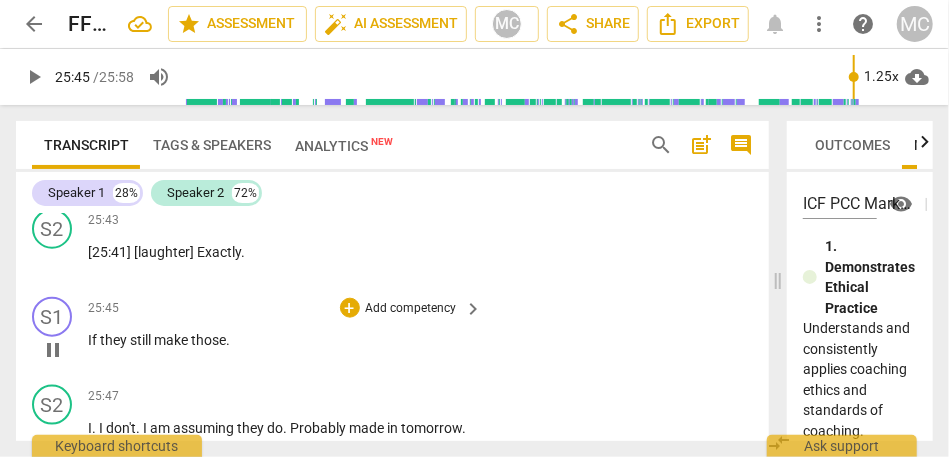 click on "If" at bounding box center (94, 340) 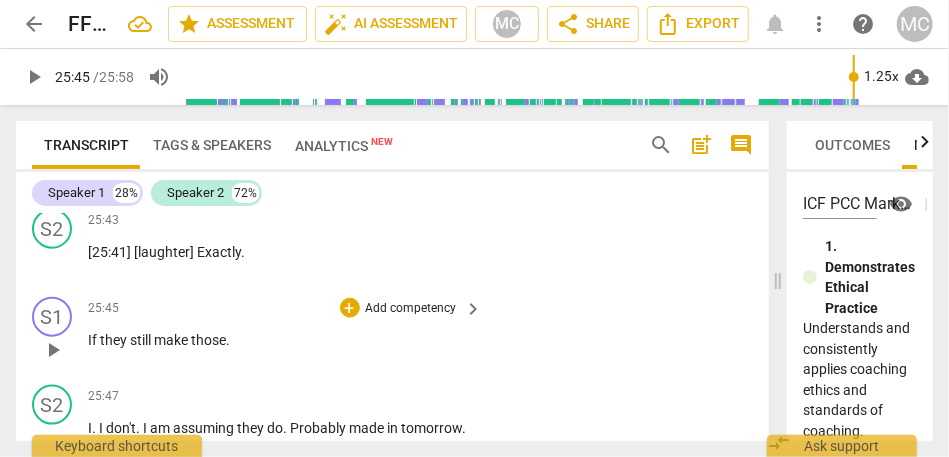 type 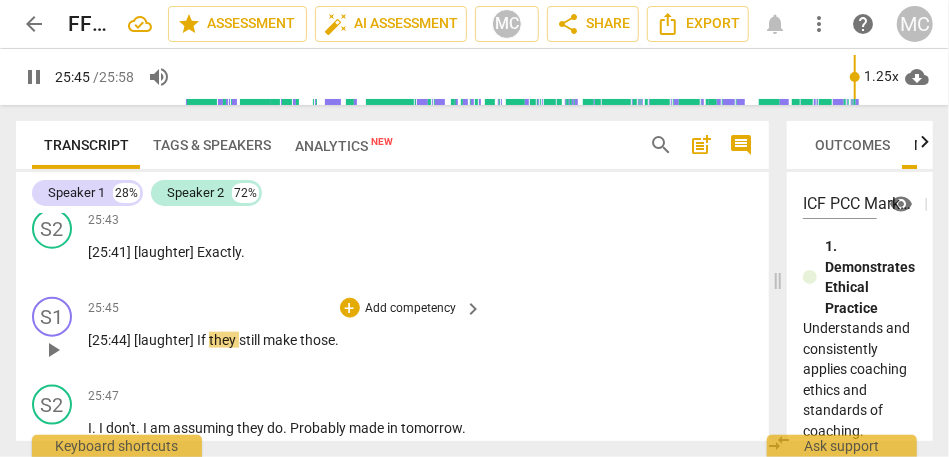 scroll, scrollTop: 12381, scrollLeft: 0, axis: vertical 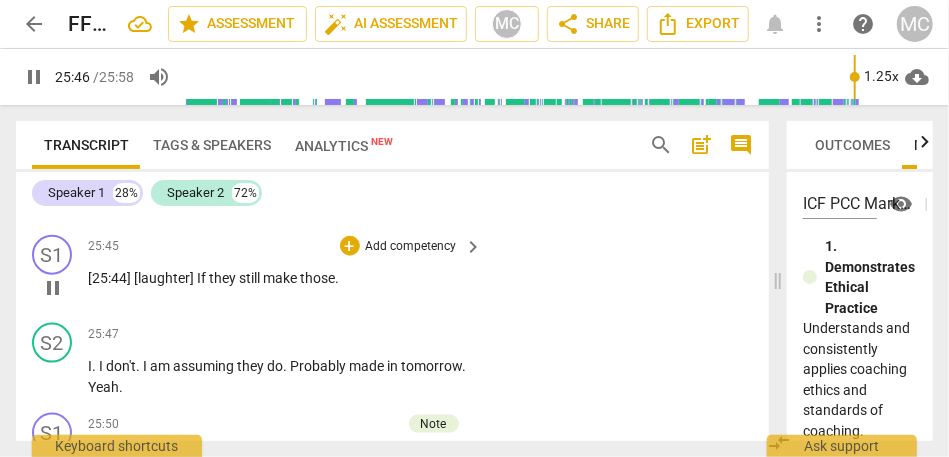 click on "[25:44] [laughter] If   they   still   make   those ." at bounding box center [280, 278] 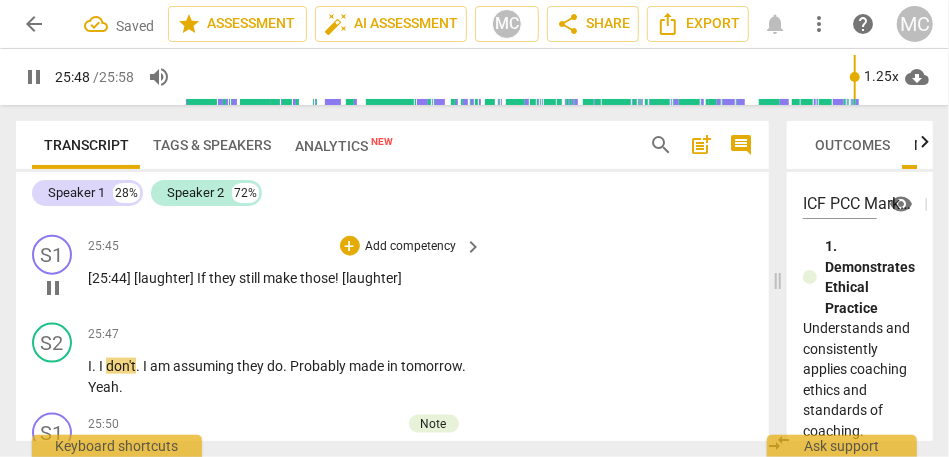 scroll, scrollTop: 12459, scrollLeft: 0, axis: vertical 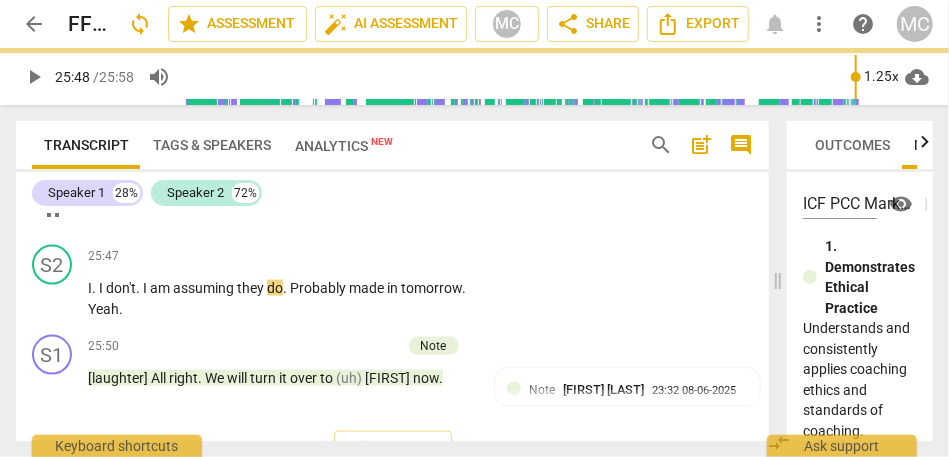 click on "those! [laughter]" at bounding box center [351, 200] 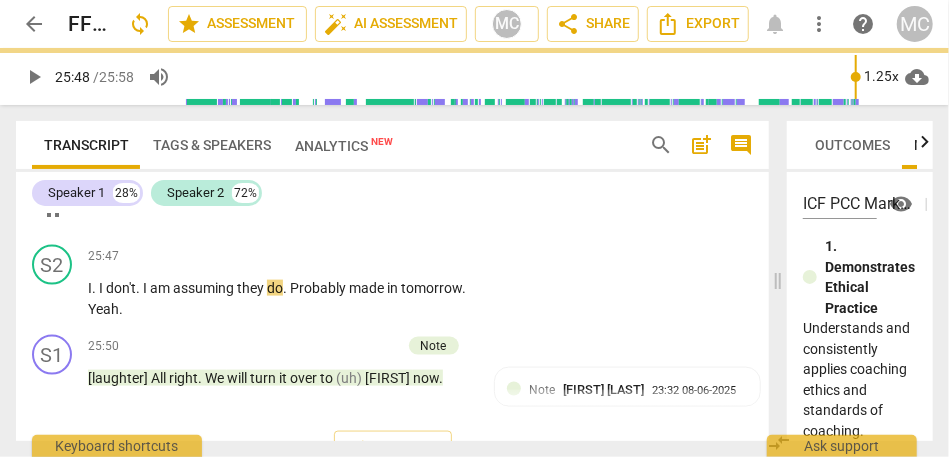 click on "those! [laughter]" at bounding box center (351, 200) 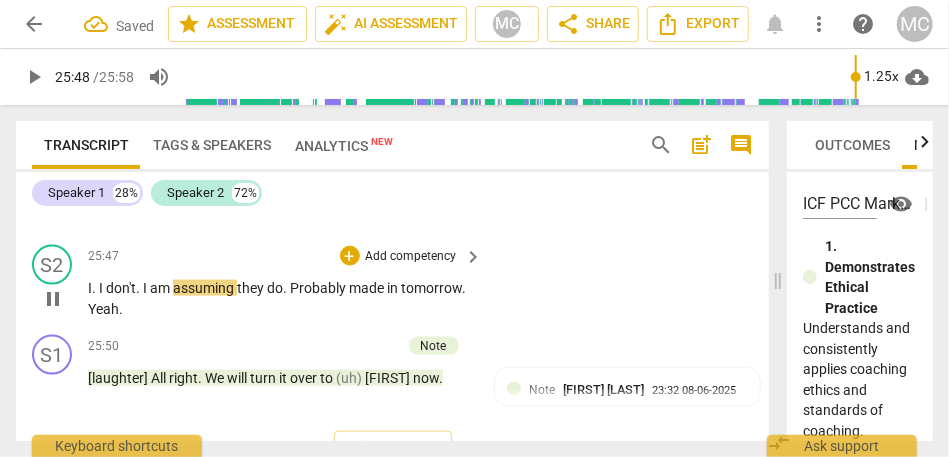 click on "." at bounding box center [95, 288] 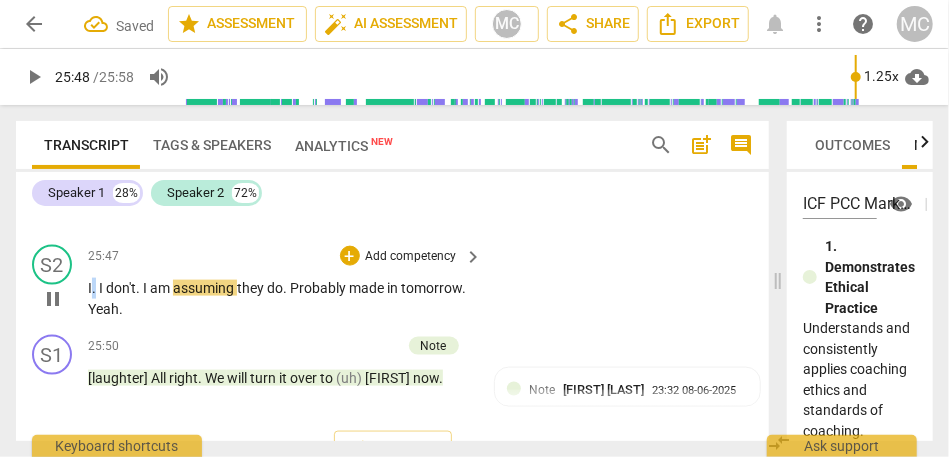 click on "." at bounding box center [95, 288] 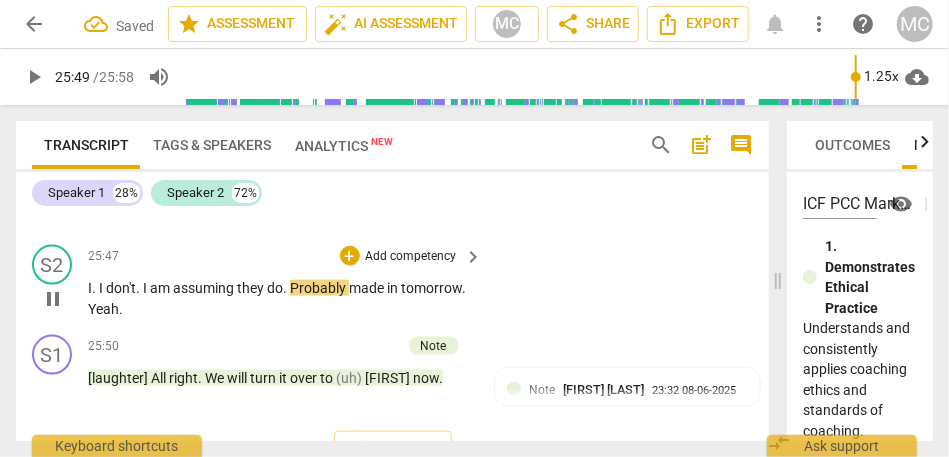 type on "1549" 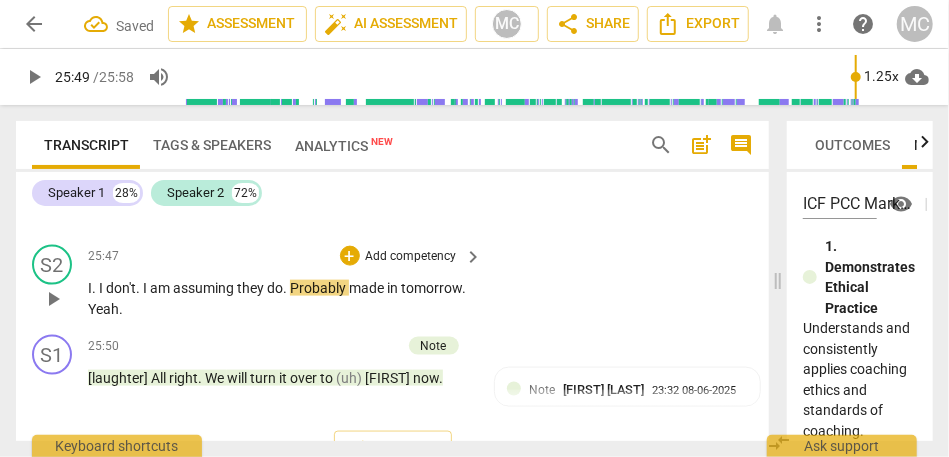 click on "." at bounding box center (95, 288) 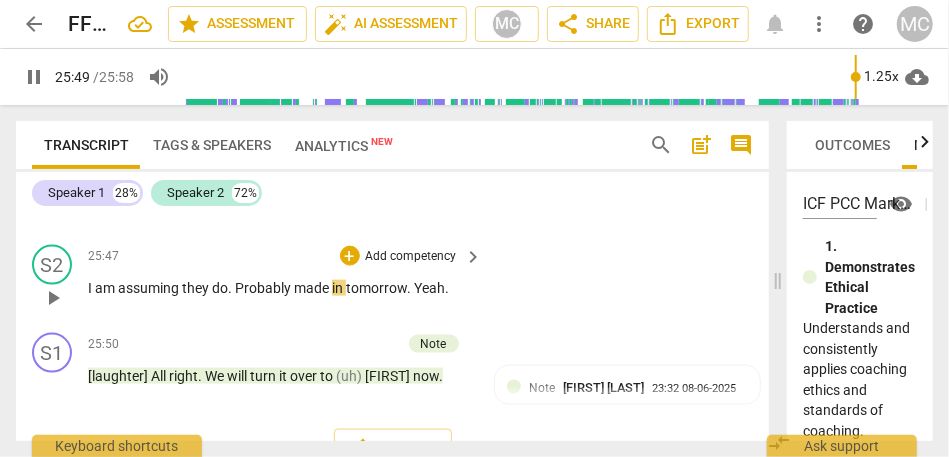 click on "25:47 + Add competency keyboard_arrow_right I   am   assuming   they   do .   Probably   made   in   tomorrow .   Yeah ." at bounding box center [286, 281] 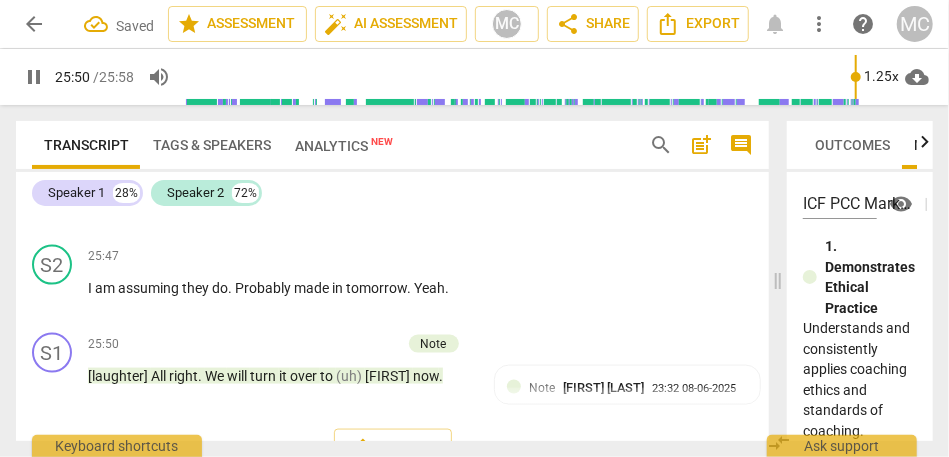 click on "assuming" at bounding box center (150, 288) 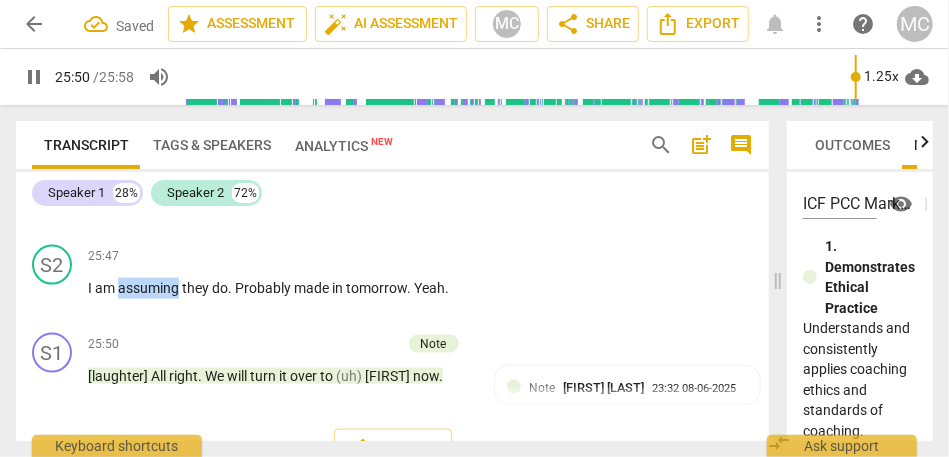 click on "assuming" at bounding box center (150, 288) 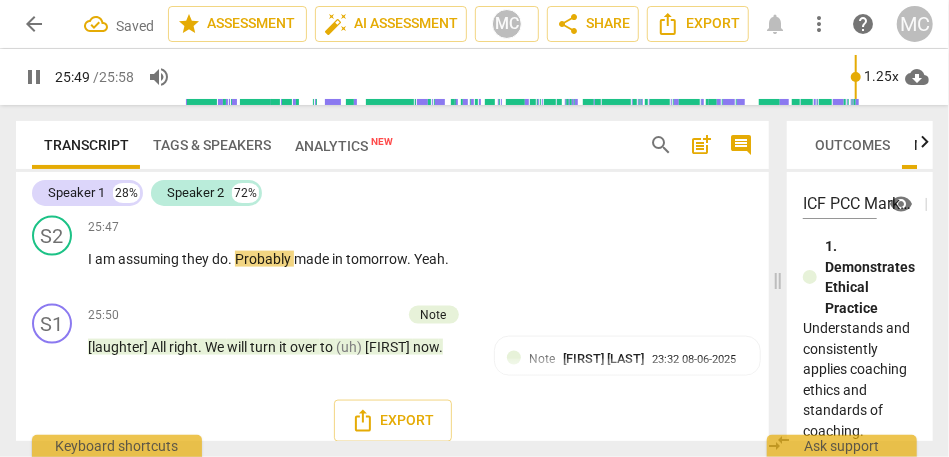 scroll, scrollTop: 12495, scrollLeft: 0, axis: vertical 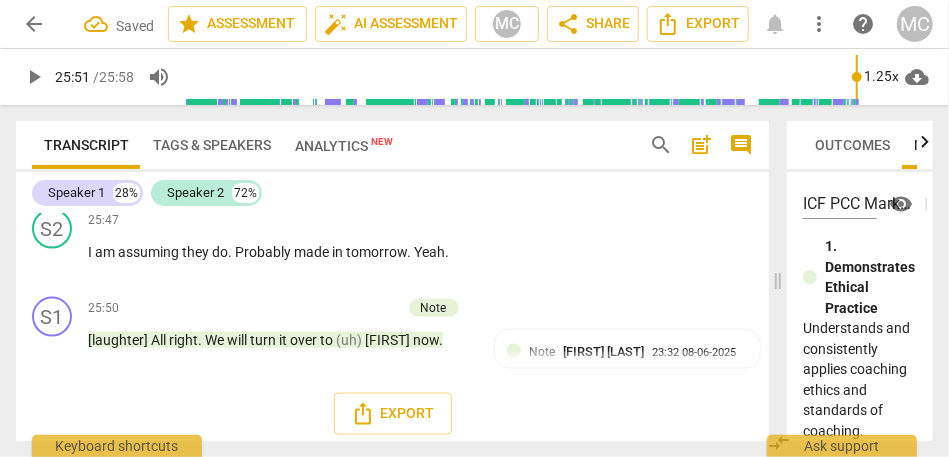 click on "do" at bounding box center [220, 252] 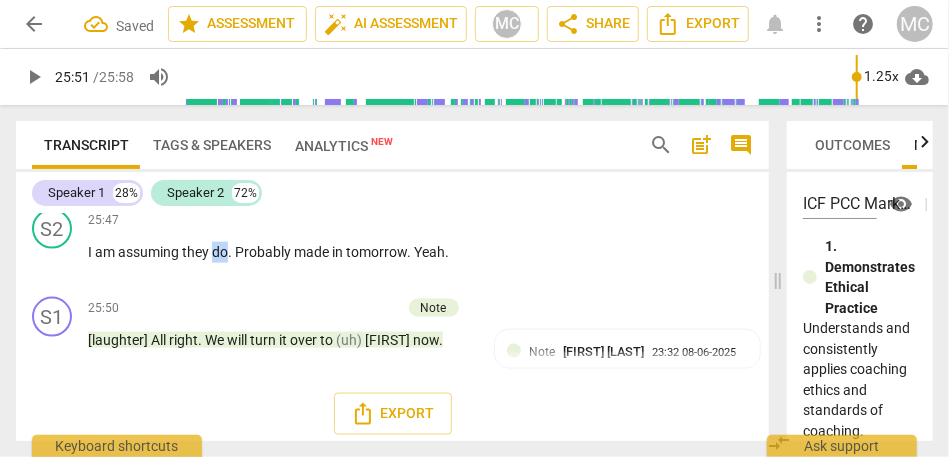 click on "do" at bounding box center [220, 252] 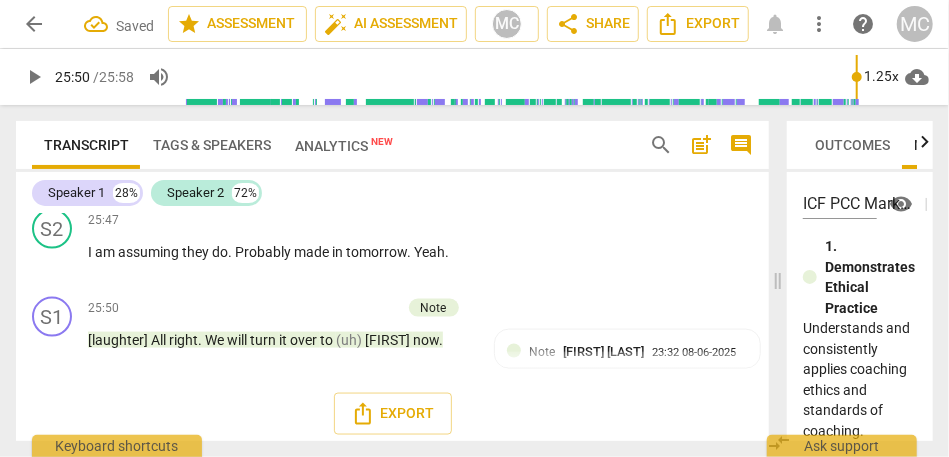 click on "Probably" at bounding box center (264, 252) 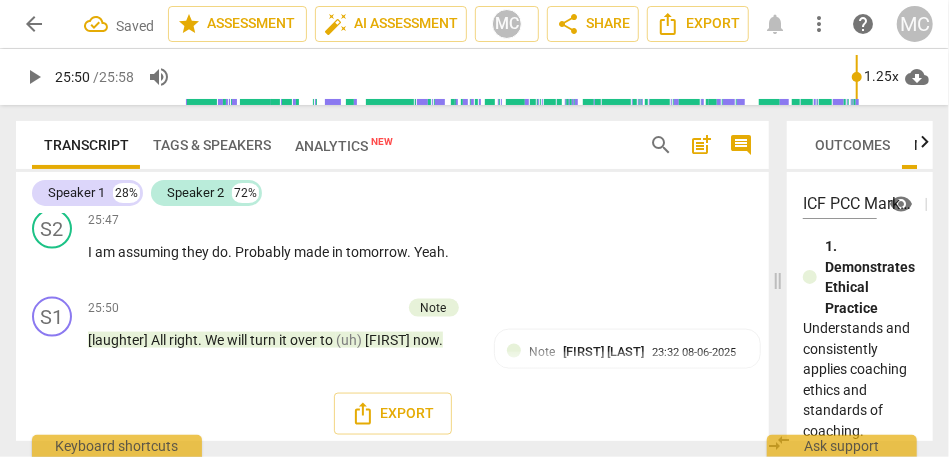 type on "1551" 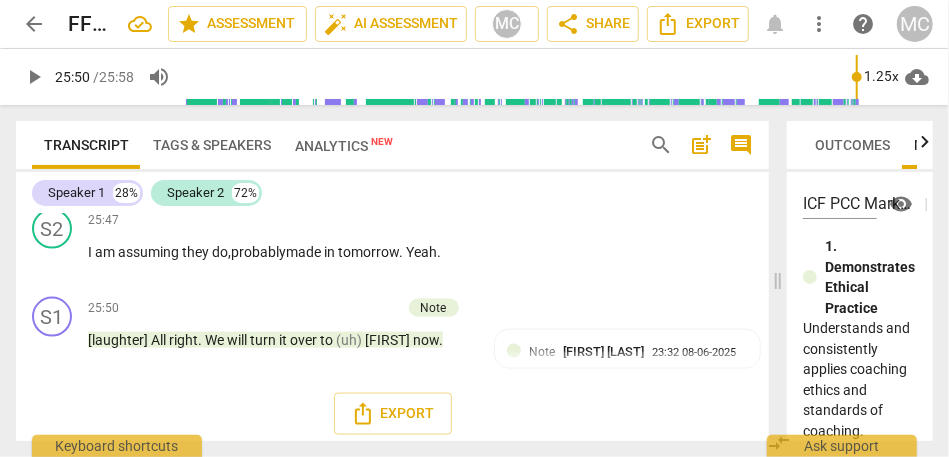 click on "probably" at bounding box center [258, 252] 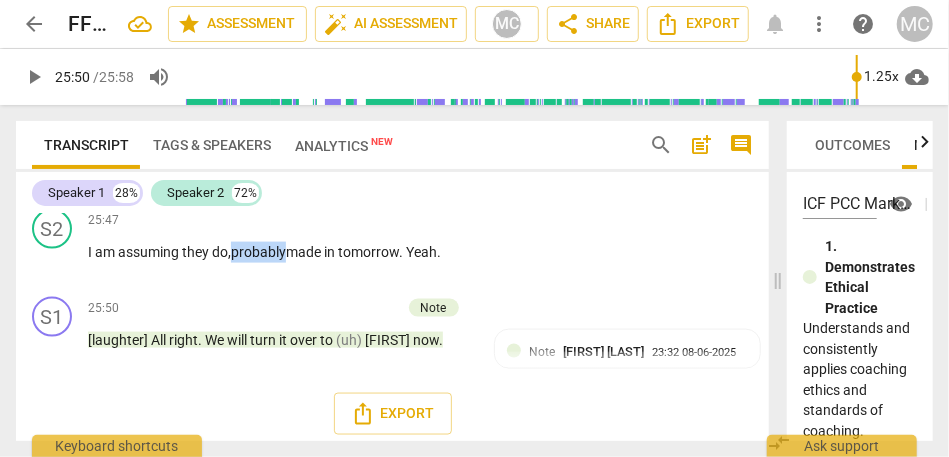 click on "probably" at bounding box center (258, 252) 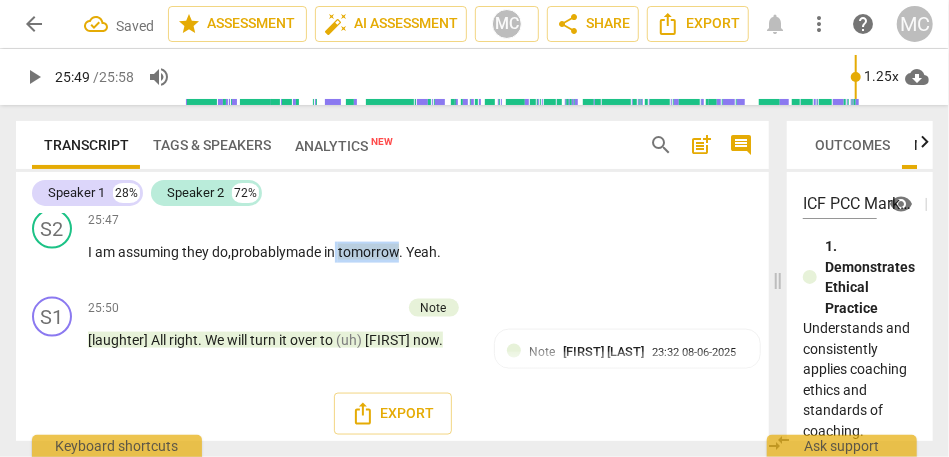 drag, startPoint x: 405, startPoint y: 314, endPoint x: 334, endPoint y: 314, distance: 71 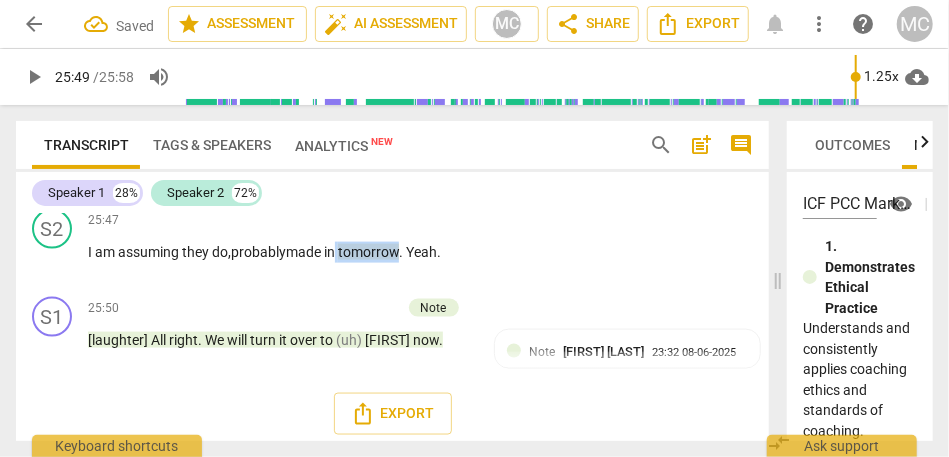 click on "I   am   assuming   they   do,  probably  made   in   tomorrow .   Yeah ." at bounding box center (280, 252) 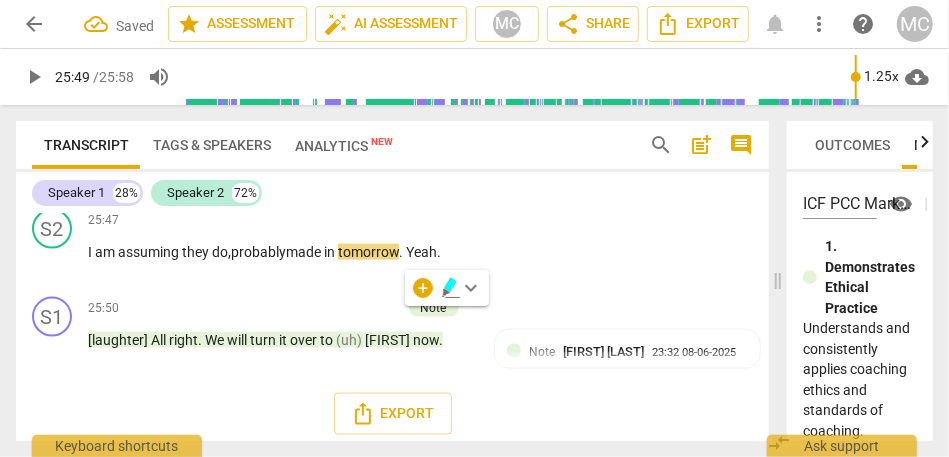 click on "made" at bounding box center (305, 252) 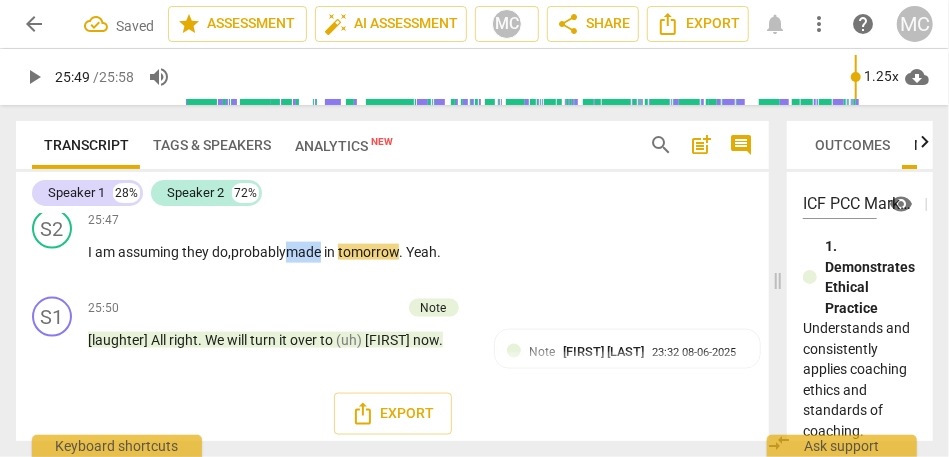 click on "made" at bounding box center (305, 252) 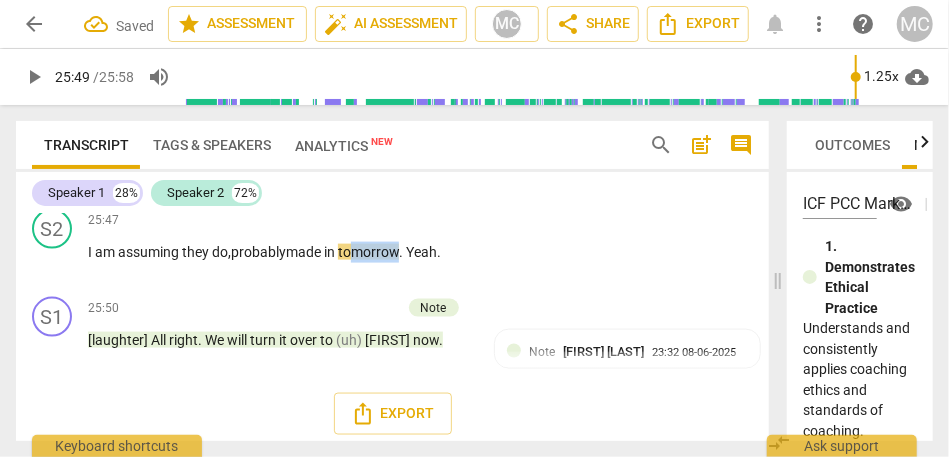 drag, startPoint x: 405, startPoint y: 314, endPoint x: 362, endPoint y: 314, distance: 43 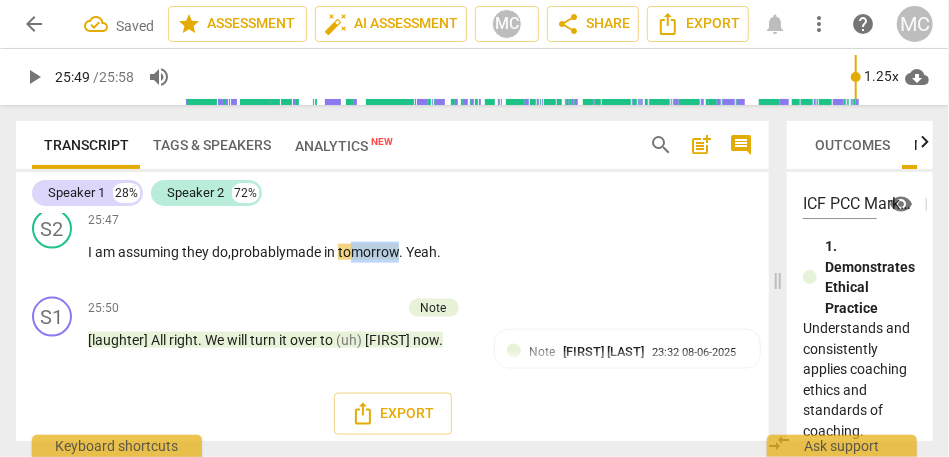 click on "I   am   assuming   they   do,  probably  made   in   tomorrow .   Yeah ." at bounding box center (280, 252) 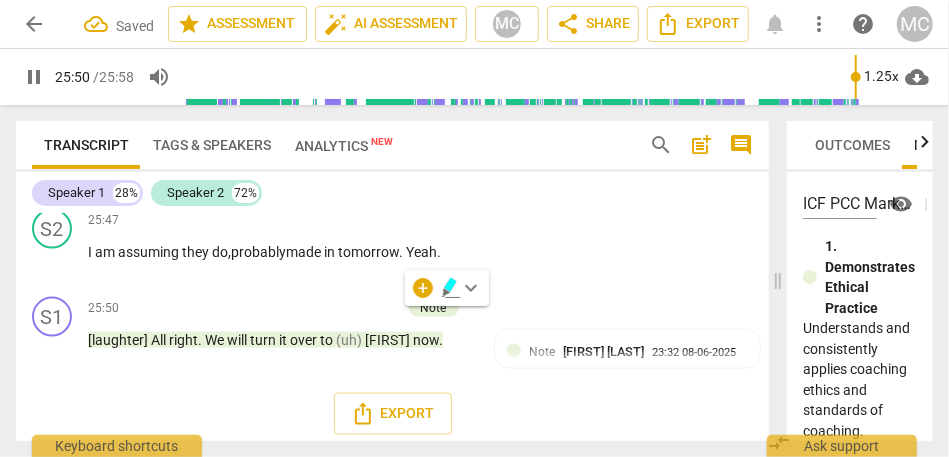 click on "made" at bounding box center (305, 252) 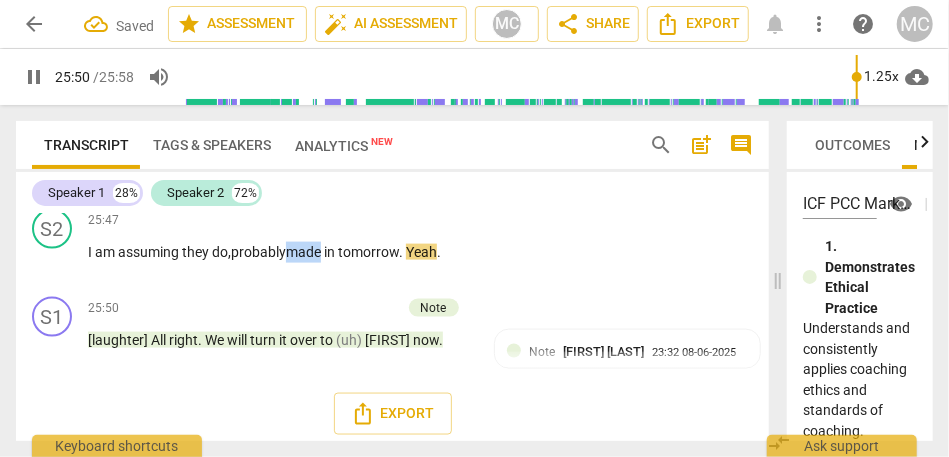 click on "made" at bounding box center [305, 252] 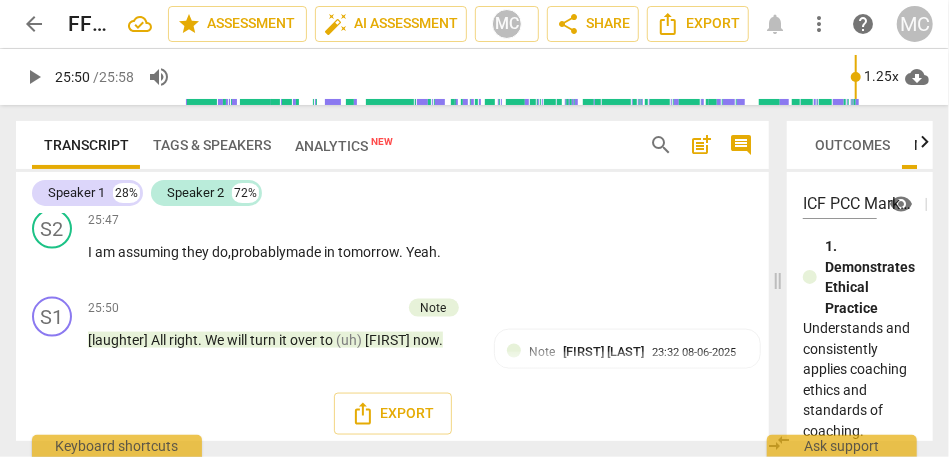 click on "made" at bounding box center [305, 252] 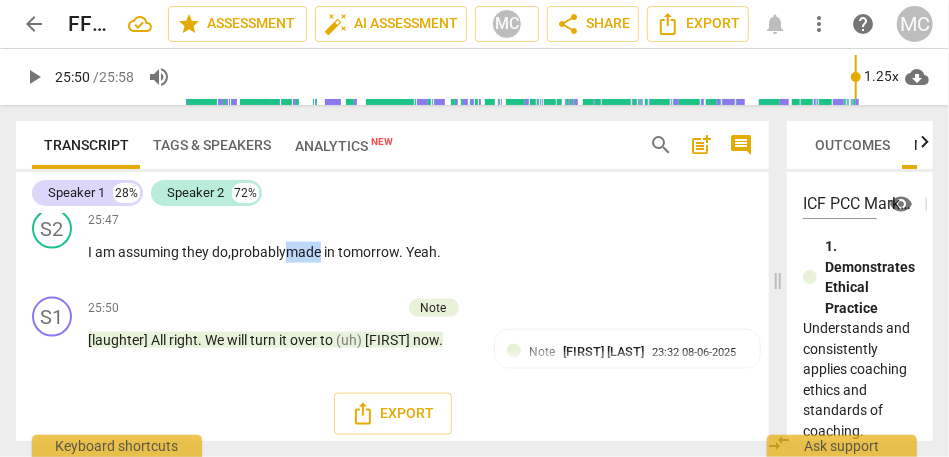 click on "made" at bounding box center [305, 252] 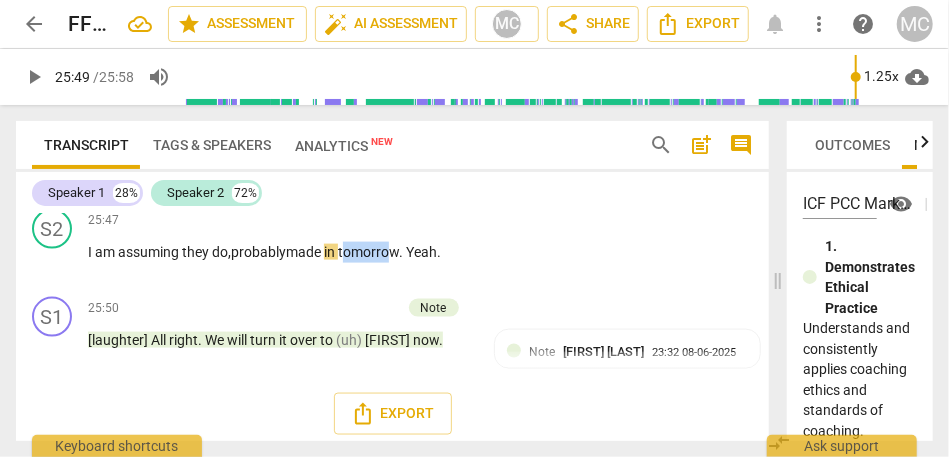 drag, startPoint x: 348, startPoint y: 314, endPoint x: 399, endPoint y: 322, distance: 51.62364 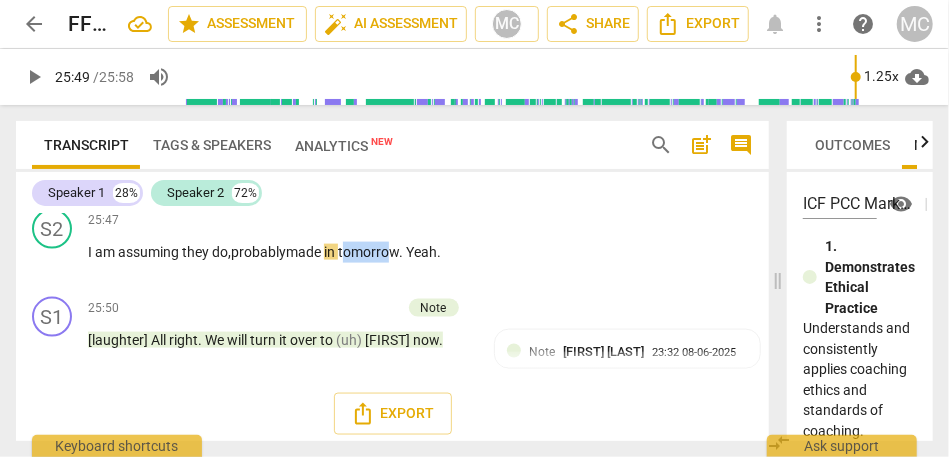 click on "I   am   assuming   they   do,  probably  made   in   tomorrow .   Yeah ." at bounding box center [280, 252] 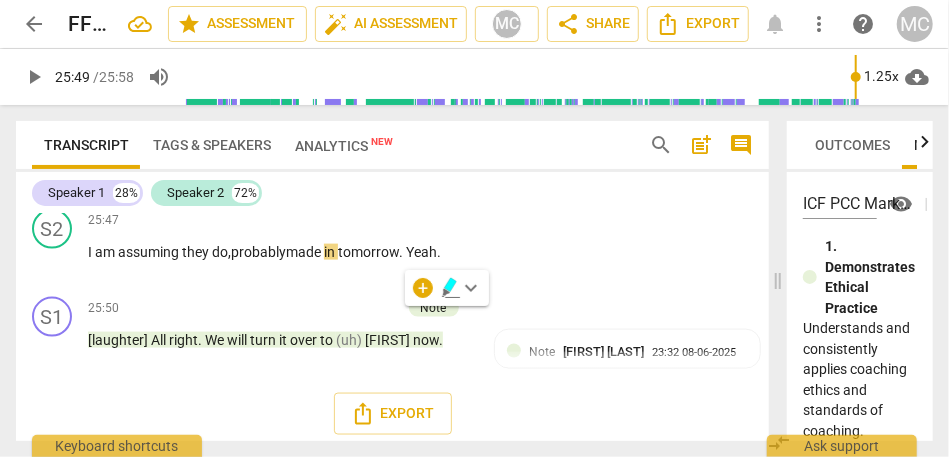 click on "Yeah" at bounding box center [421, 252] 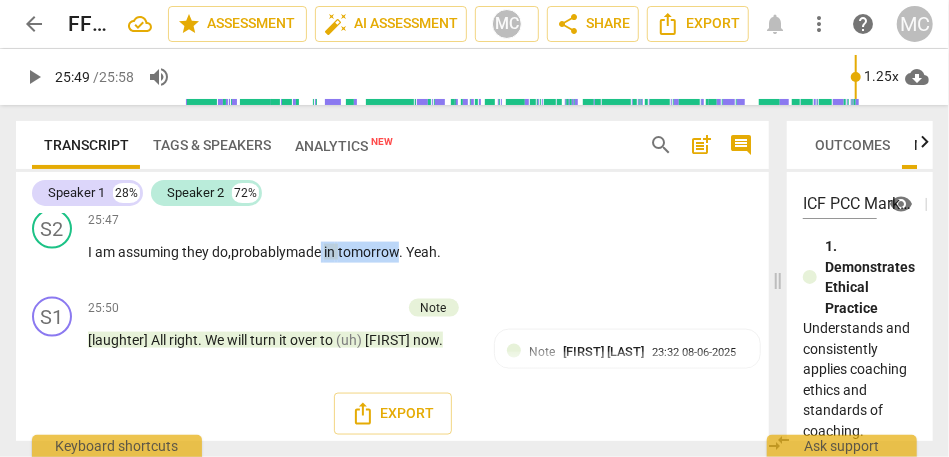 drag, startPoint x: 327, startPoint y: 315, endPoint x: 404, endPoint y: 319, distance: 77.10383 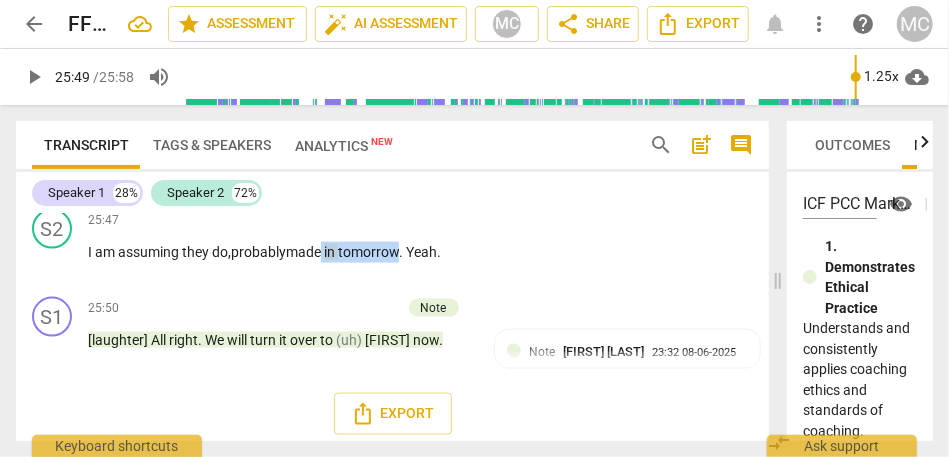 click on "I   am   assuming   they   do,  probably  made   in   tomorrow .   Yeah ." at bounding box center [280, 252] 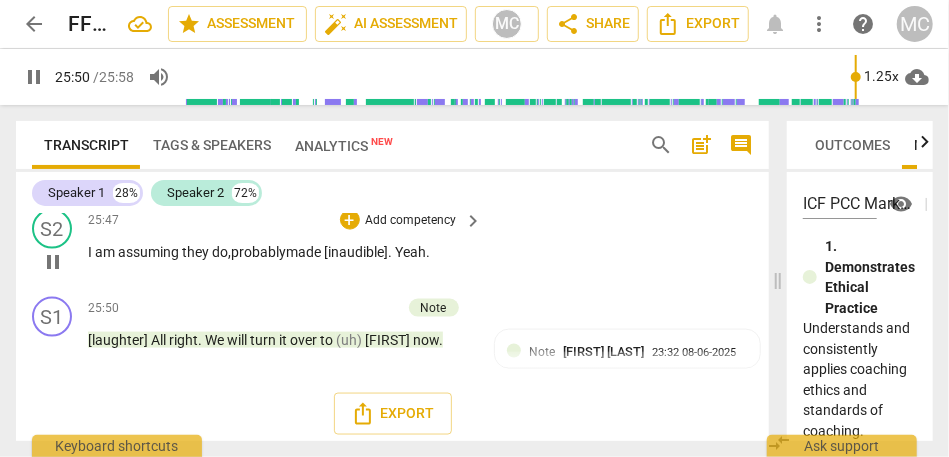 click on "S2 play_arrow pause 25:47 + Add competency keyboard_arrow_right I   am   assuming   they   do,  probably  made [inaudible] .   Yeah ." at bounding box center [392, 245] 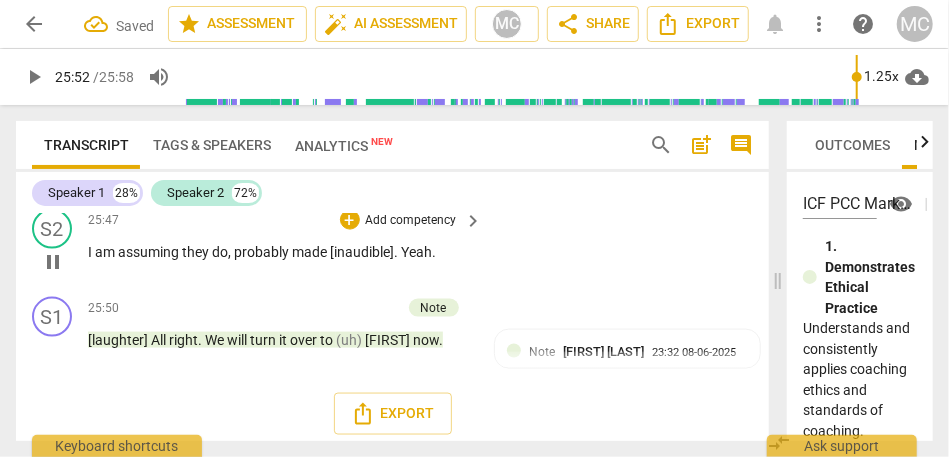 click on "+ Add competency" at bounding box center [399, 220] 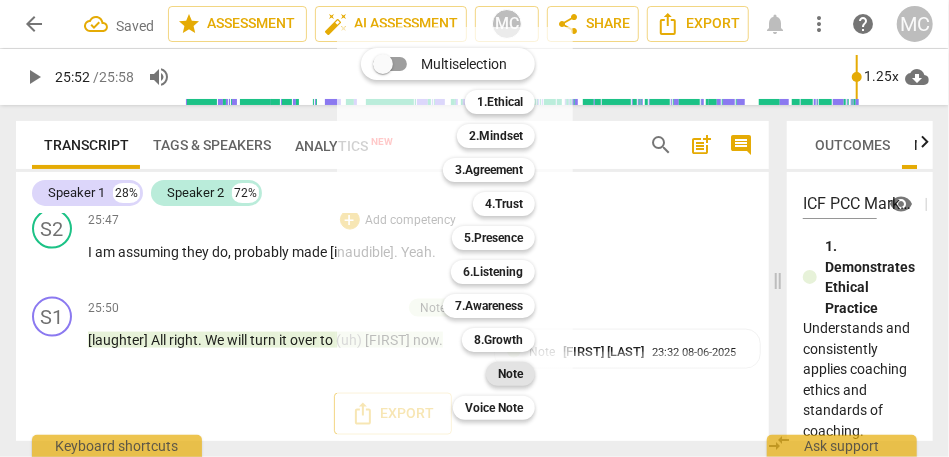 click on "Note" at bounding box center [510, 374] 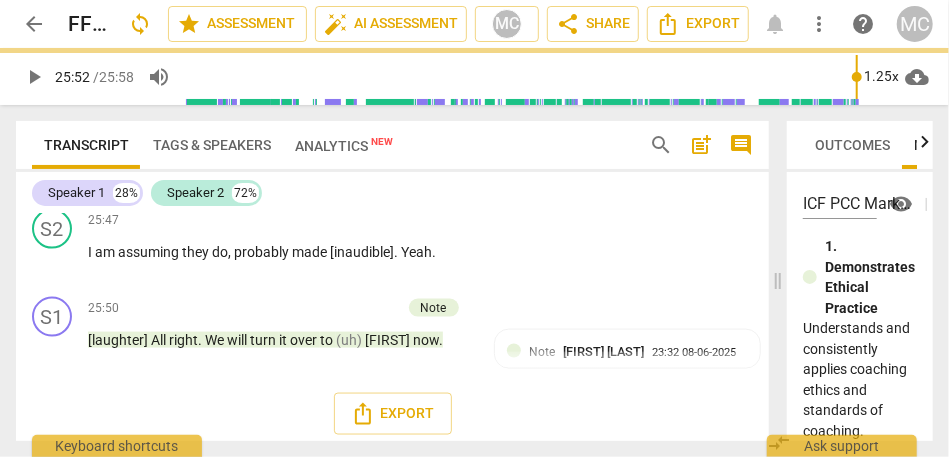 click on "Multiselection m 1.Ethical 1 2.Mindset 2 3.Agreement 3 4.Trust 4 5.Presence 5 6.Listening 6 7.Awareness 7 8.Growth 8 Note 9 Voice Note 0" at bounding box center [425, 254] 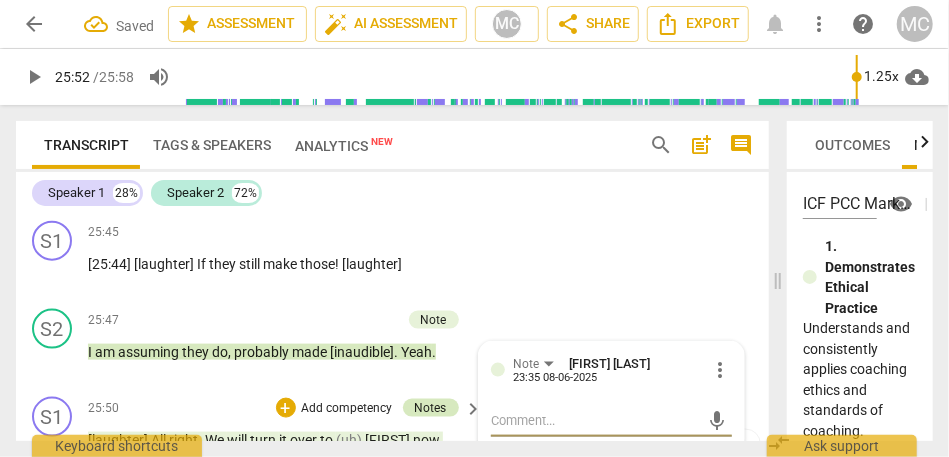 scroll, scrollTop: 12390, scrollLeft: 0, axis: vertical 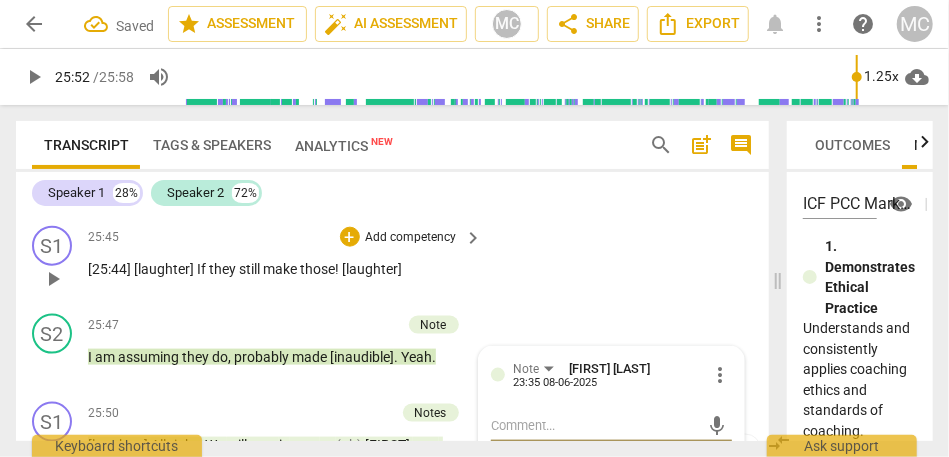 click on "+ Add competency" at bounding box center (399, 237) 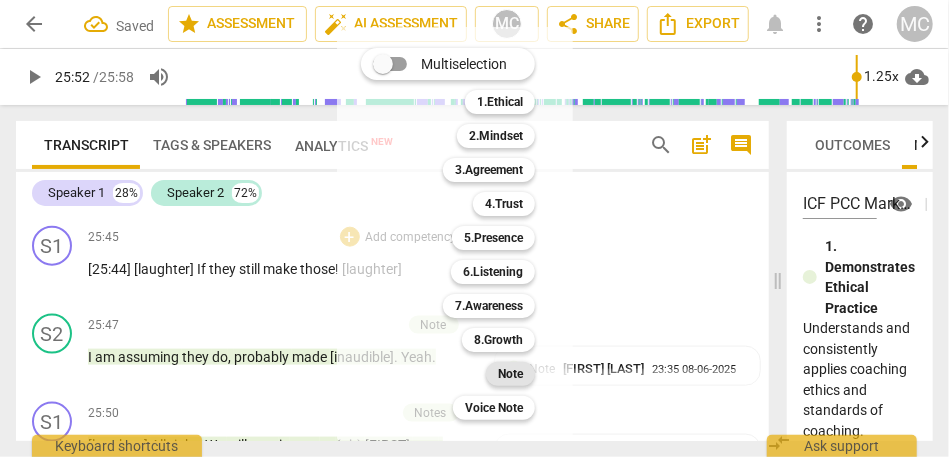 click on "Note" at bounding box center [510, 374] 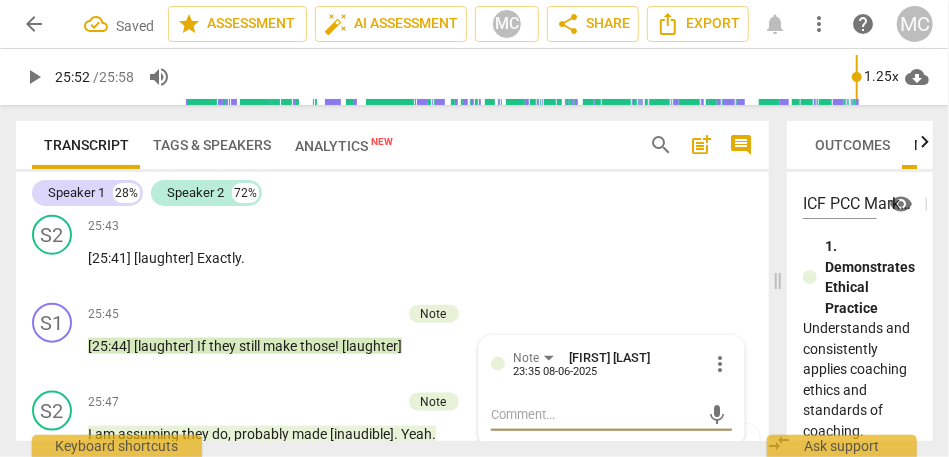 scroll, scrollTop: 12310, scrollLeft: 0, axis: vertical 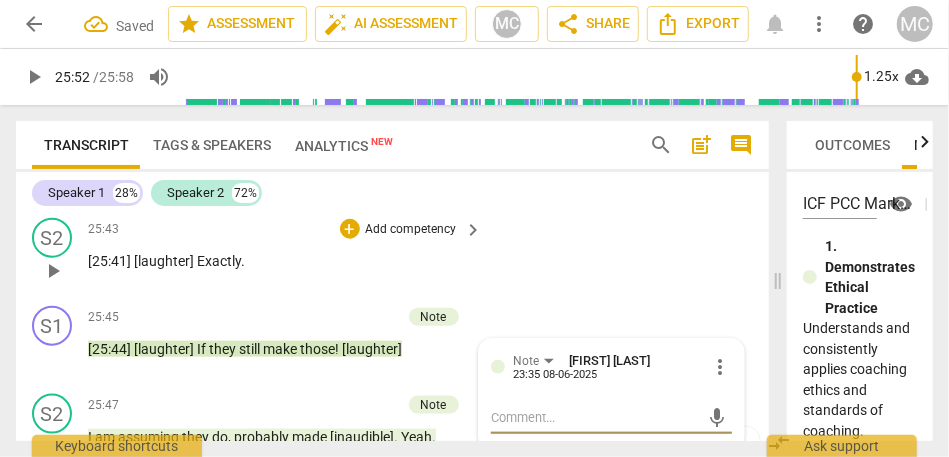 click on "Add competency" at bounding box center [411, 230] 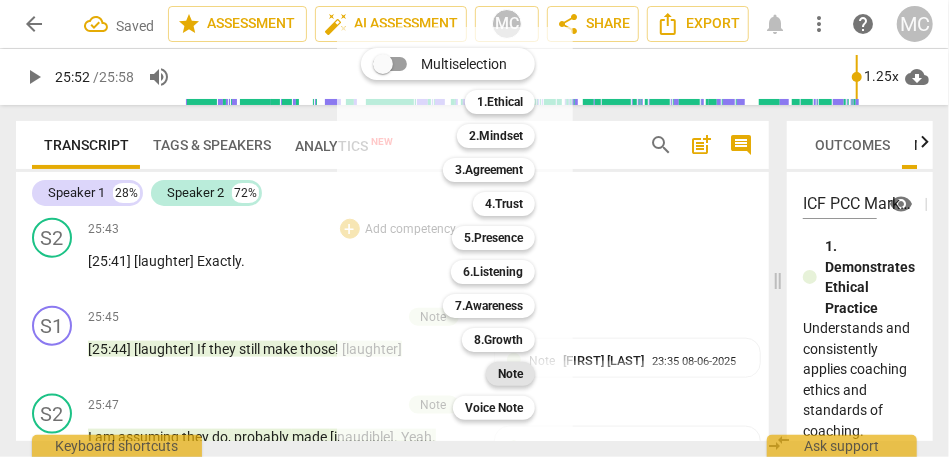 click on "Note" at bounding box center (510, 374) 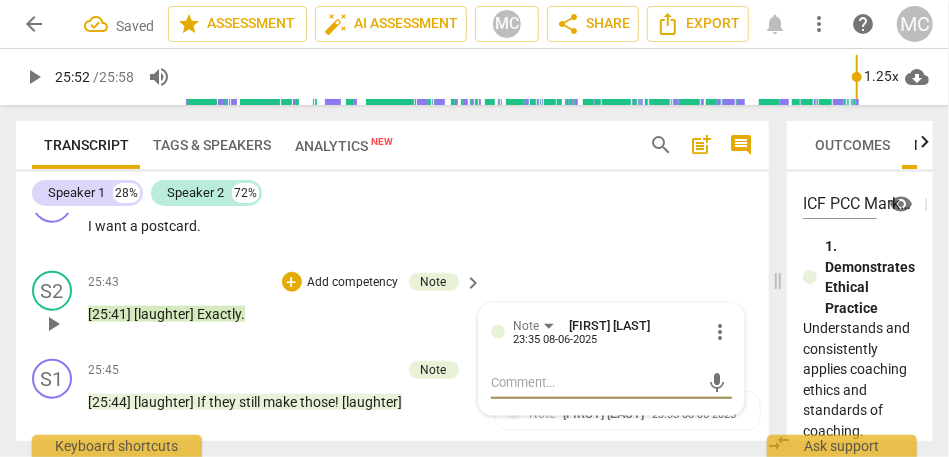 scroll, scrollTop: 12241, scrollLeft: 0, axis: vertical 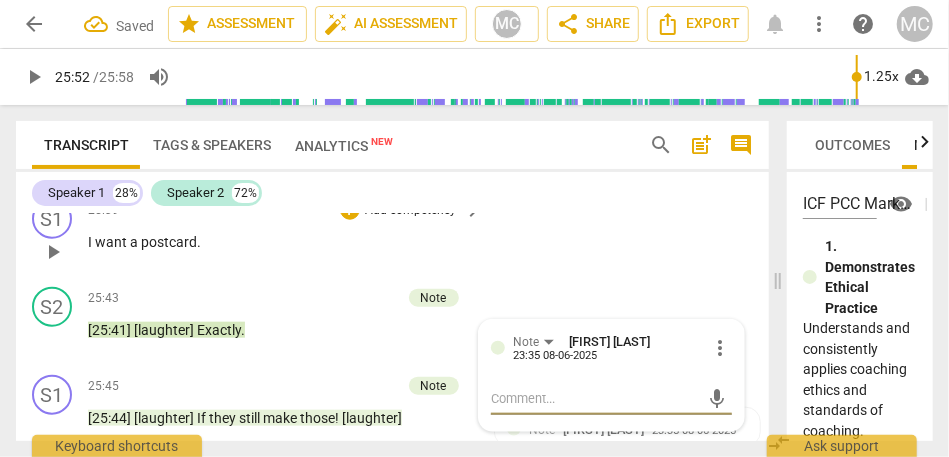 click on "Add competency" at bounding box center (411, 211) 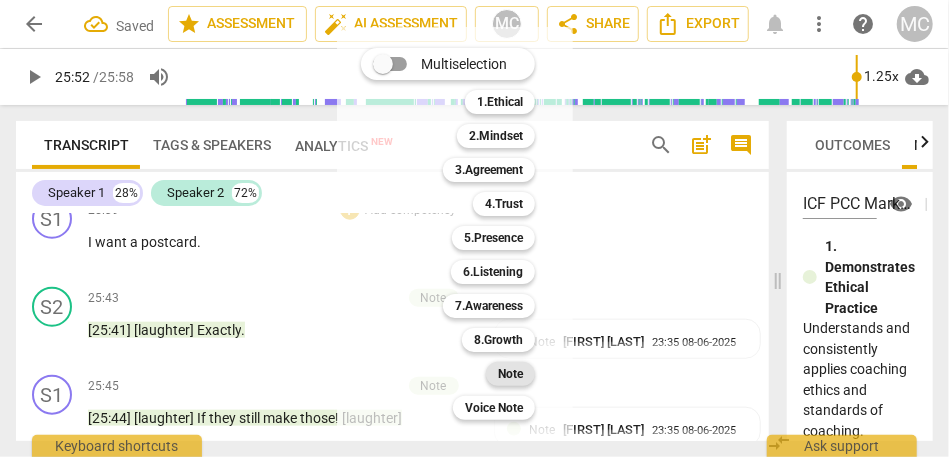 click on "Note" at bounding box center (510, 374) 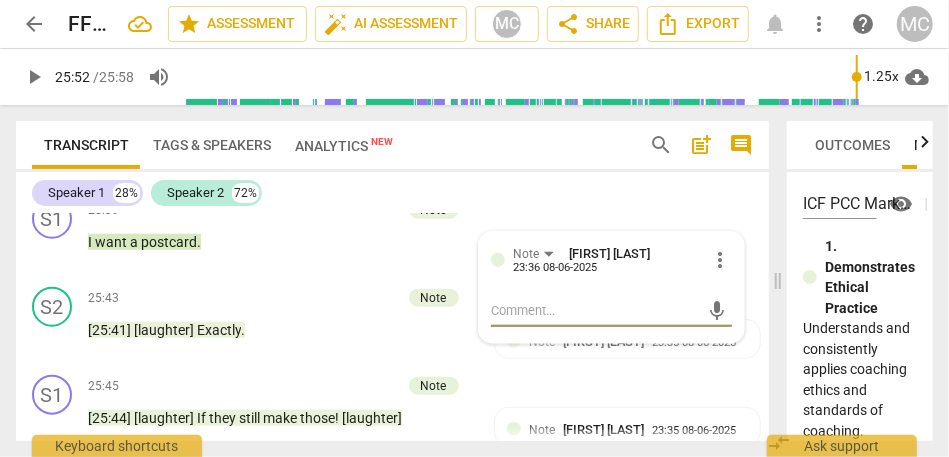 click on "Thank   you .   Yeah .   [25:33 ,   25:39]" at bounding box center [286, 154] 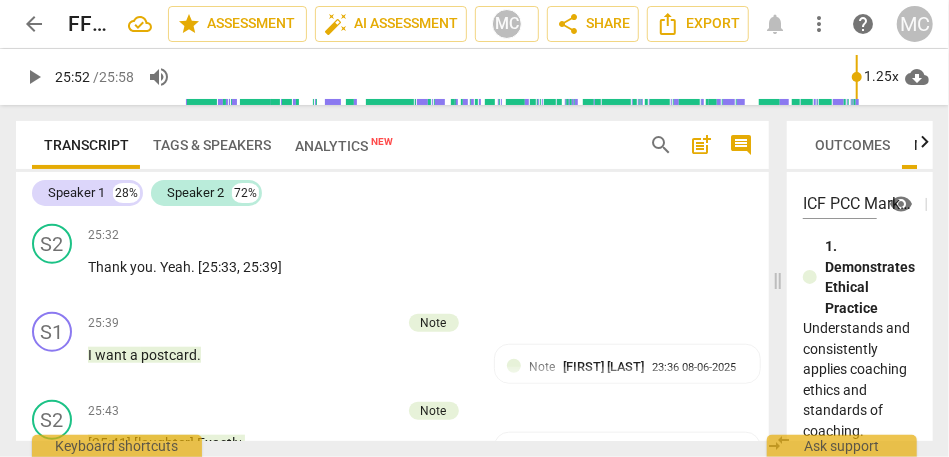 scroll, scrollTop: 12120, scrollLeft: 0, axis: vertical 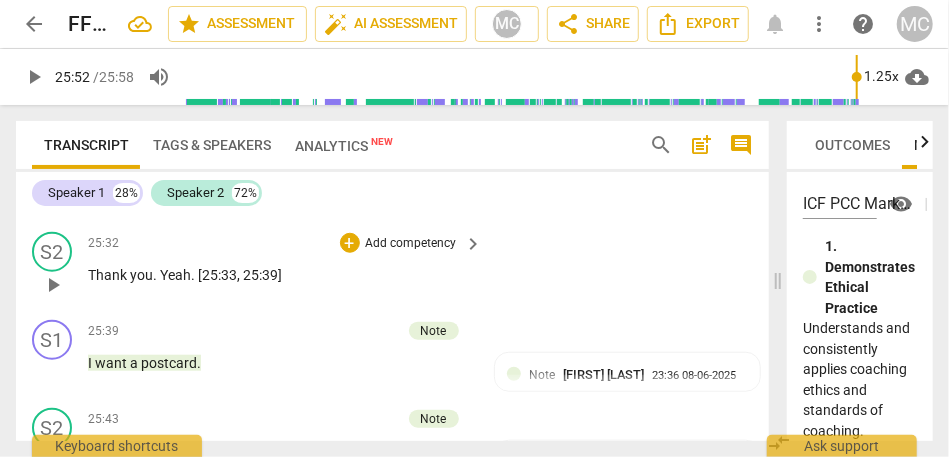 click on "25:39]" at bounding box center (262, 275) 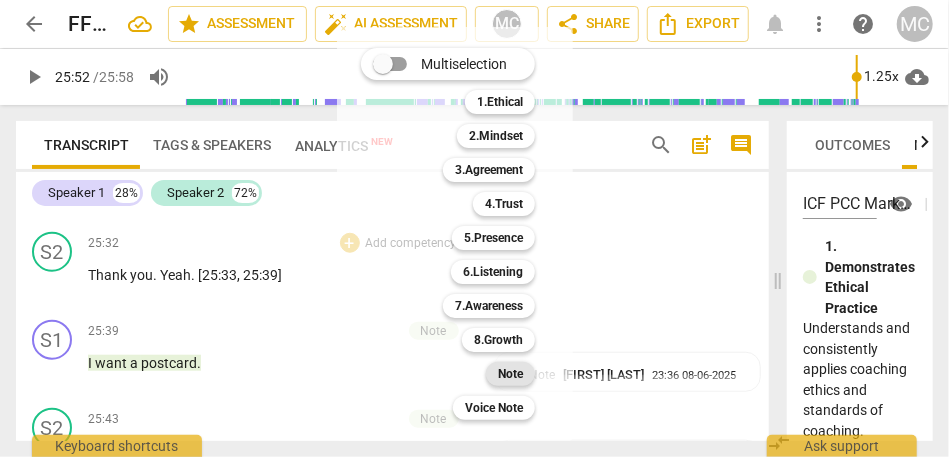 click on "Note" at bounding box center (510, 374) 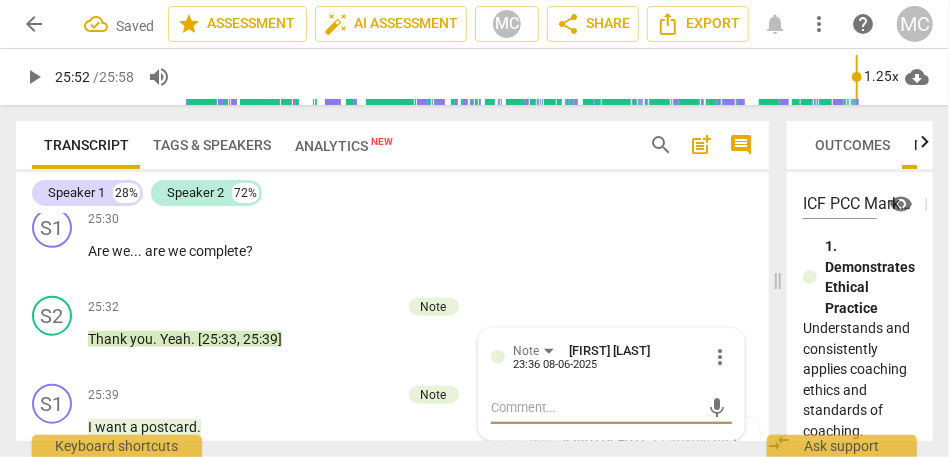 scroll, scrollTop: 12053, scrollLeft: 0, axis: vertical 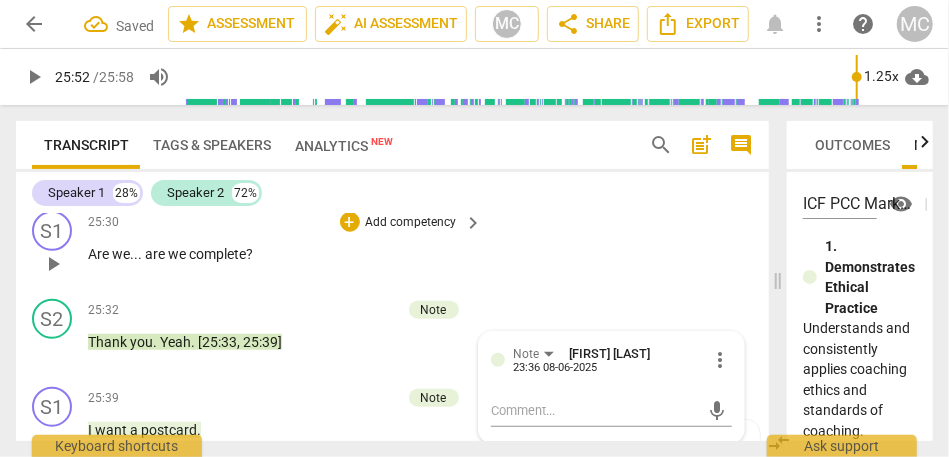 click on "Add competency" at bounding box center [411, 223] 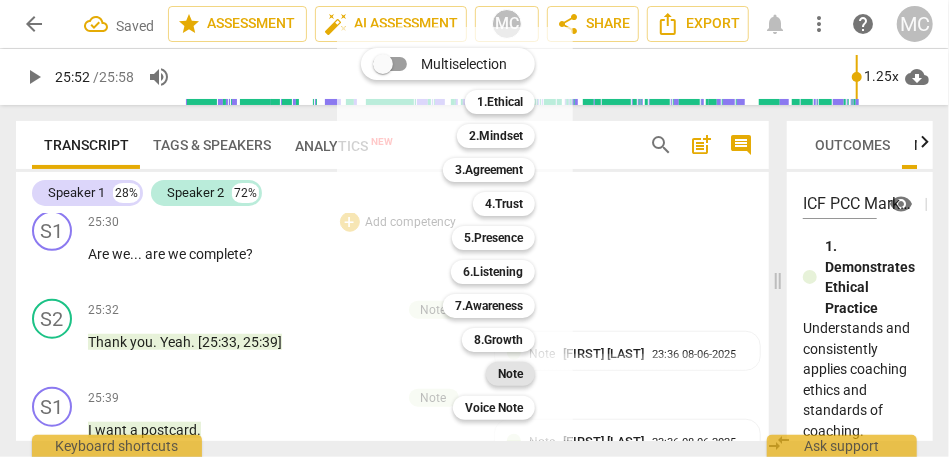 click on "Note" at bounding box center (510, 374) 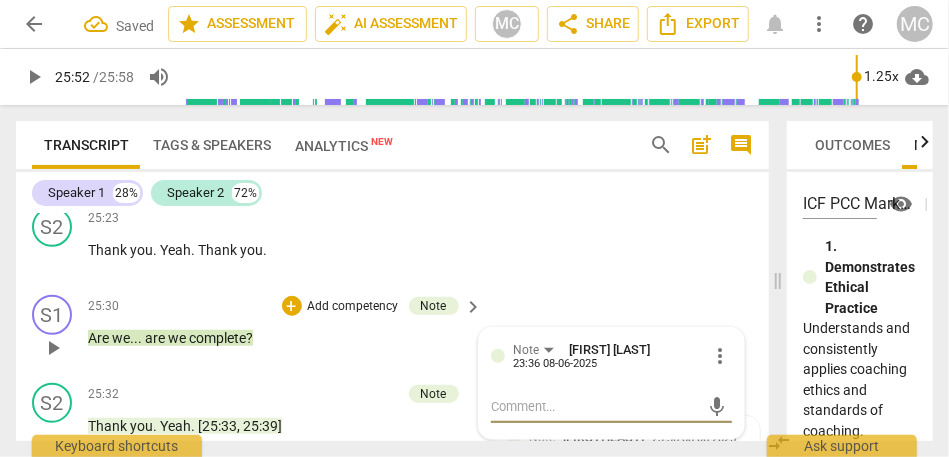 scroll, scrollTop: 11967, scrollLeft: 0, axis: vertical 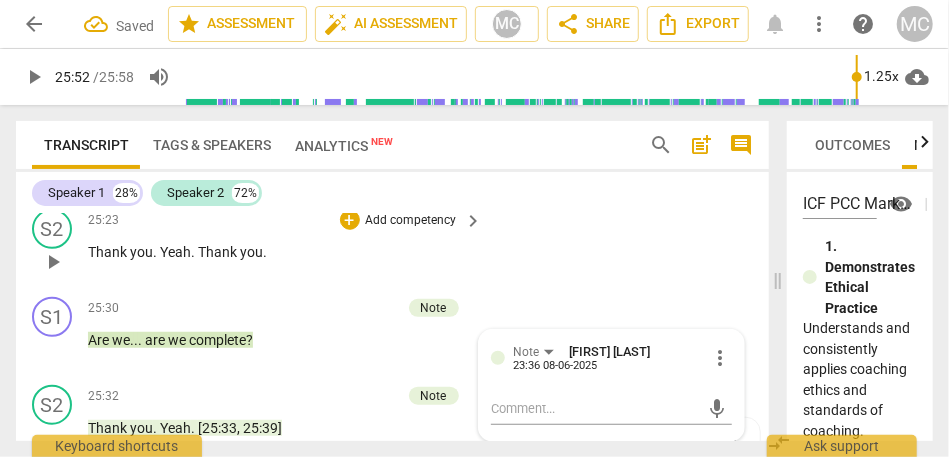 click on "Add competency" at bounding box center (411, 221) 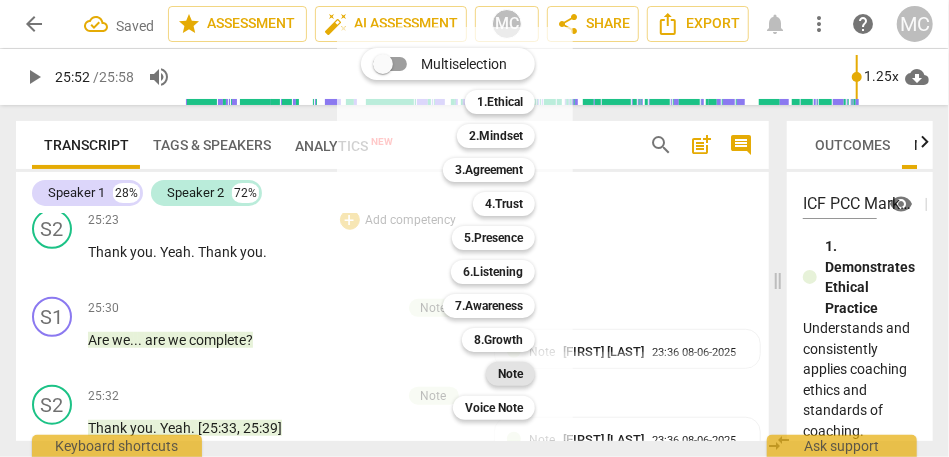 click on "Note" at bounding box center [510, 374] 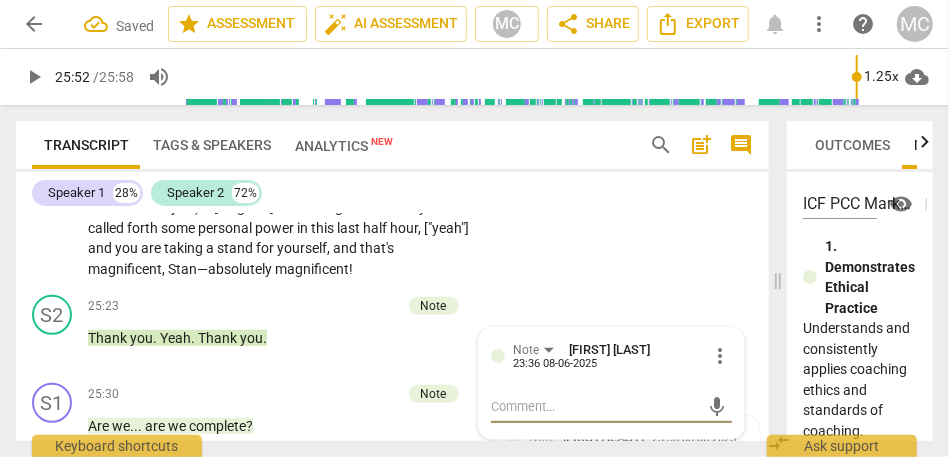 scroll, scrollTop: 11860, scrollLeft: 0, axis: vertical 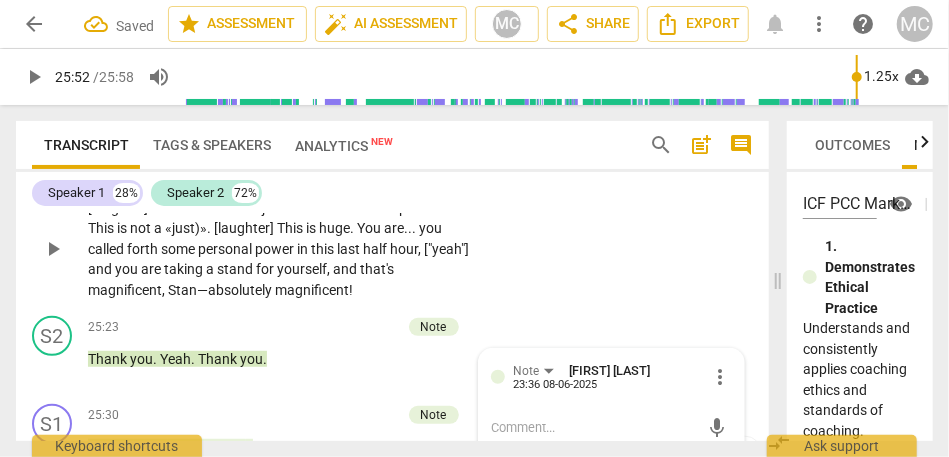 click on "Add competency" at bounding box center (411, 176) 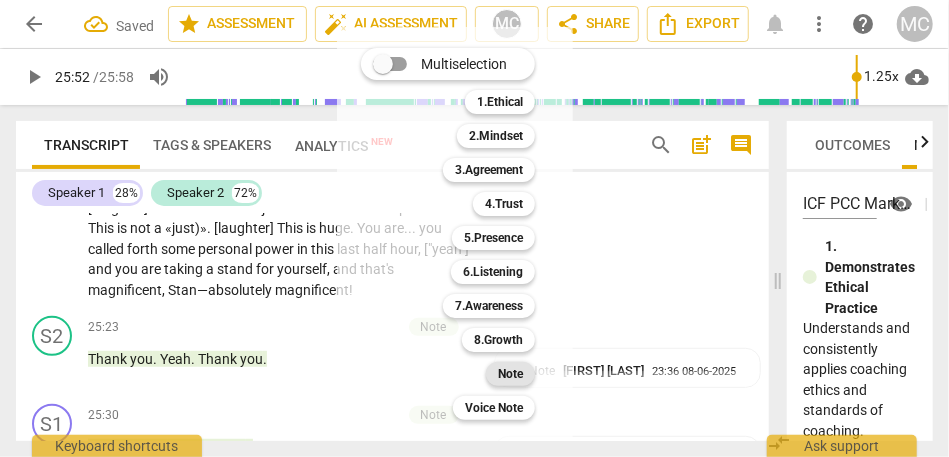click on "Note" at bounding box center [510, 374] 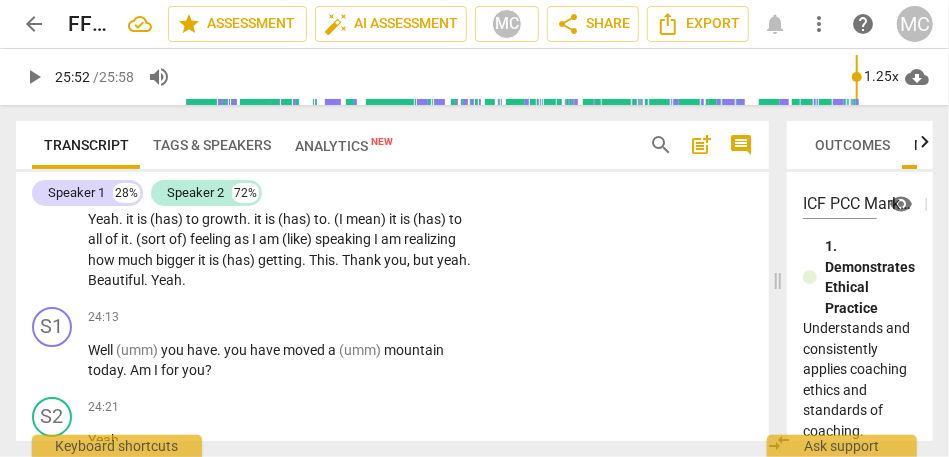 scroll, scrollTop: 11275, scrollLeft: 0, axis: vertical 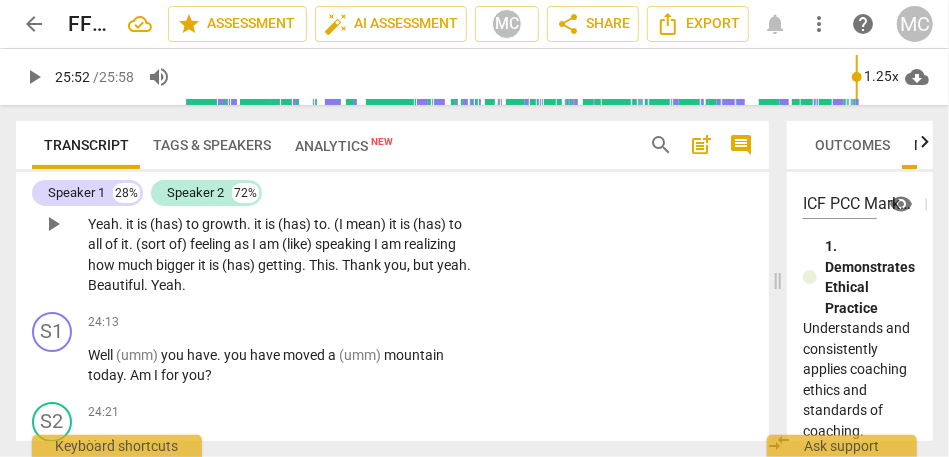 click on "you" at bounding box center (395, 265) 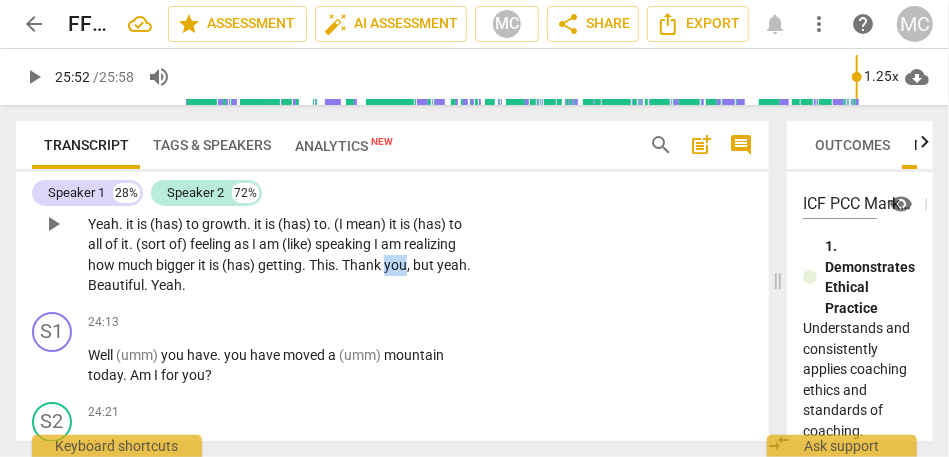 click on "you" at bounding box center [395, 265] 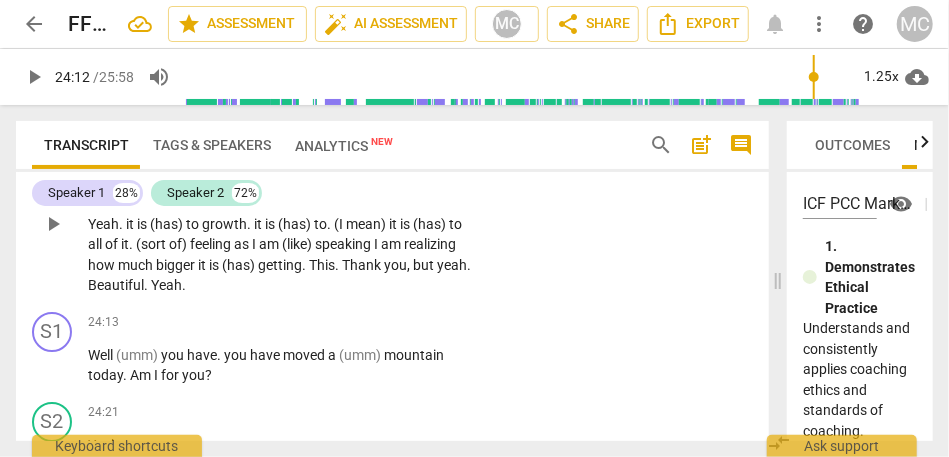 click on "Thank" at bounding box center (363, 265) 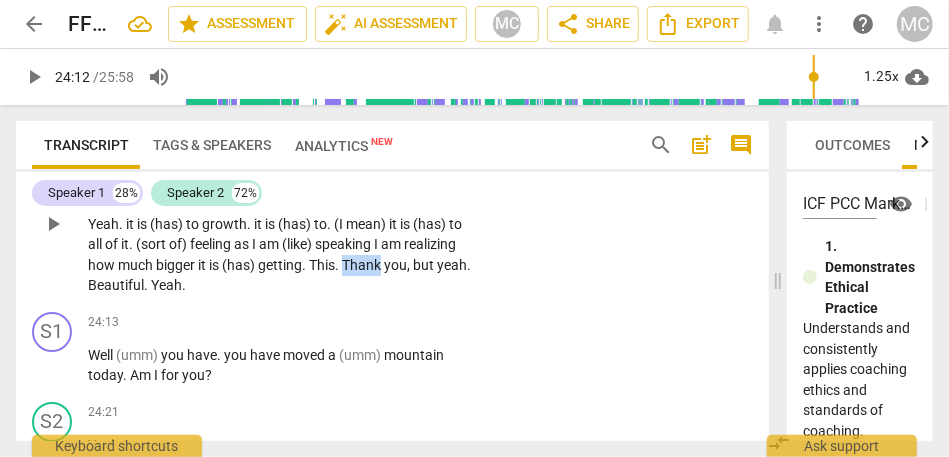 click on "Thank" at bounding box center [363, 265] 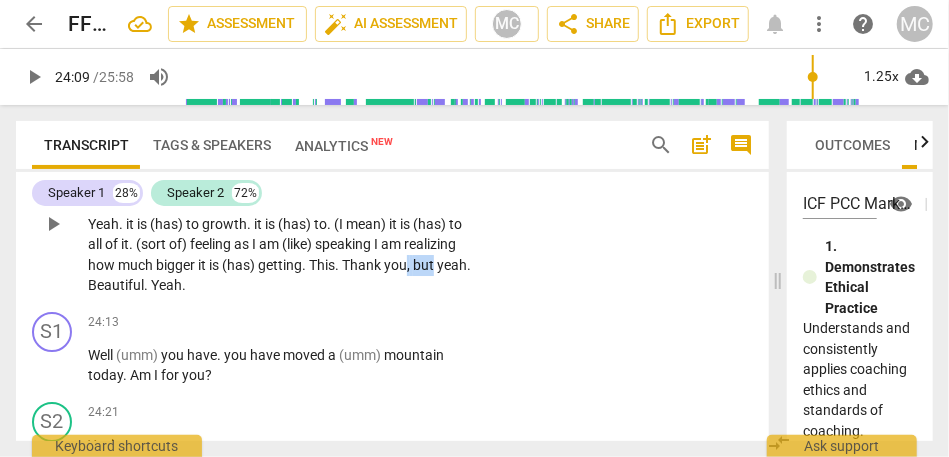 drag, startPoint x: 411, startPoint y: 325, endPoint x: 486, endPoint y: 329, distance: 75.10659 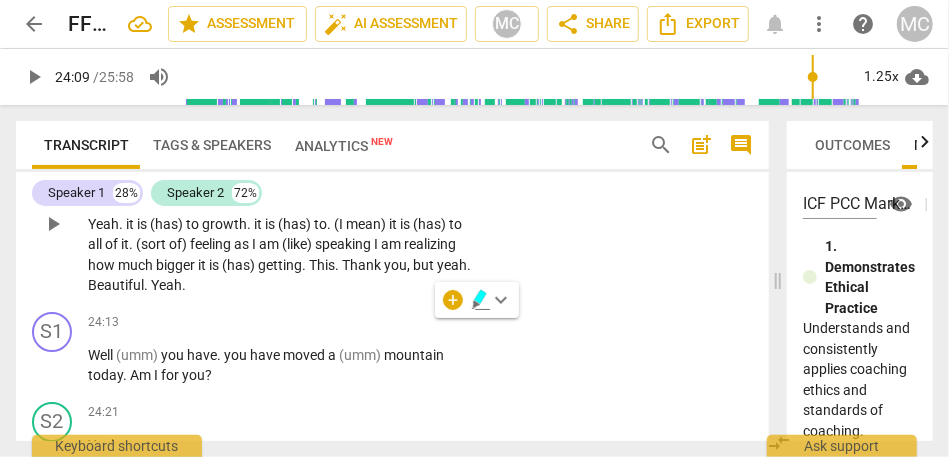 click on "I" at bounding box center [377, 244] 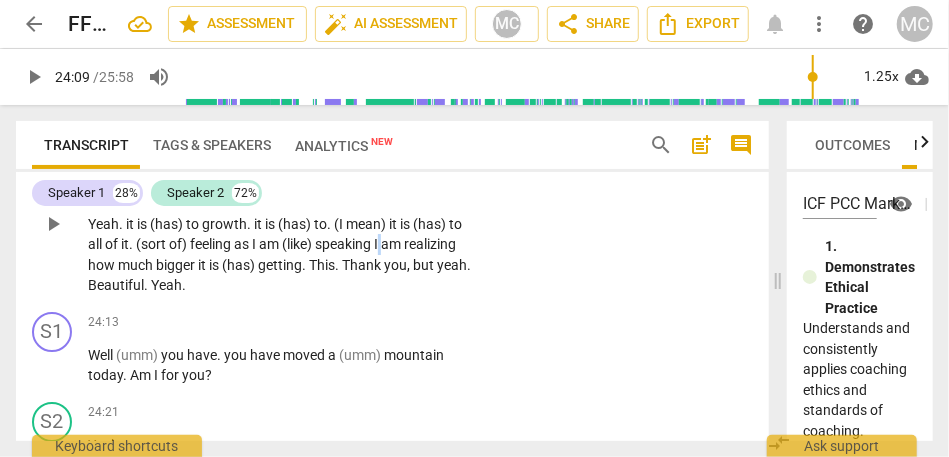 click on "I" at bounding box center [377, 244] 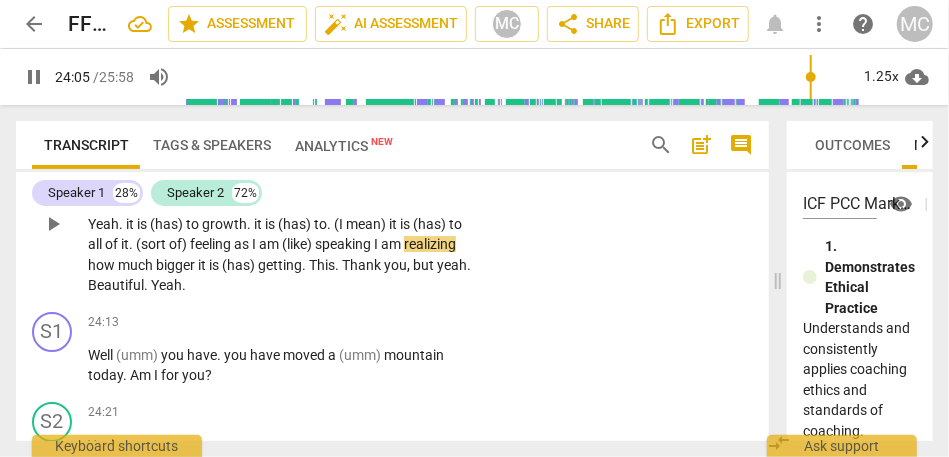 click on "you" at bounding box center (395, 265) 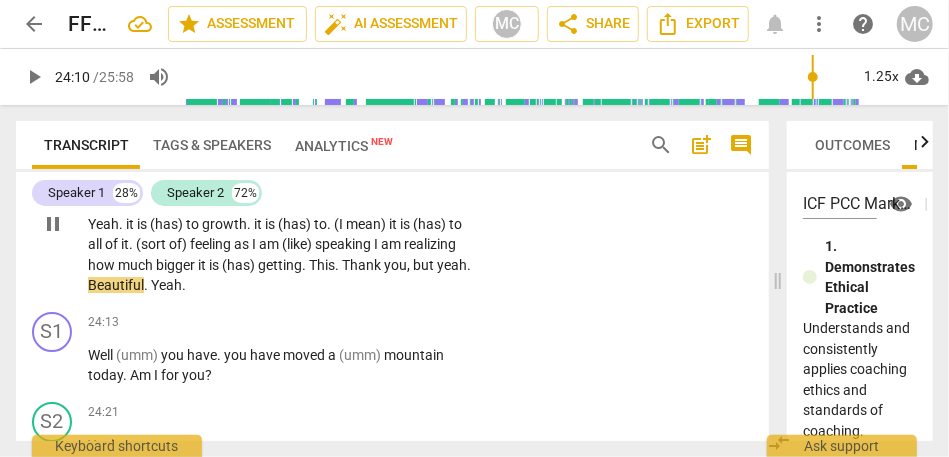 click on "yeah" at bounding box center [452, 265] 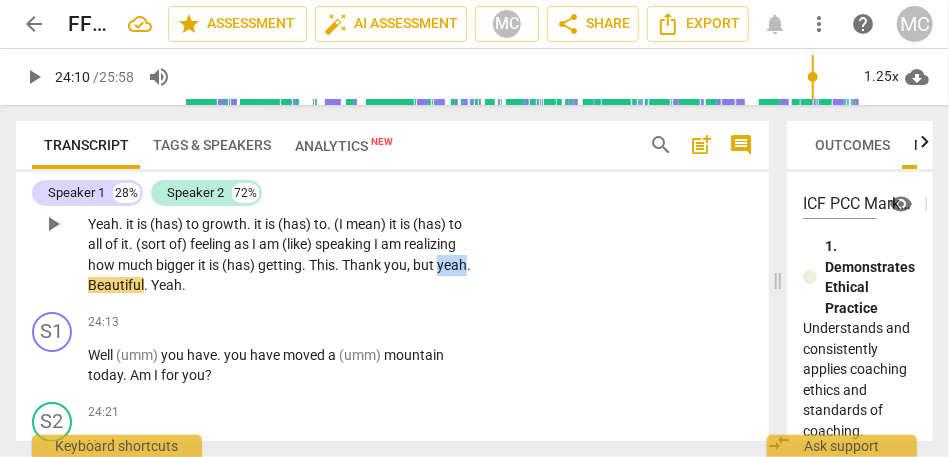 click on "yeah" at bounding box center [452, 265] 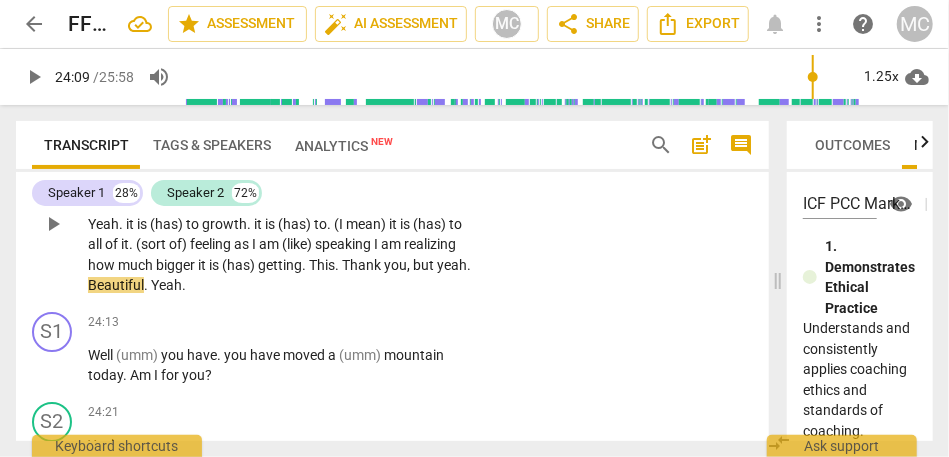 click on "Beautiful" at bounding box center (116, 285) 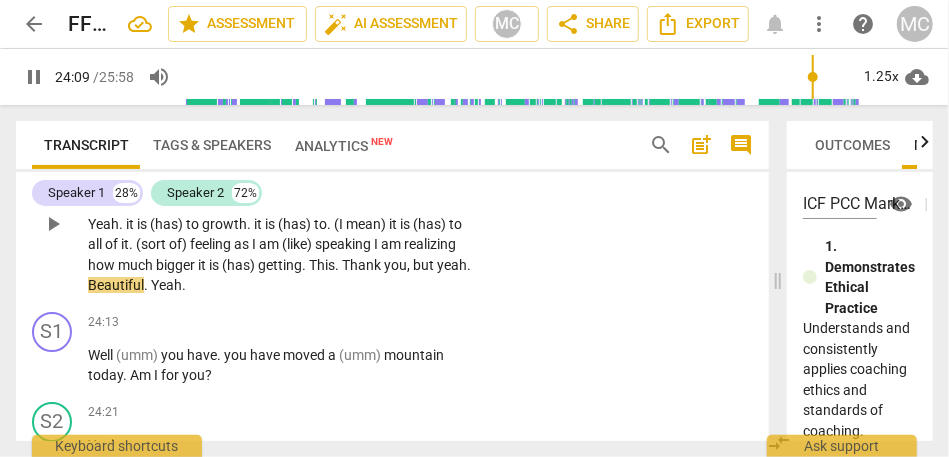 type on "1450" 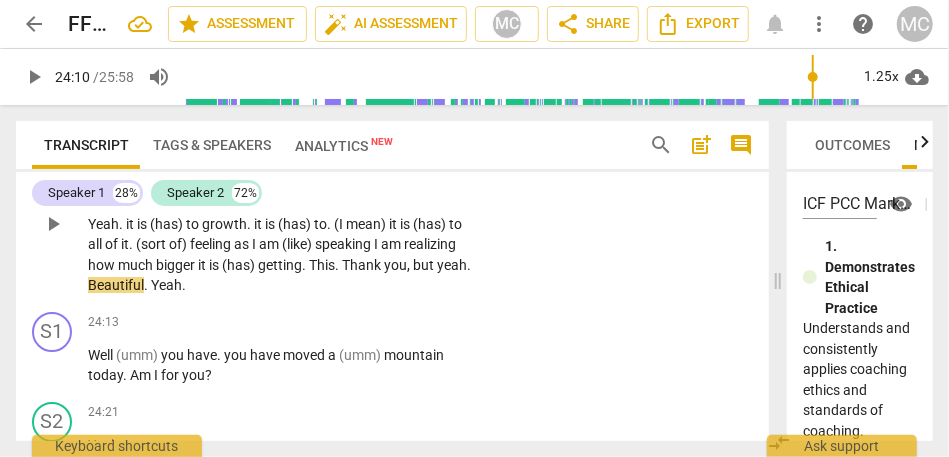 type 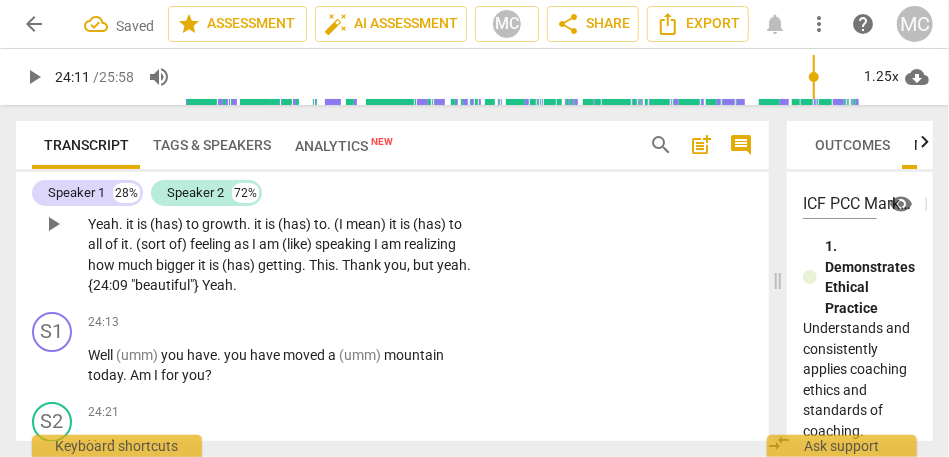 click on "beautiful"}" at bounding box center (167, 285) 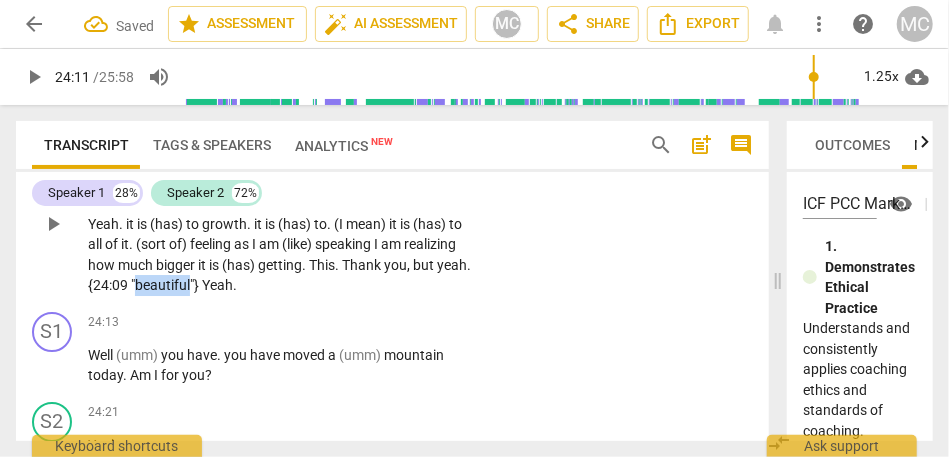 click on "beautiful"}" at bounding box center [167, 285] 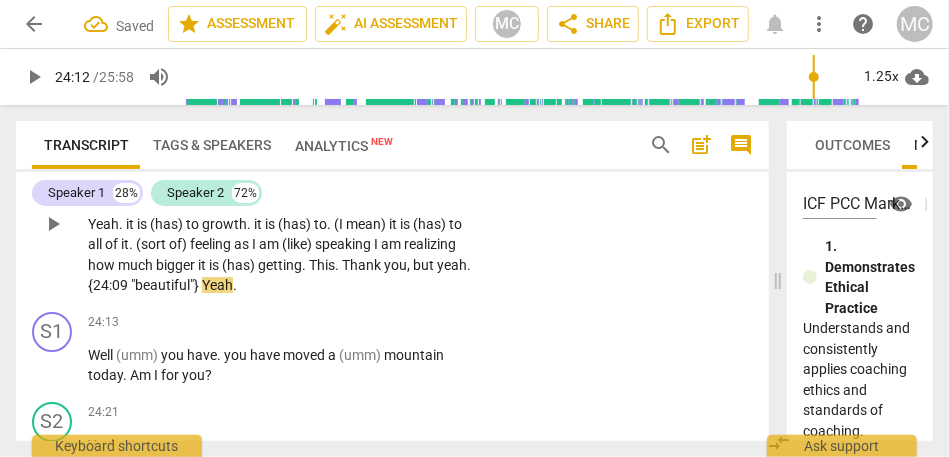 click on "beautiful"}" at bounding box center (167, 285) 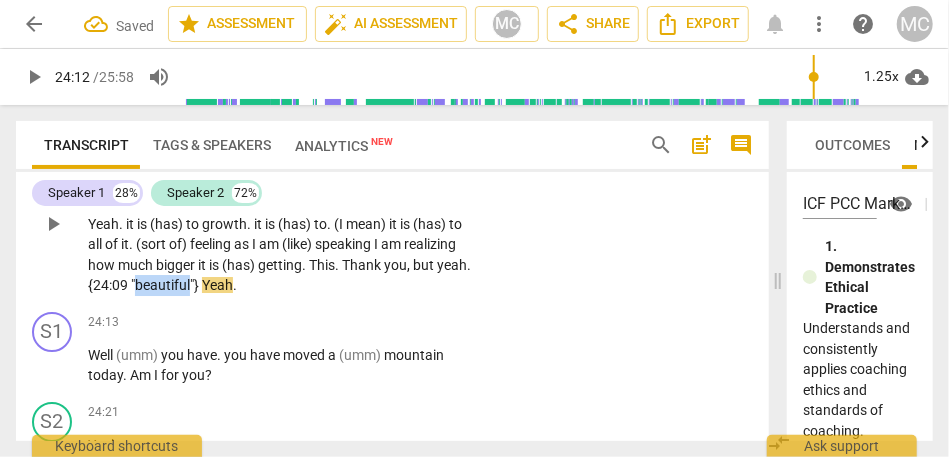 click on "beautiful"}" at bounding box center (167, 285) 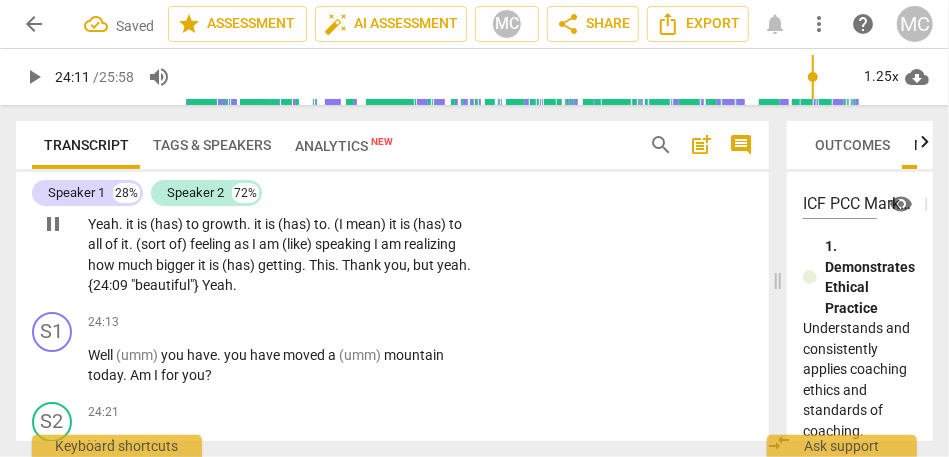 click on "Yeah" at bounding box center [217, 285] 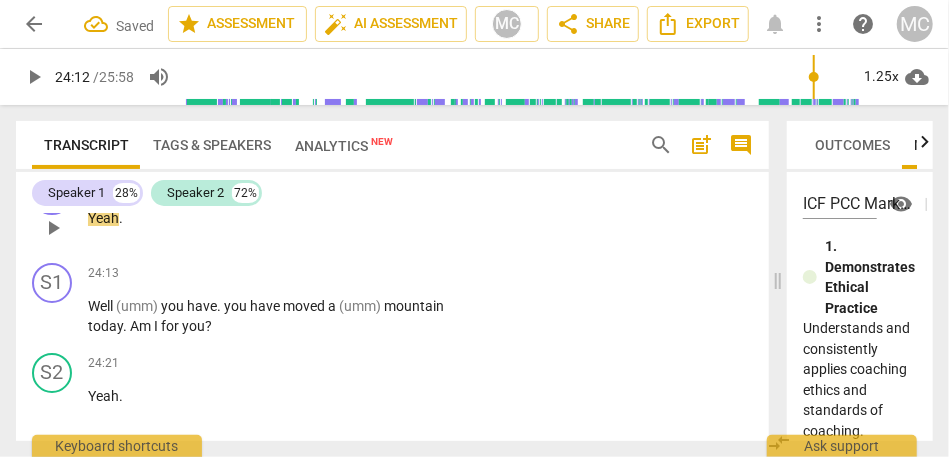 scroll, scrollTop: 11421, scrollLeft: 0, axis: vertical 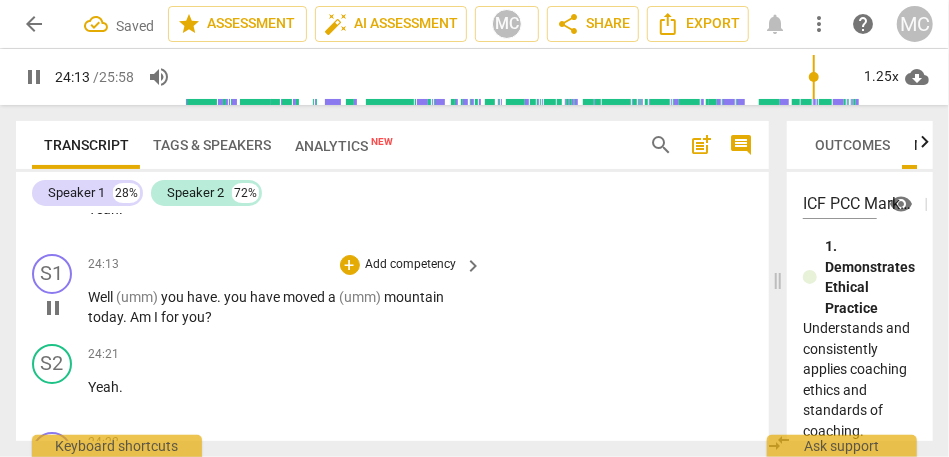 click on "Well" at bounding box center [102, 297] 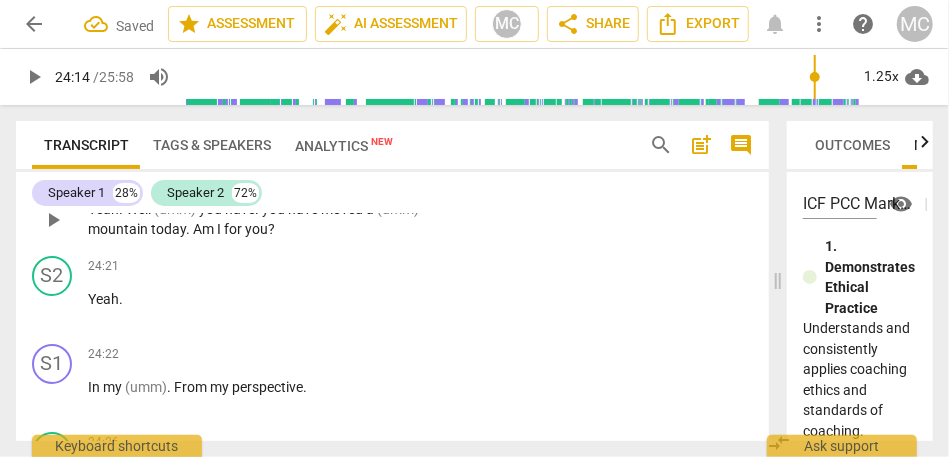 click on "Yeah" at bounding box center (103, 209) 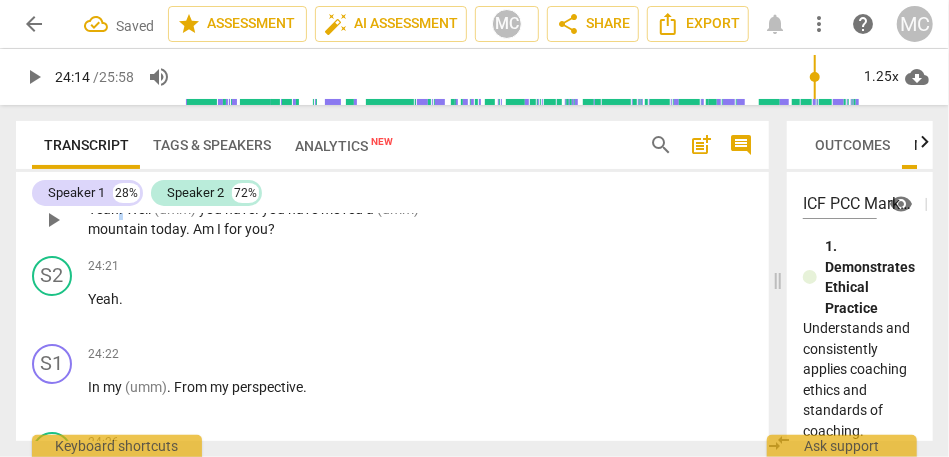 click on "Yeah" at bounding box center (103, 209) 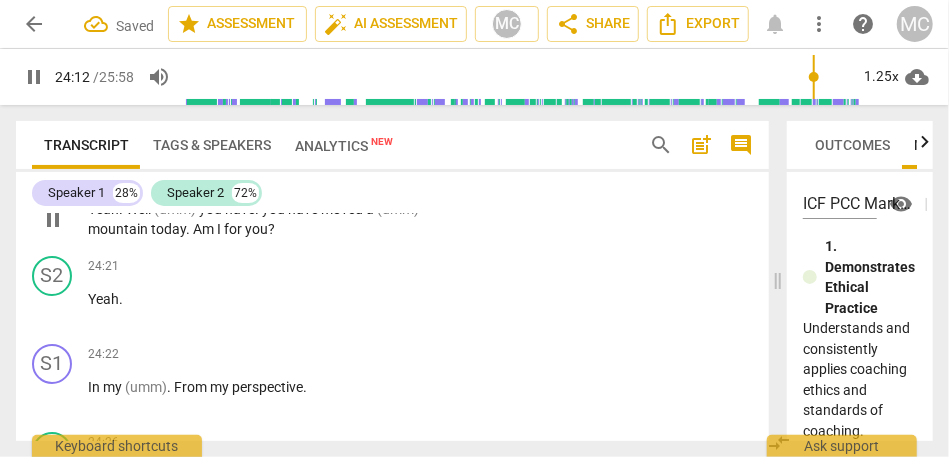 click on "(umm)" at bounding box center [176, 209] 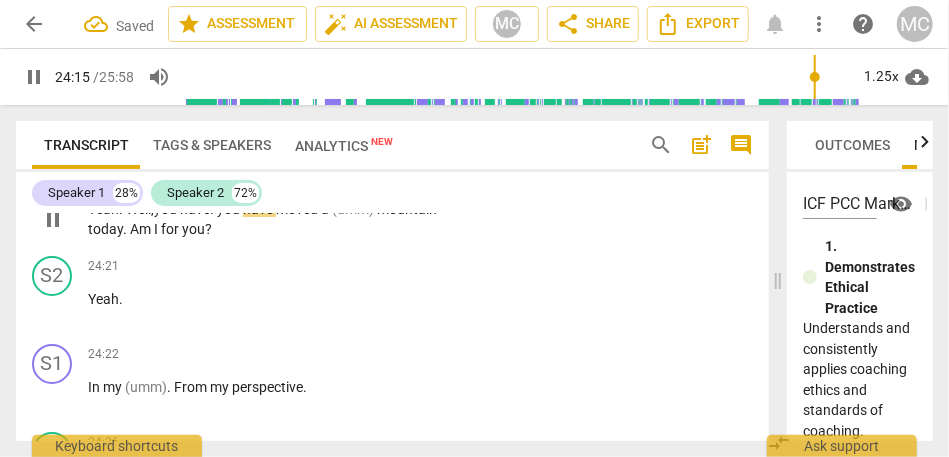 click on "you" at bounding box center [230, 209] 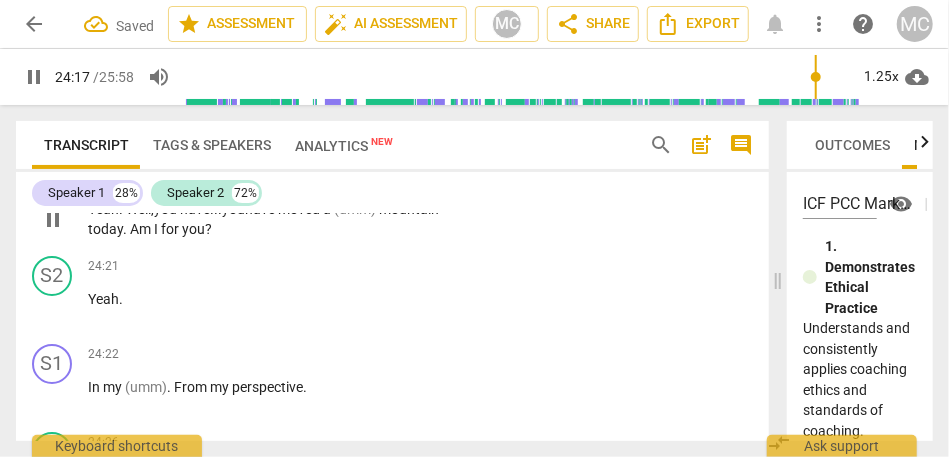 click on "Yeah .   Well,  you   have...  you  have   moved   a   (umm)   mountain   today .   Am   I   for   you ?" at bounding box center (280, 219) 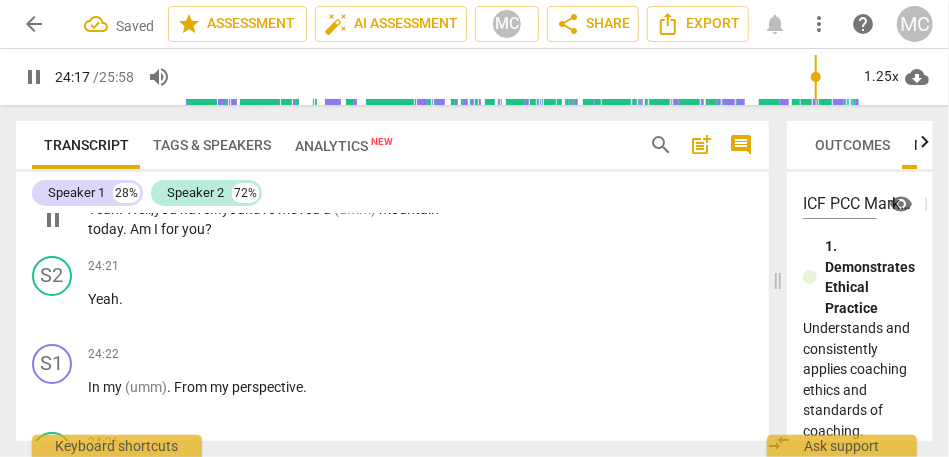 click on "Yeah .   Well,  you   have...  you  have   moved   a   (umm)   mountain   today .   Am   I   for   you ?" at bounding box center [280, 219] 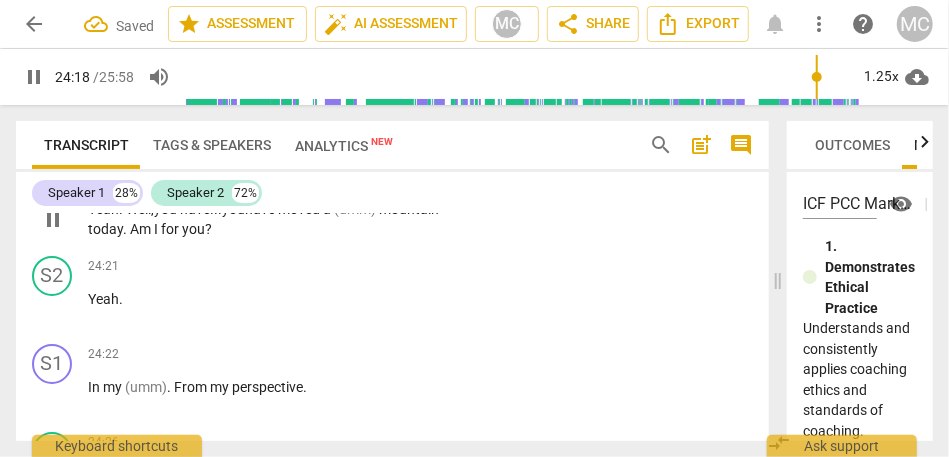 click on "you" at bounding box center (233, 209) 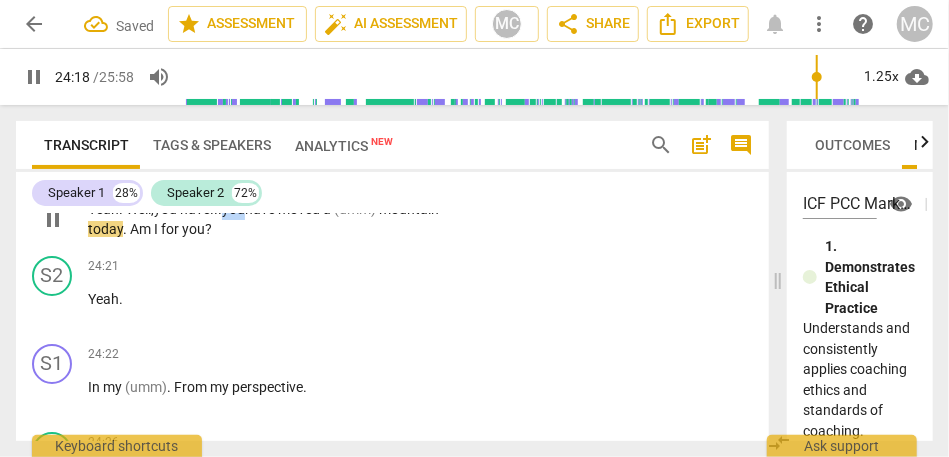 click on "you" at bounding box center [233, 209] 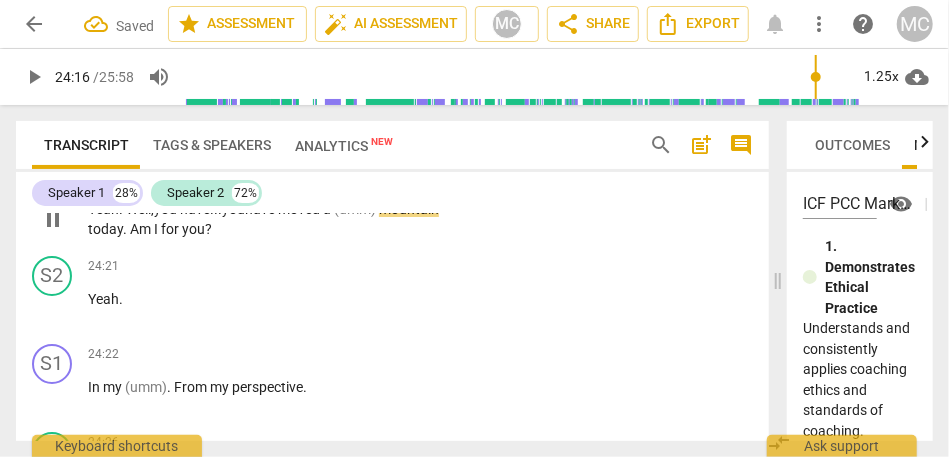 click on "have" at bounding box center [261, 209] 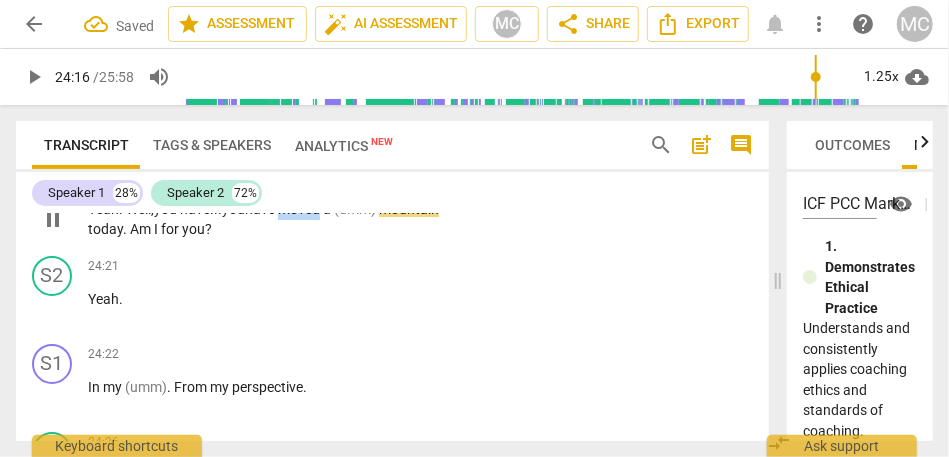 click on "have" at bounding box center (261, 209) 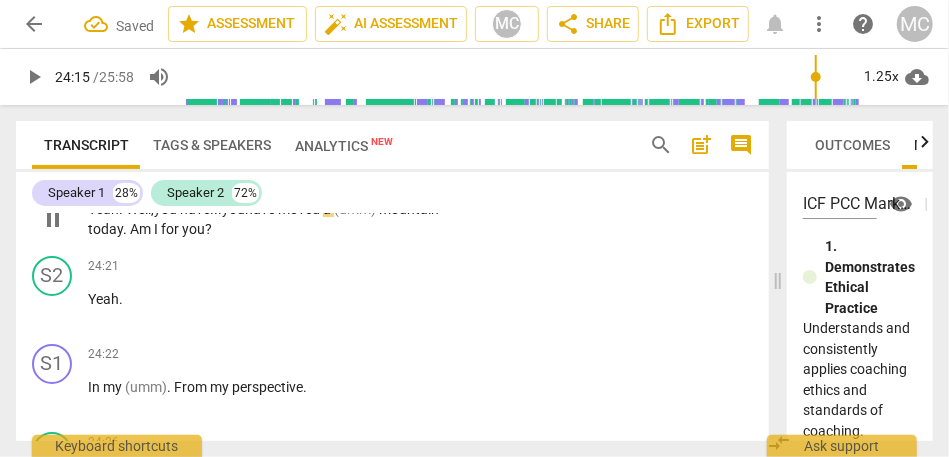 click on "(umm)" at bounding box center [356, 209] 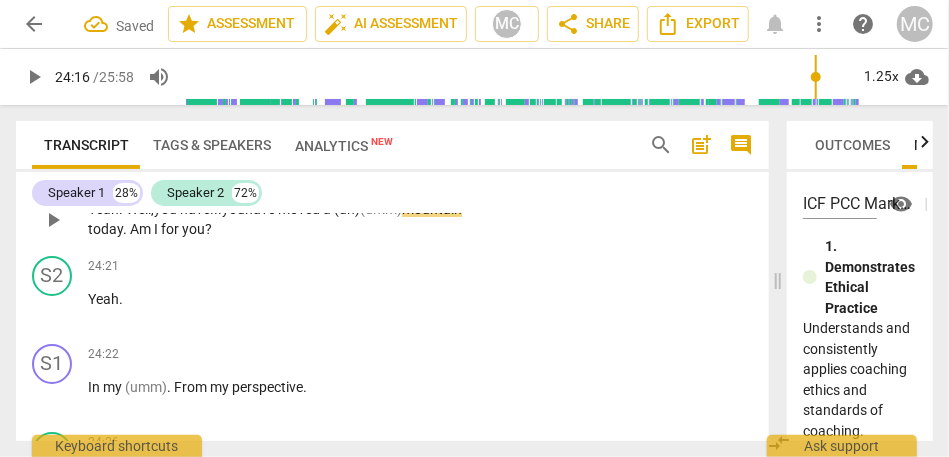 click on "have" at bounding box center (261, 209) 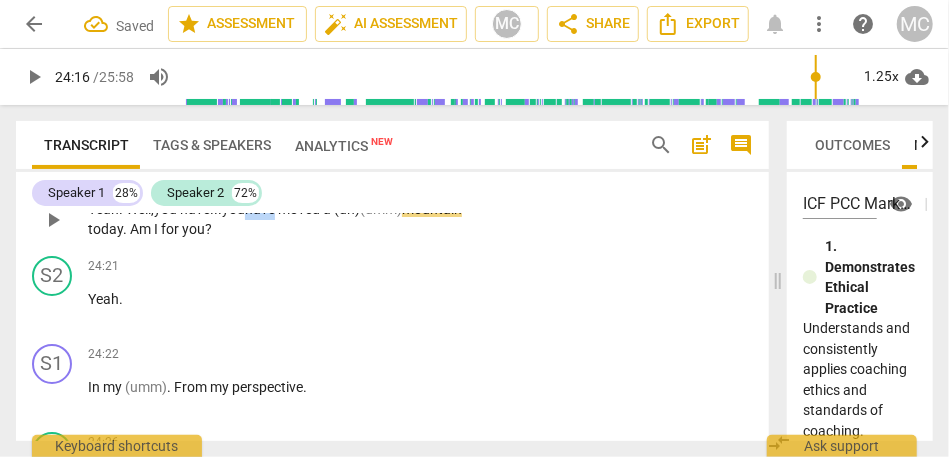 click on "have" at bounding box center (261, 209) 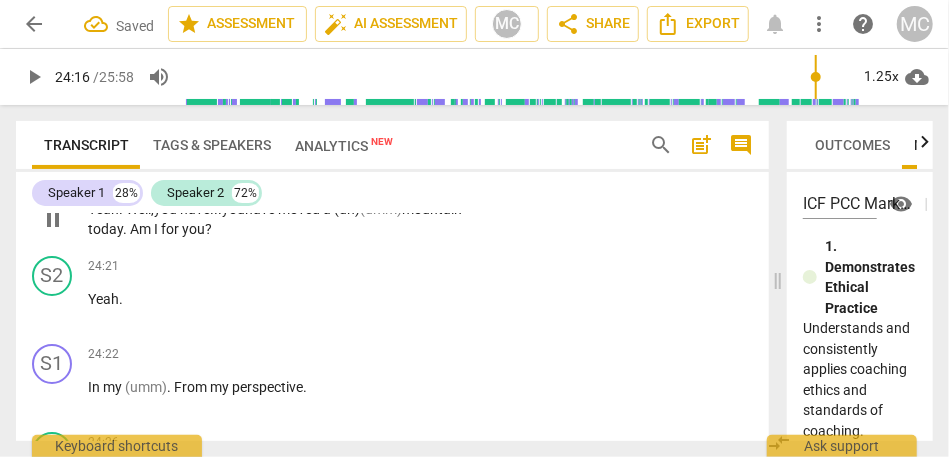 click on "moved" at bounding box center (300, 209) 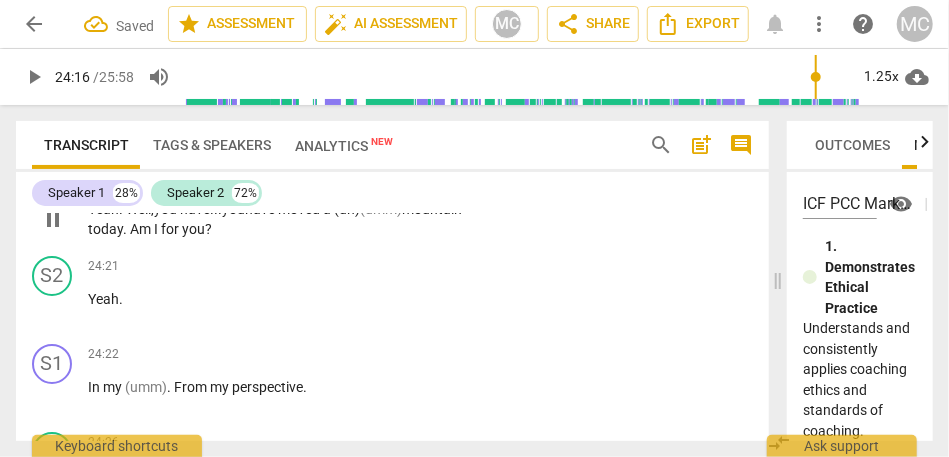 click on "moved" at bounding box center [300, 209] 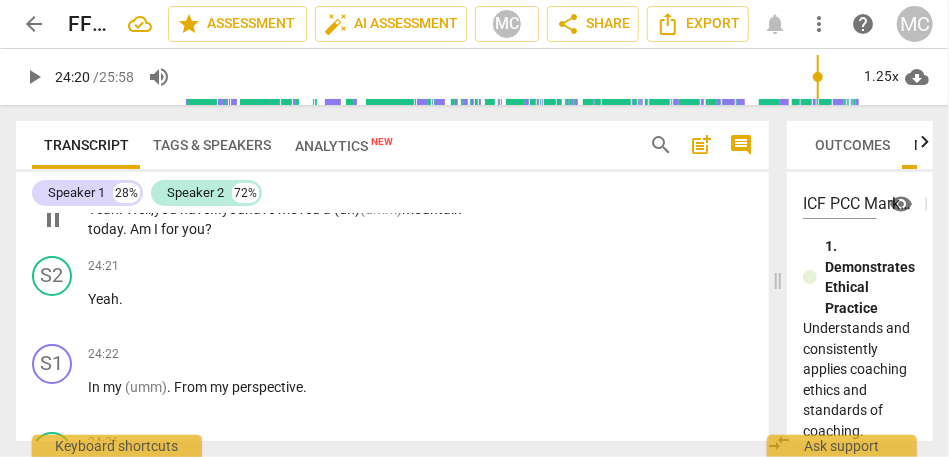 click on "today" at bounding box center (105, 229) 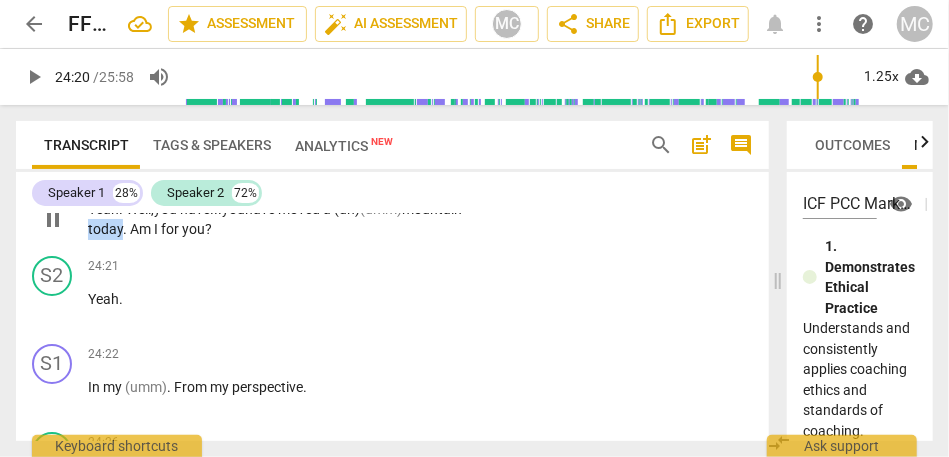 click on "today" at bounding box center (105, 229) 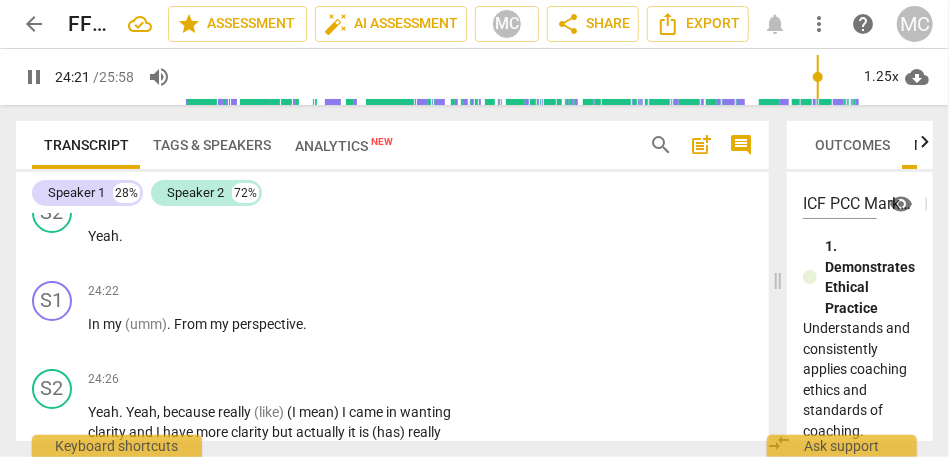 scroll, scrollTop: 11448, scrollLeft: 0, axis: vertical 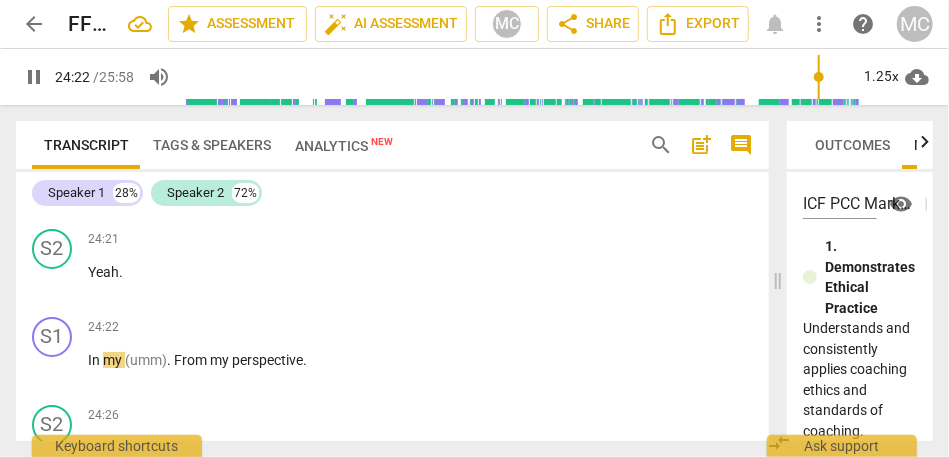 click on "today" at bounding box center [105, 202] 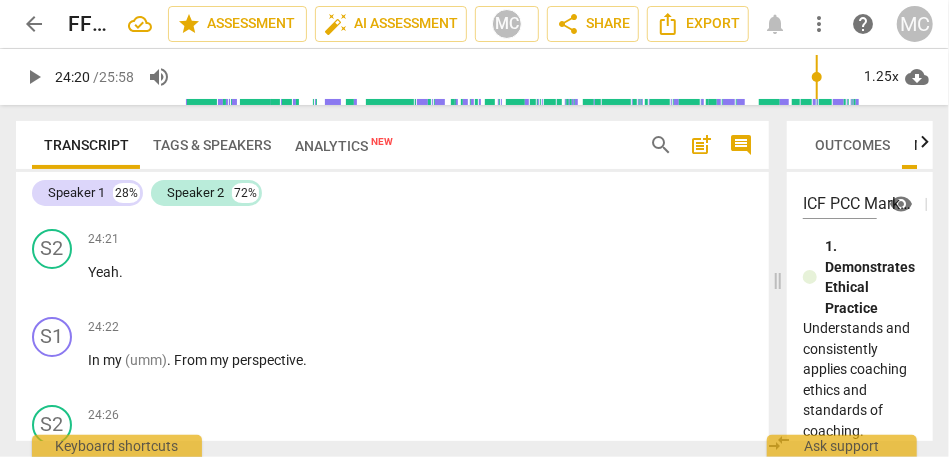click on "today" at bounding box center [105, 202] 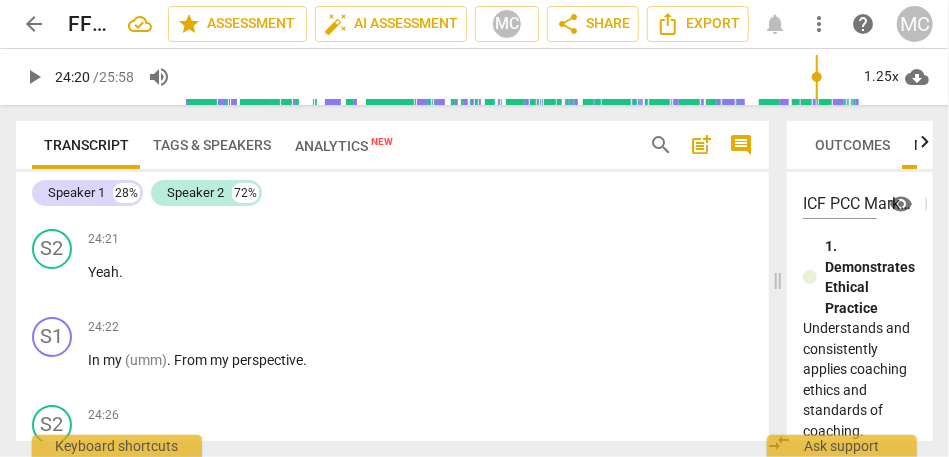 click on "today" at bounding box center (105, 202) 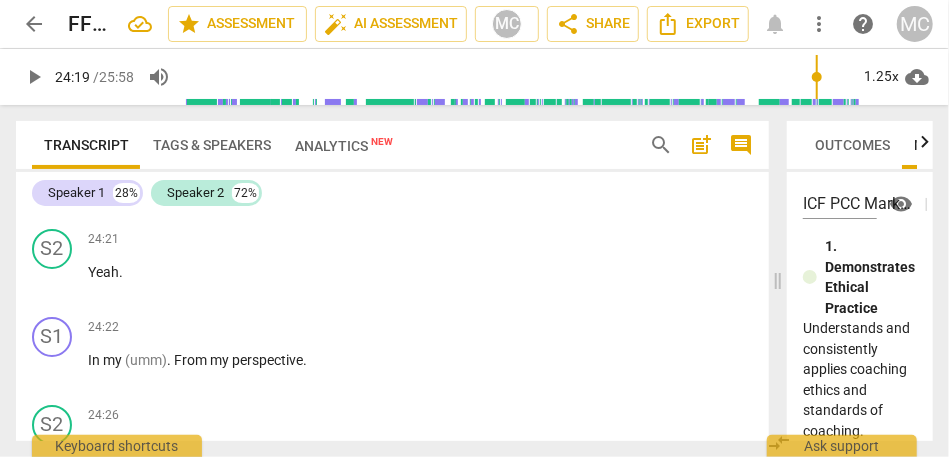 click on "Am" at bounding box center [142, 202] 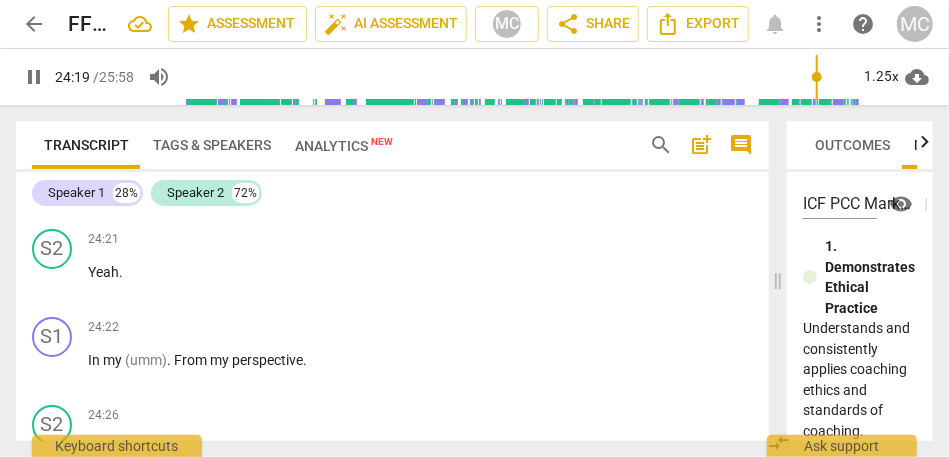 click on "Yeah .   Well,  you   have...  you  have   moved   a (uh)  (umm)  mountain   today, in my, f or   you ?" at bounding box center (280, 192) 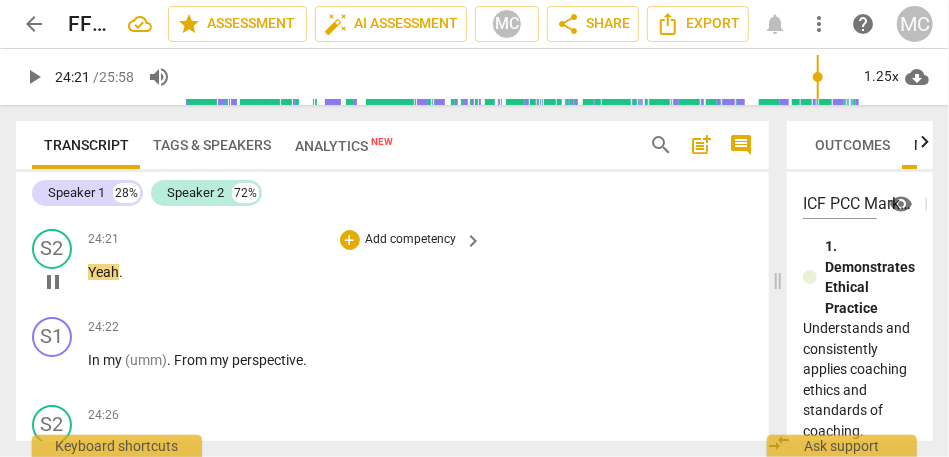 click on "Yeah" at bounding box center [103, 272] 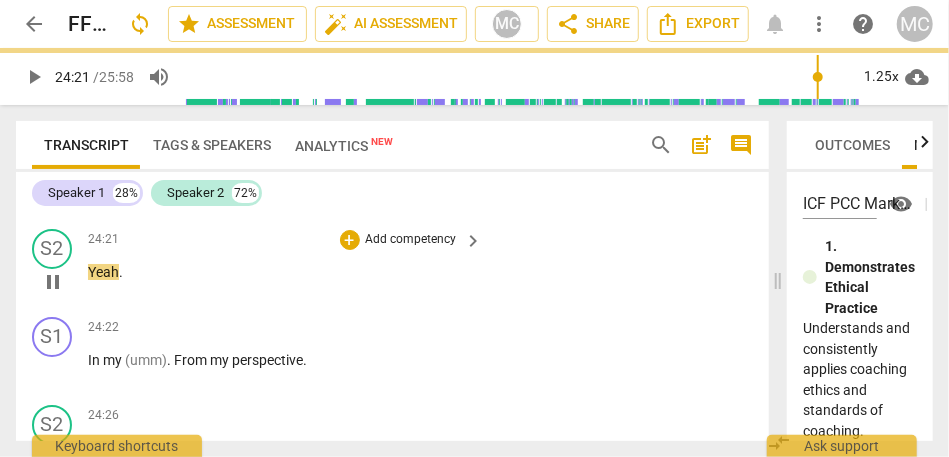 type on "1462" 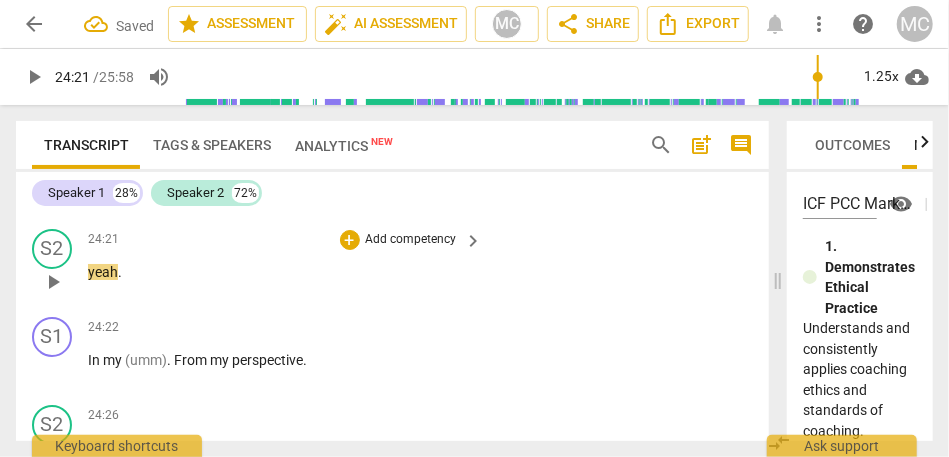 type 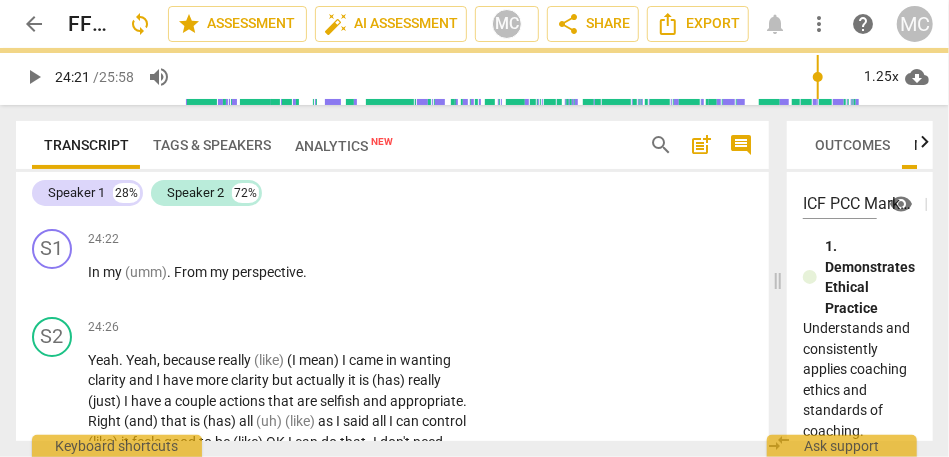 scroll, scrollTop: 11360, scrollLeft: 0, axis: vertical 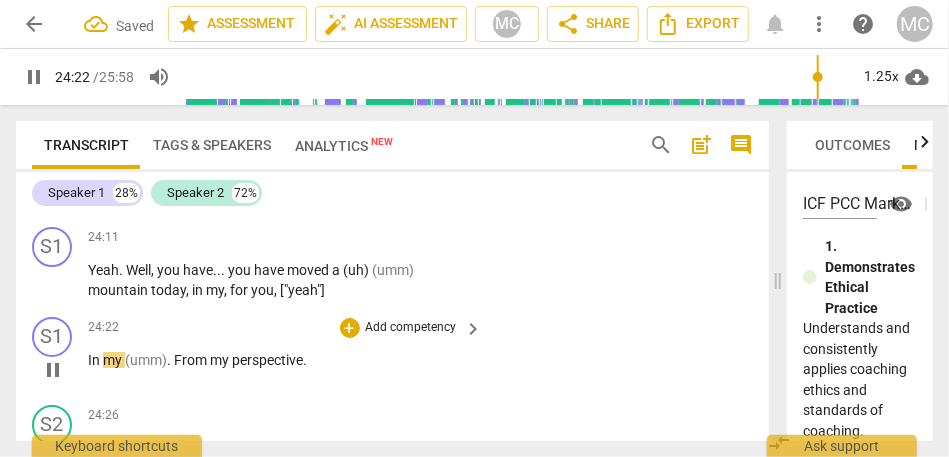 click on "In" at bounding box center [95, 360] 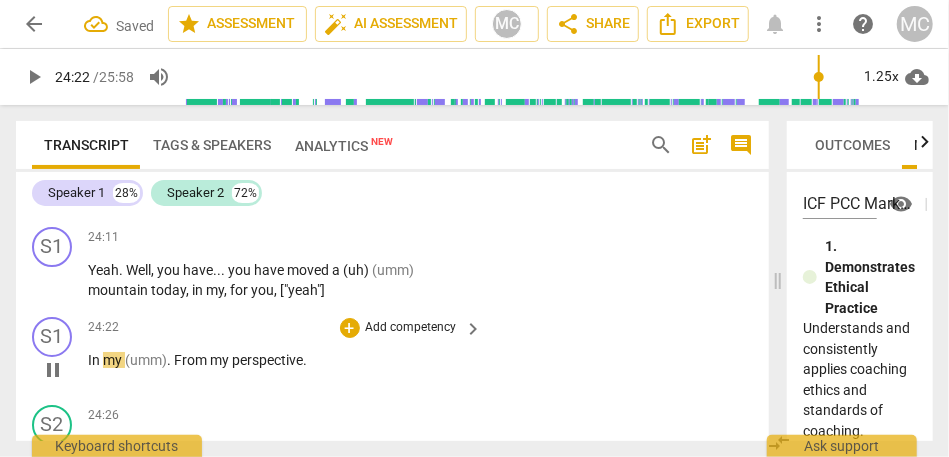 type on "1463" 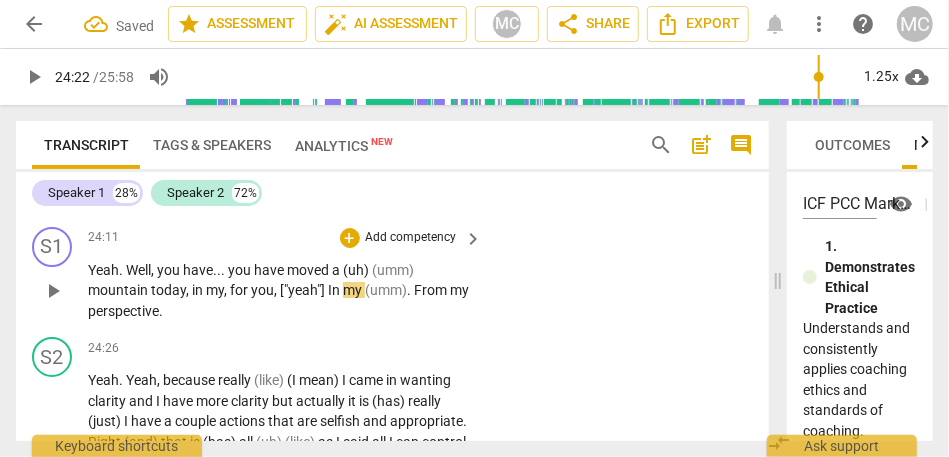 click on "In" at bounding box center (335, 290) 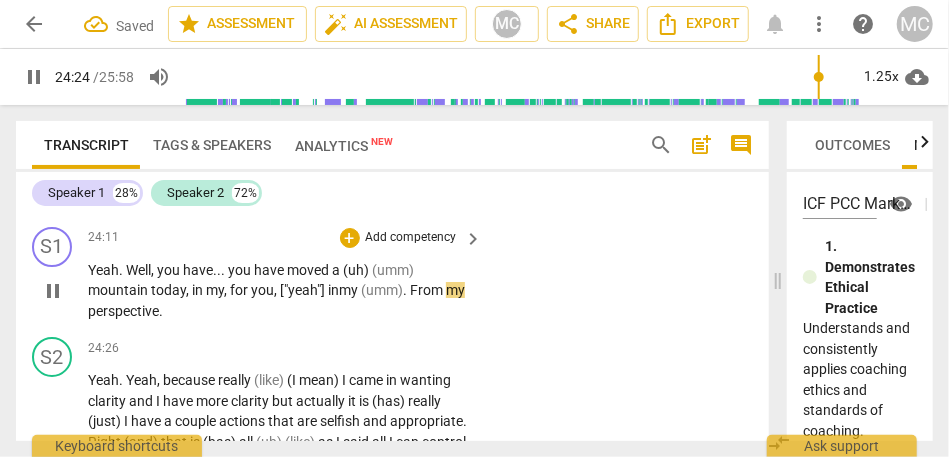 click on "my" at bounding box center (350, 290) 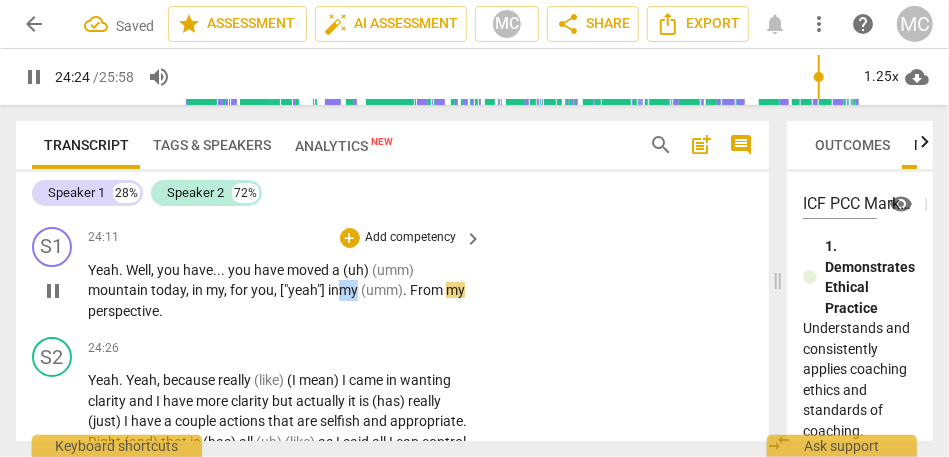 click on "my" at bounding box center [350, 290] 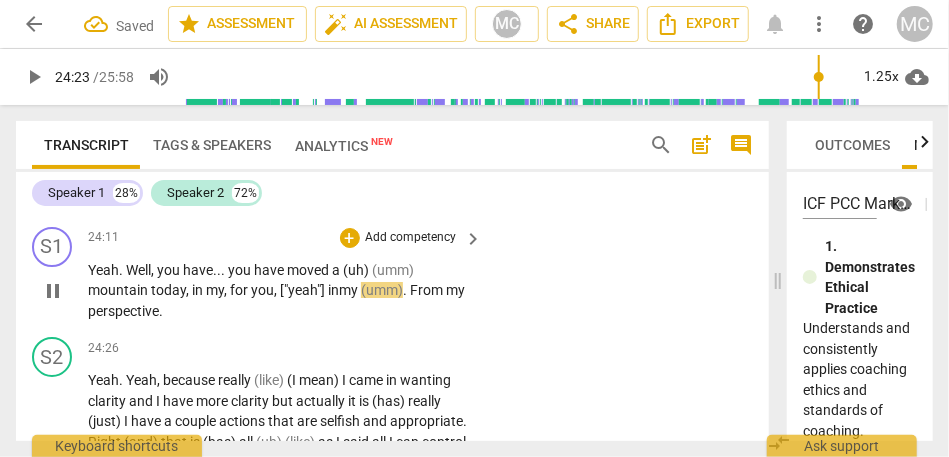 click on "my" at bounding box center [350, 290] 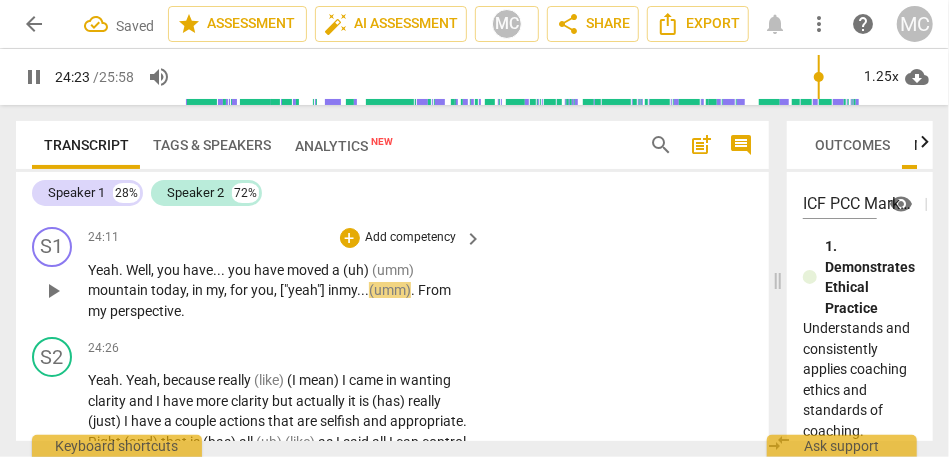 click on "From" at bounding box center [434, 290] 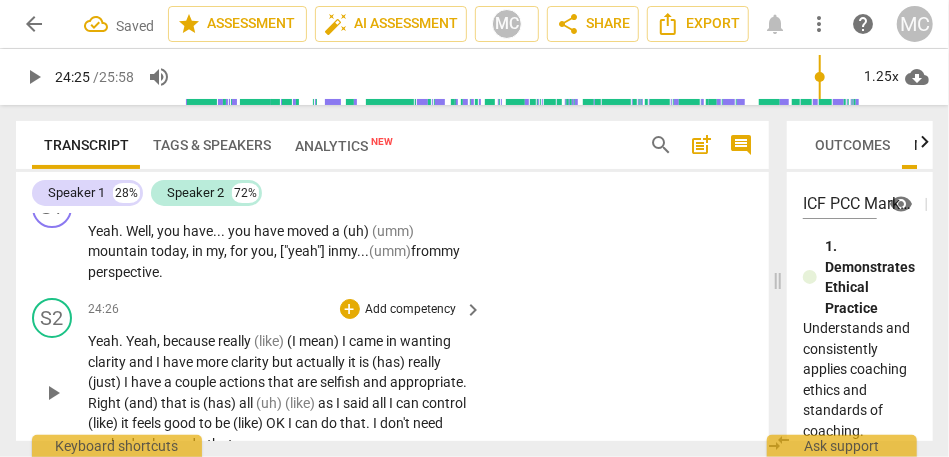 scroll, scrollTop: 11381, scrollLeft: 0, axis: vertical 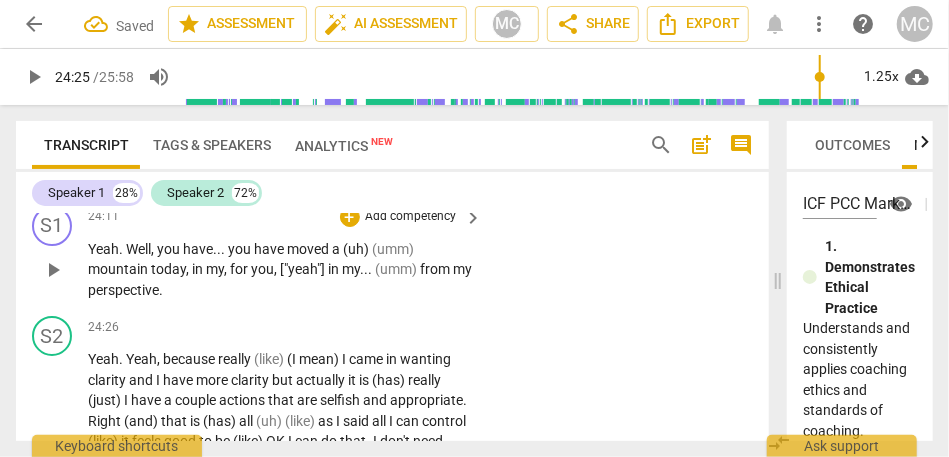 click on "Add competency" at bounding box center (411, 217) 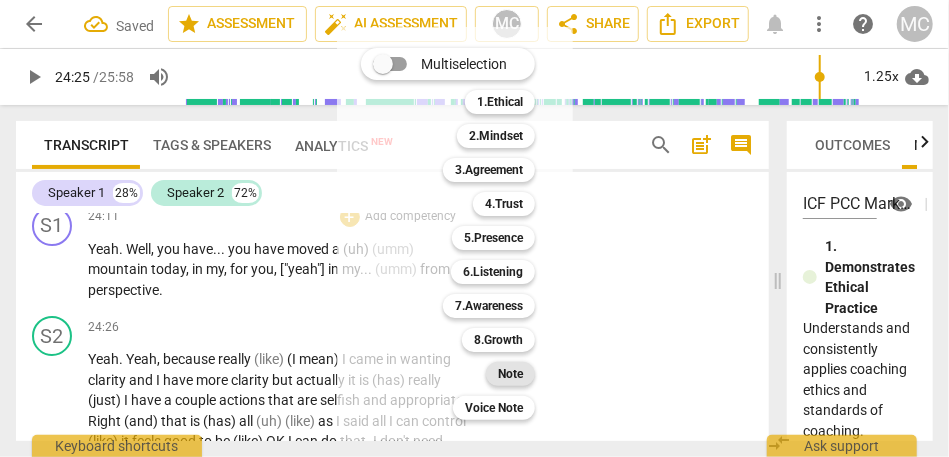 click on "Note" at bounding box center (510, 374) 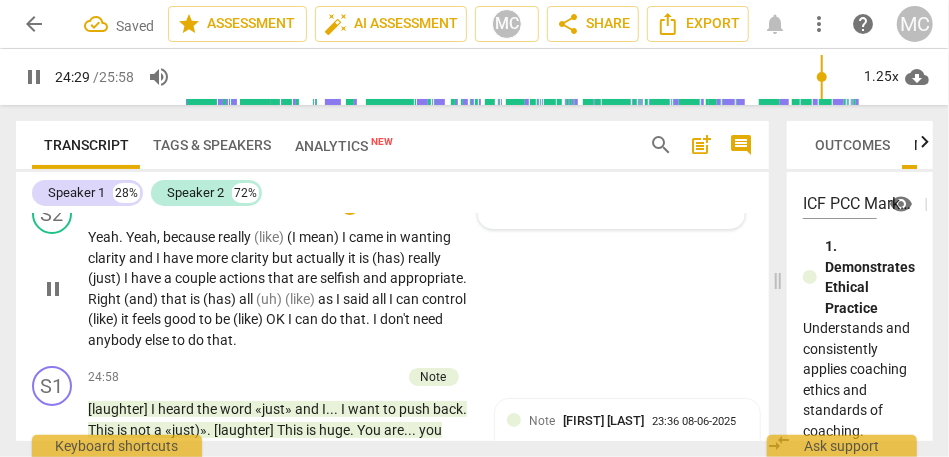 scroll, scrollTop: 11505, scrollLeft: 0, axis: vertical 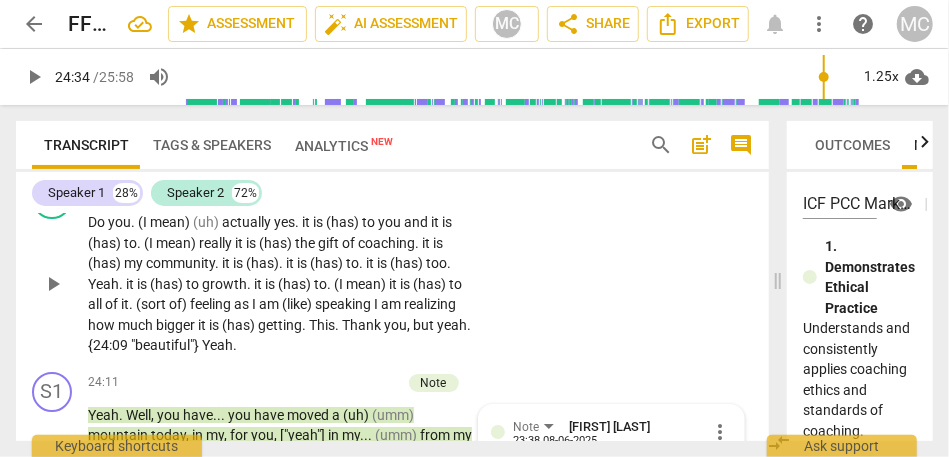 click on "it" at bounding box center [227, 263] 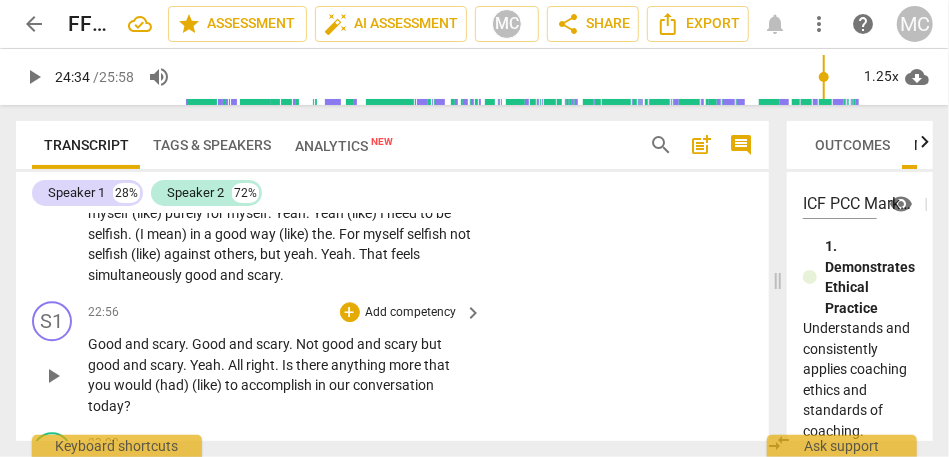 scroll, scrollTop: 10782, scrollLeft: 0, axis: vertical 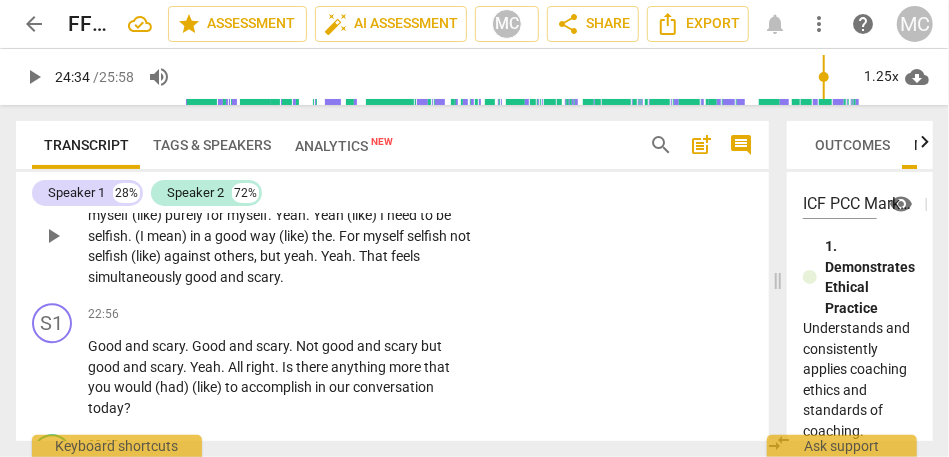 click on "simultaneously" at bounding box center (136, 277) 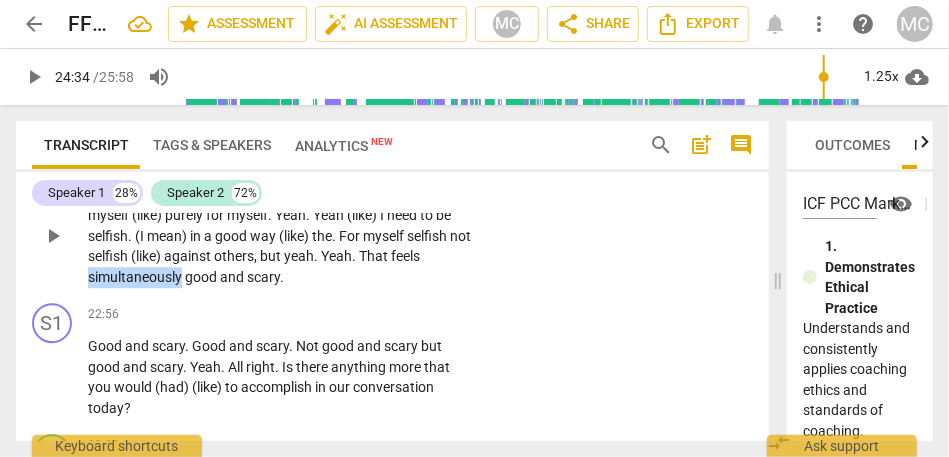 click on "simultaneously" at bounding box center [136, 277] 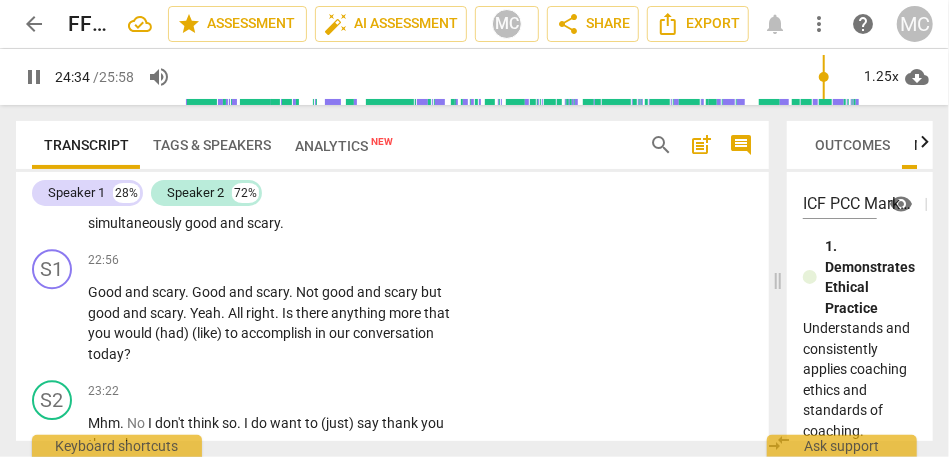 scroll, scrollTop: 10841, scrollLeft: 0, axis: vertical 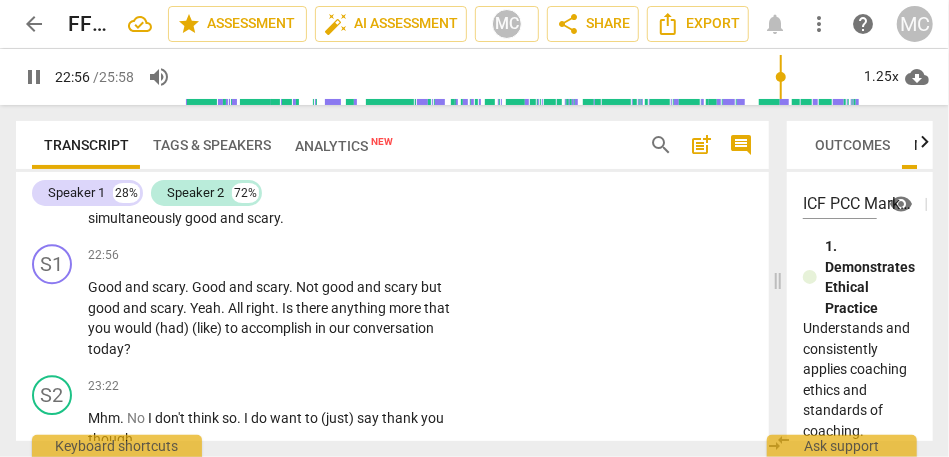 click on "Yeah   actually   that   it   is   (has)   time   for   me   to   do   something   for   myself   (like)   purely   for   myself .   Yeah .   Yeah   (like)   I   need   to   be   selfish .   (I   mean)   in   a   good   way   (like)   the .   For   myself   selfish   not   selfish   (like)   against   others ,   but   yeah .   Yeah .   That   feels   simultaneously   good   and   scary ." at bounding box center (280, 177) 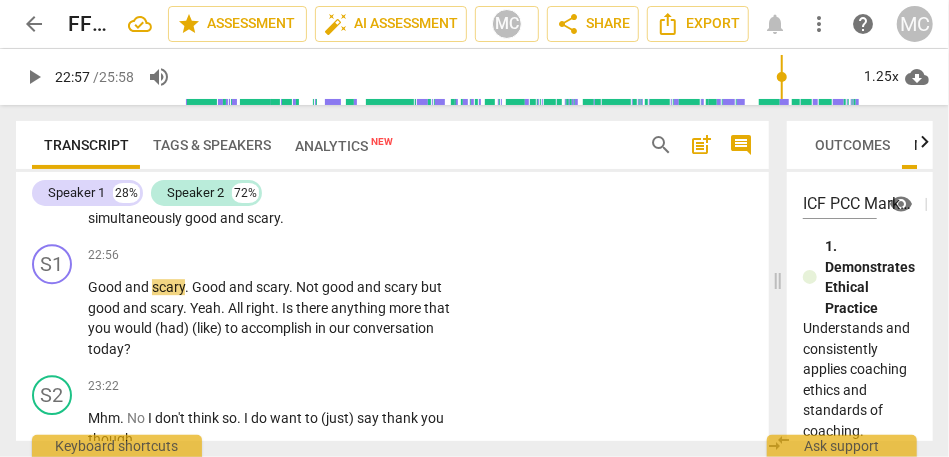 click on "and" at bounding box center (233, 218) 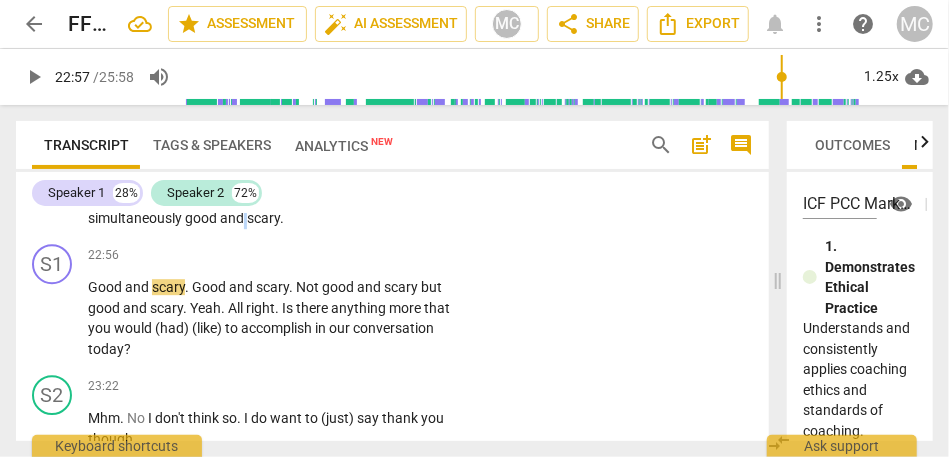 click on "and" at bounding box center [233, 218] 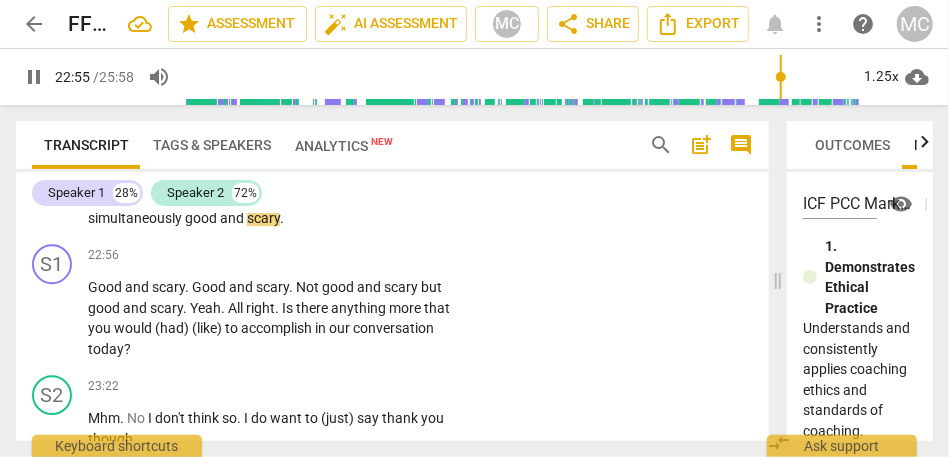 click on "scary" at bounding box center [263, 218] 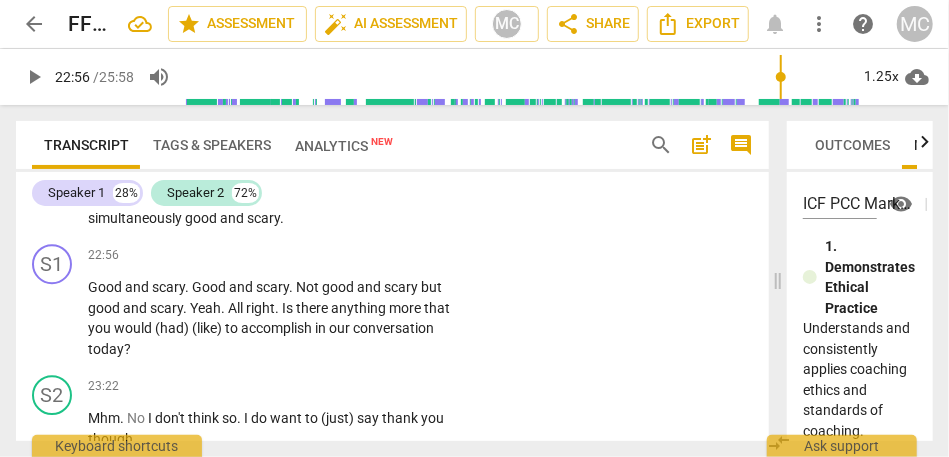 type on "1376" 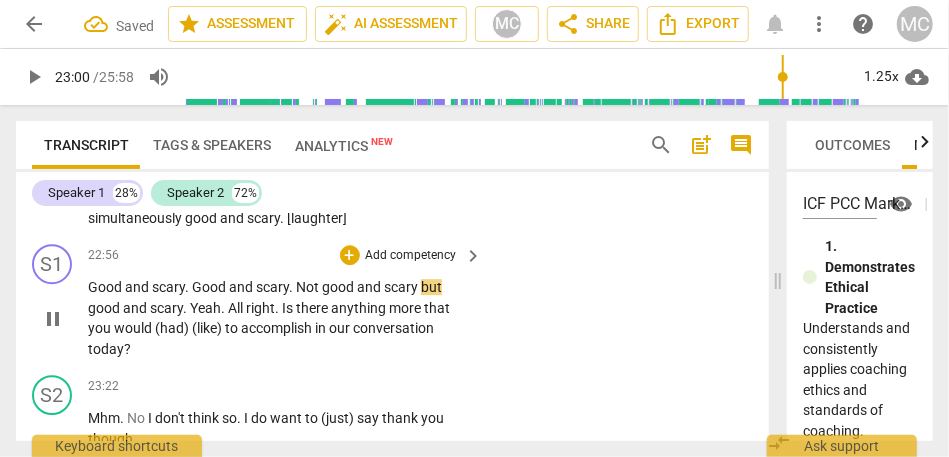 click on "Good" at bounding box center [106, 287] 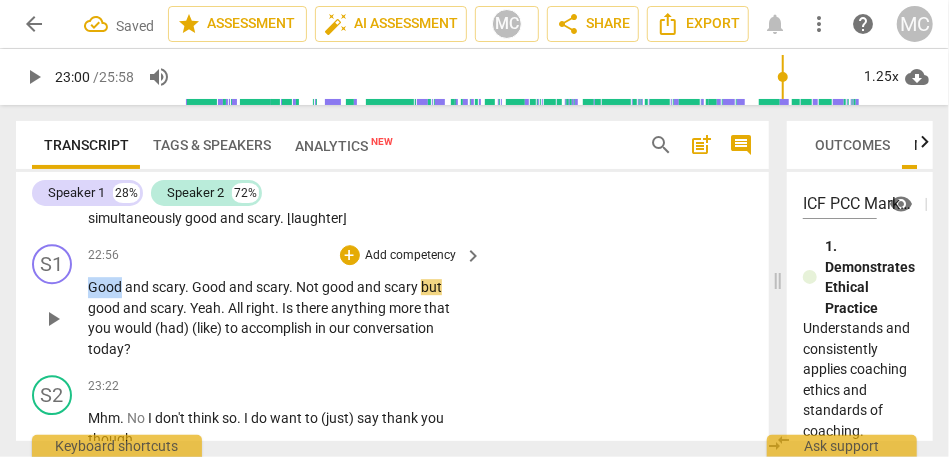 click on "Good" at bounding box center (106, 287) 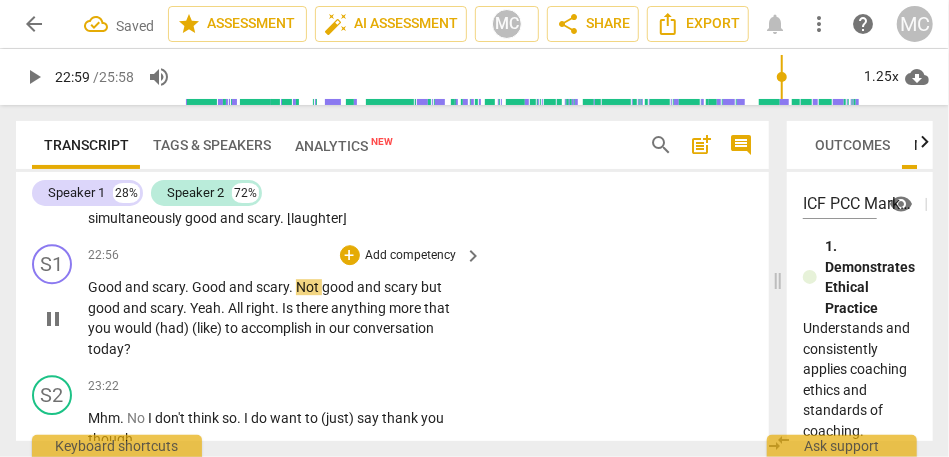 click on "scary" at bounding box center [272, 287] 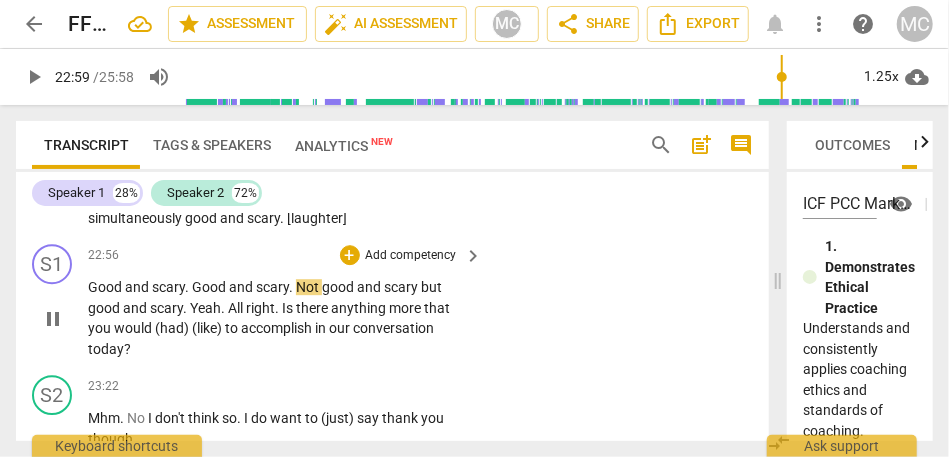 type on "1379" 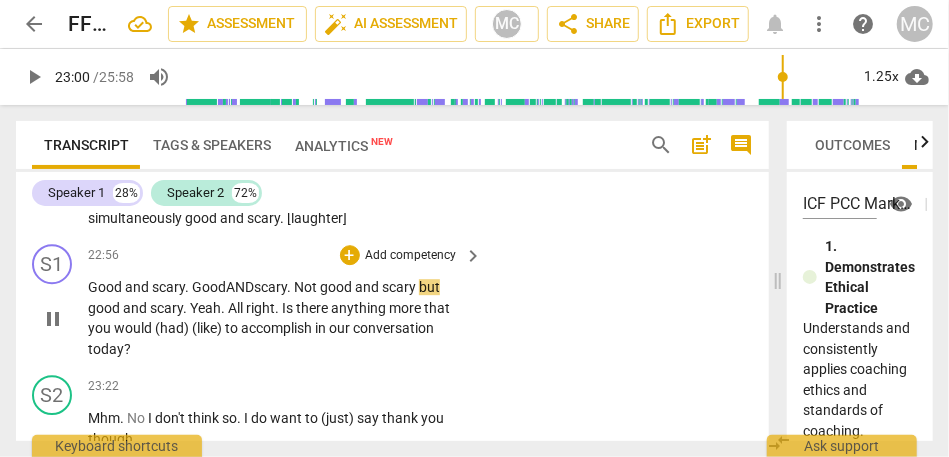 click on "scary" at bounding box center (270, 287) 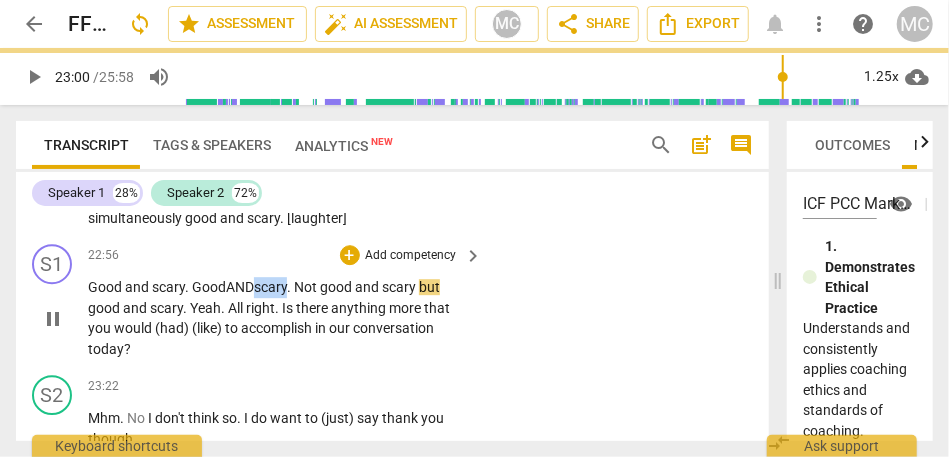 click on "scary" at bounding box center [270, 287] 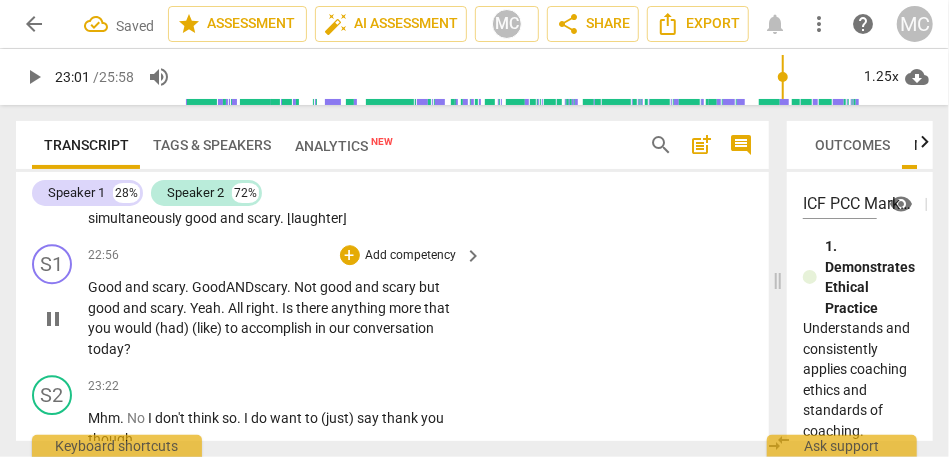 click on "scary" at bounding box center (270, 287) 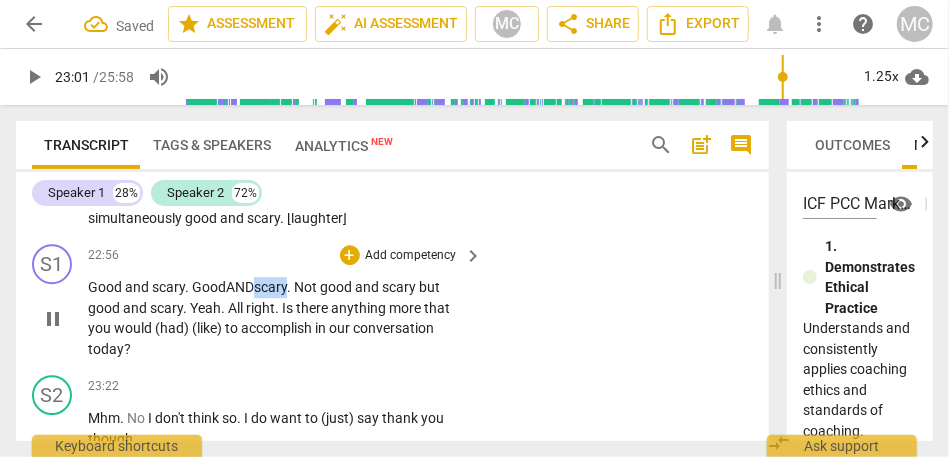 click on "scary" at bounding box center [270, 287] 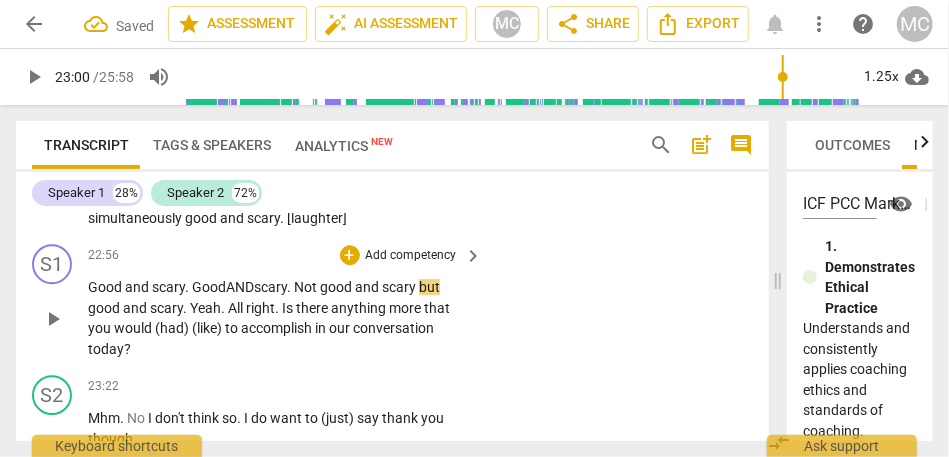 click on "Not" at bounding box center (307, 287) 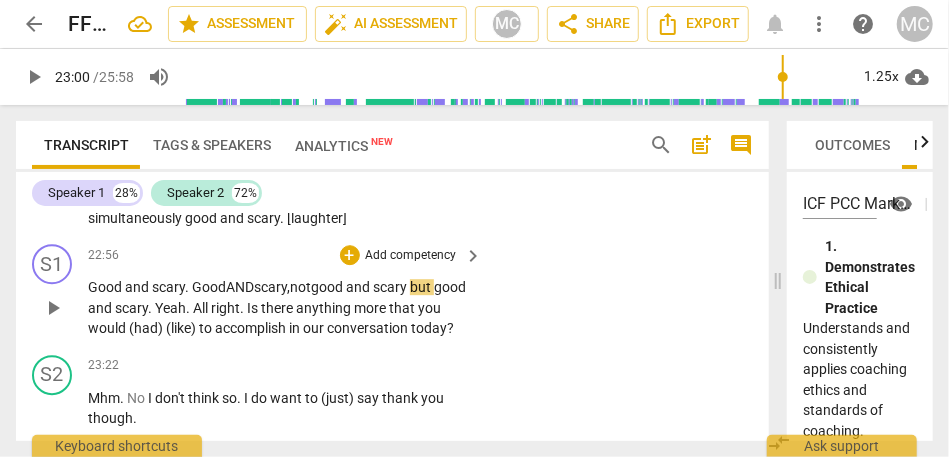 click on "not" at bounding box center (300, 287) 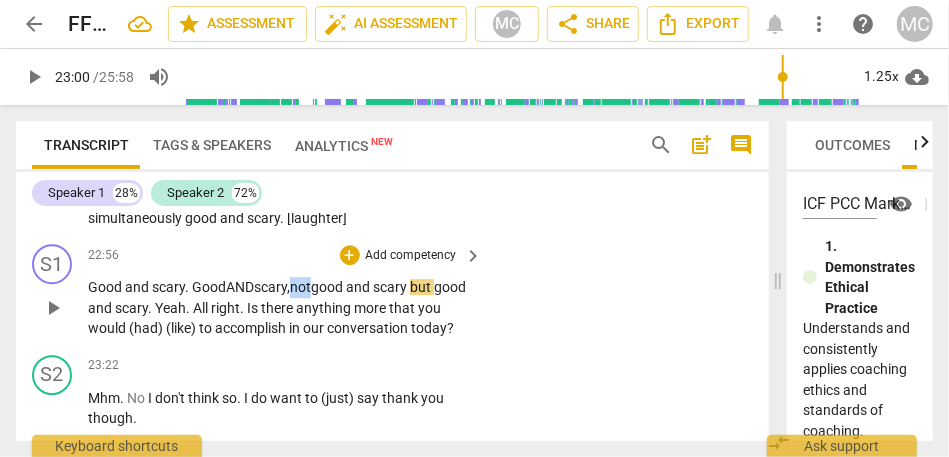click on "not" at bounding box center [300, 287] 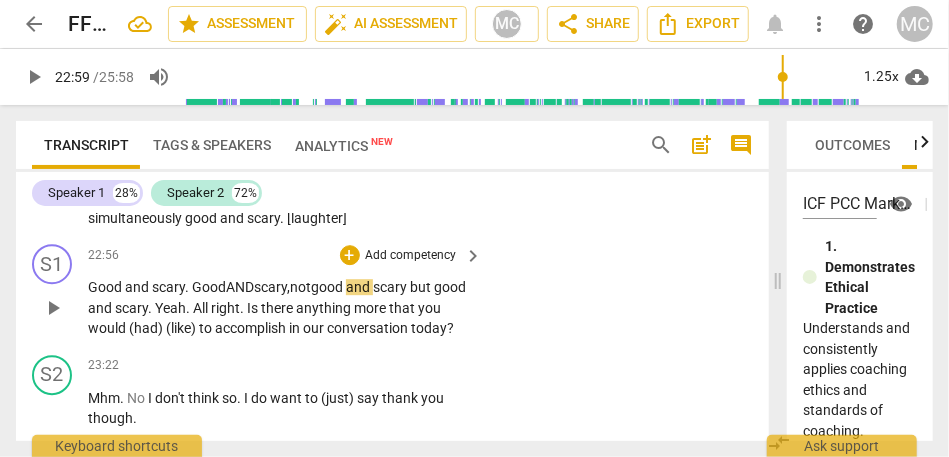 click on "scary," at bounding box center (272, 287) 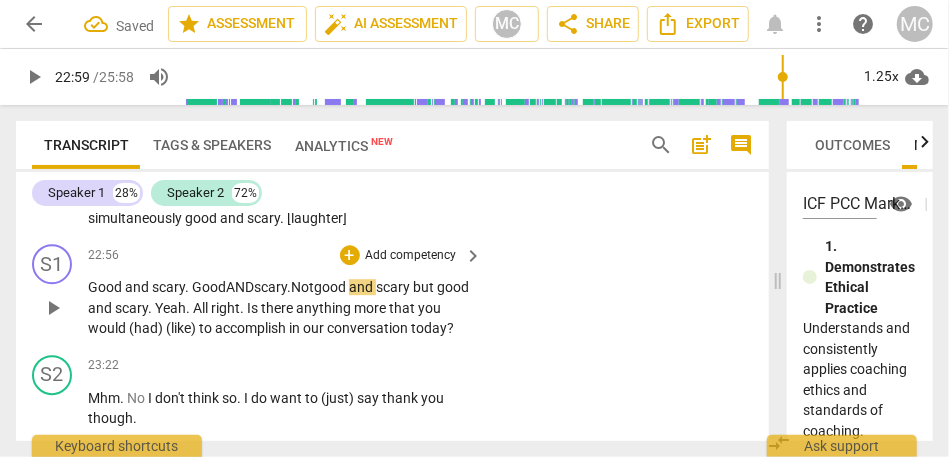 click on "Not" at bounding box center [302, 287] 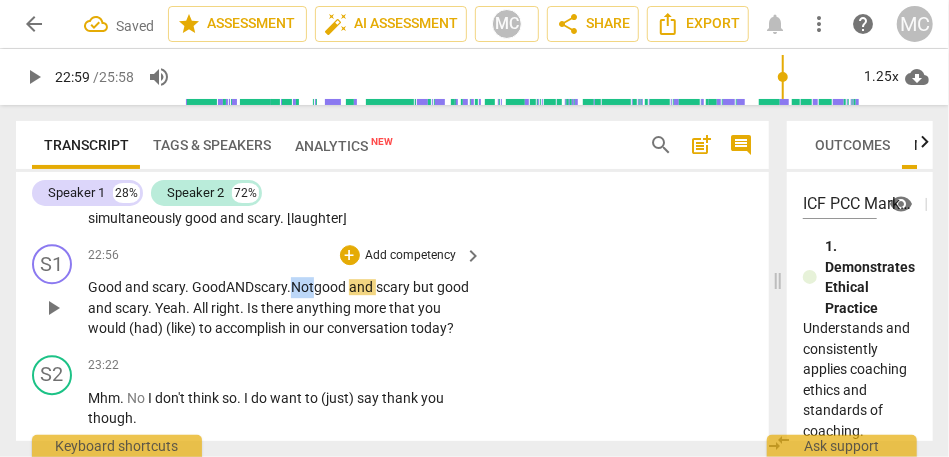 click on "Not" at bounding box center (302, 287) 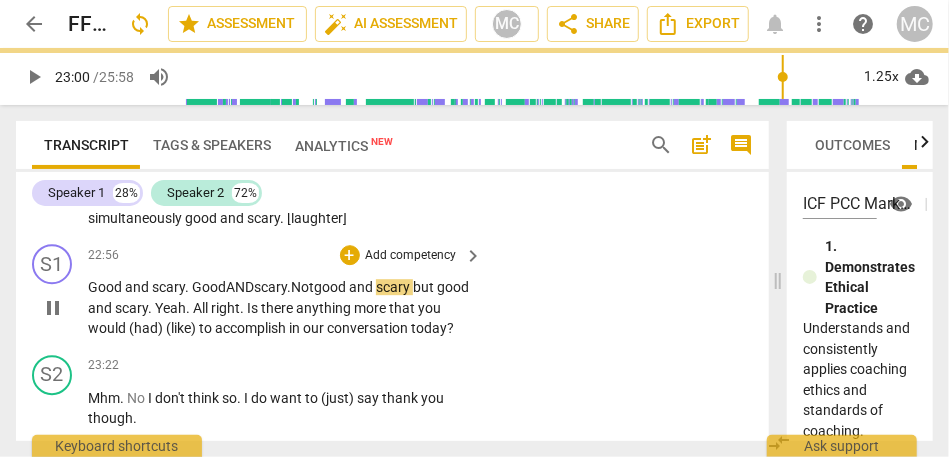 click on "but" at bounding box center (425, 287) 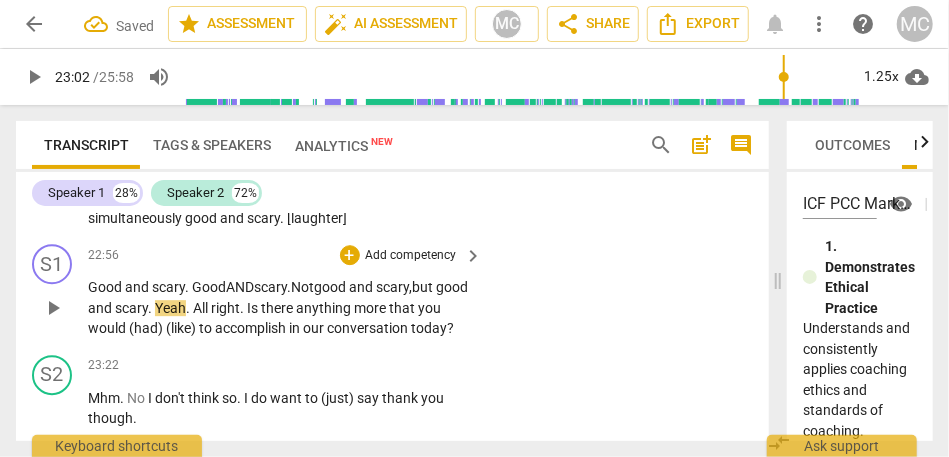 click on "22:56 + Add competency keyboard_arrow_right Good   and   scary .   Good  AND  scary.  Not  good   and   scary,  but   good   and   scary .   Yeah .   All   right .   Is   there   anything   more   that   you   would   (had)   (like)   to   accomplish   in   our   conversation   today ?" at bounding box center (286, 291) 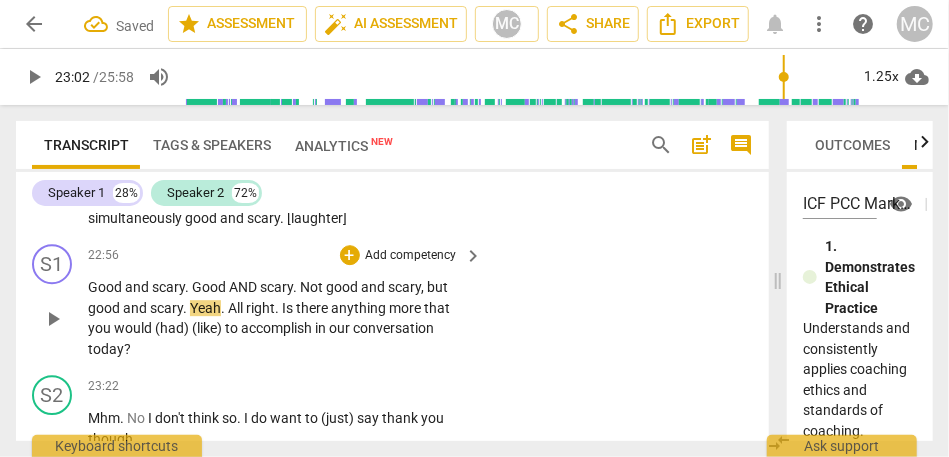 click on "22:56 + Add competency keyboard_arrow_right Good   and   scary .   Good   AND   scary .   Not   good   and   scary ,   but   good   and   scary .   Yeah .   All   right .   Is   there   anything   more   that   you   would   (had)   (like)   to   accomplish   in   our   conversation   today ?" at bounding box center (286, 301) 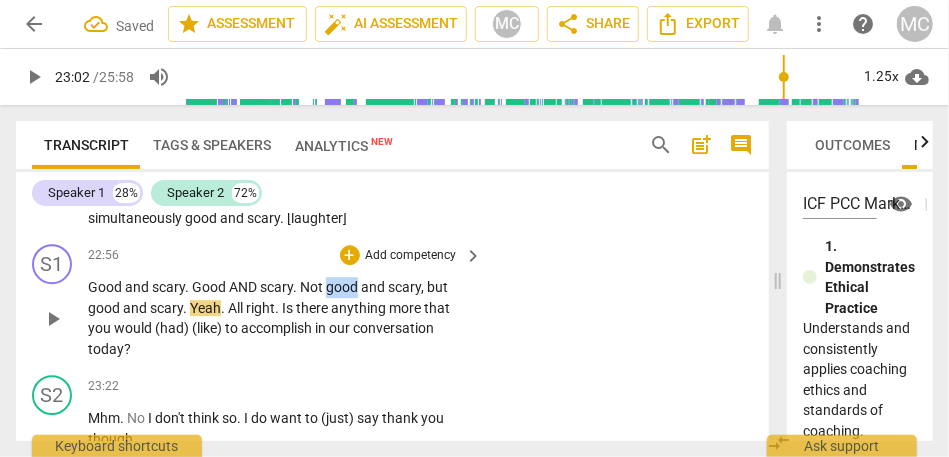 click on "good" at bounding box center [343, 287] 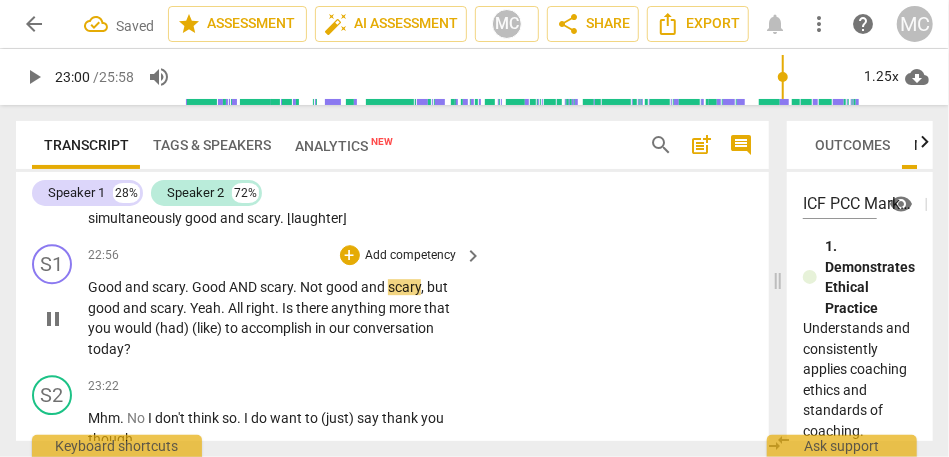 click on "good" at bounding box center (343, 287) 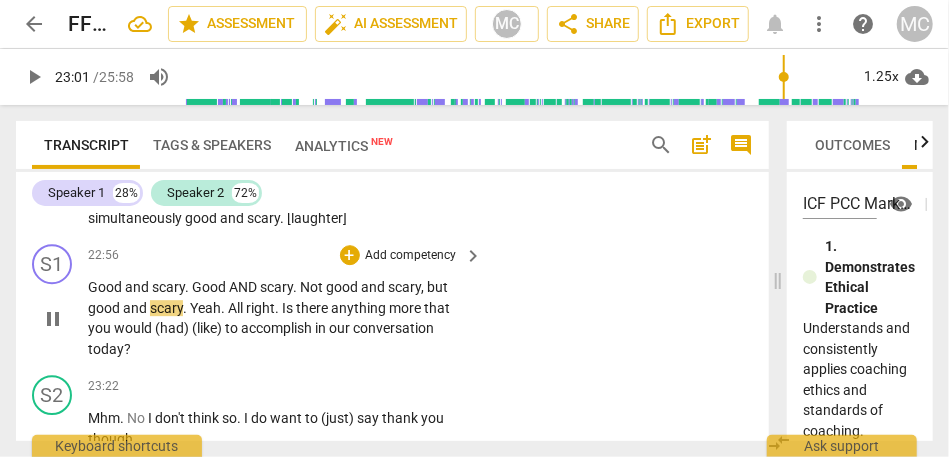 click on "good" at bounding box center (105, 308) 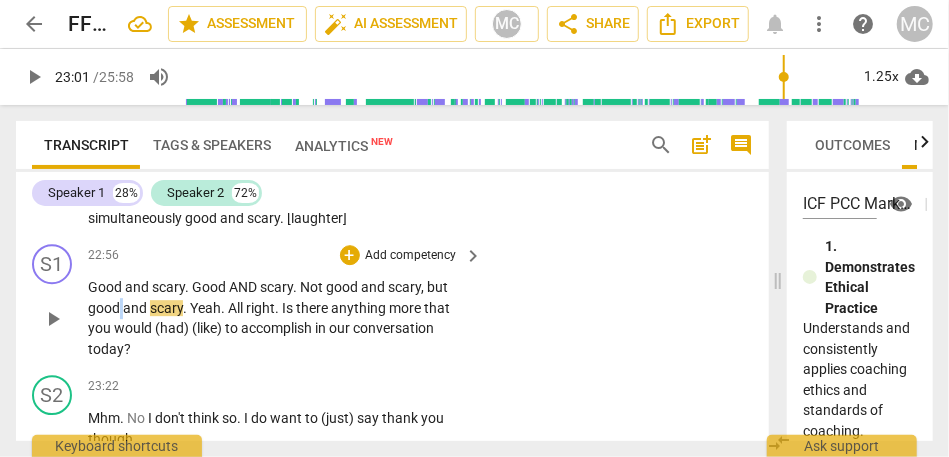 click on "good" at bounding box center [105, 308] 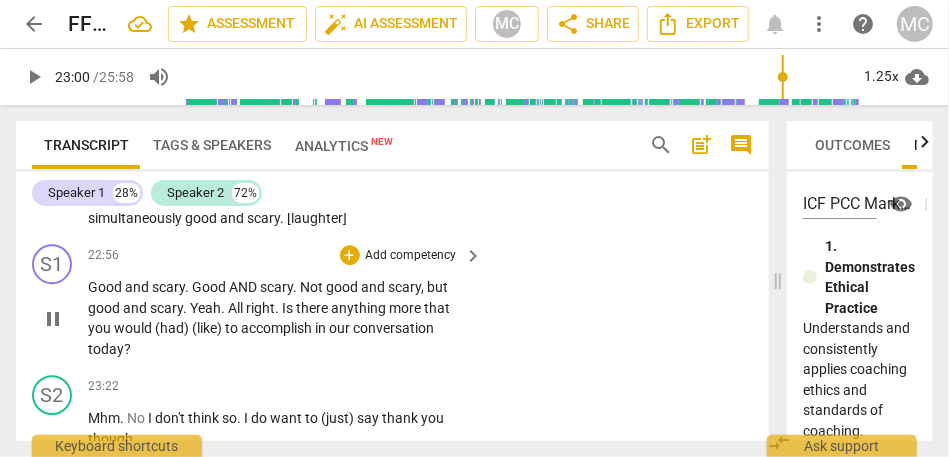 type on "1381" 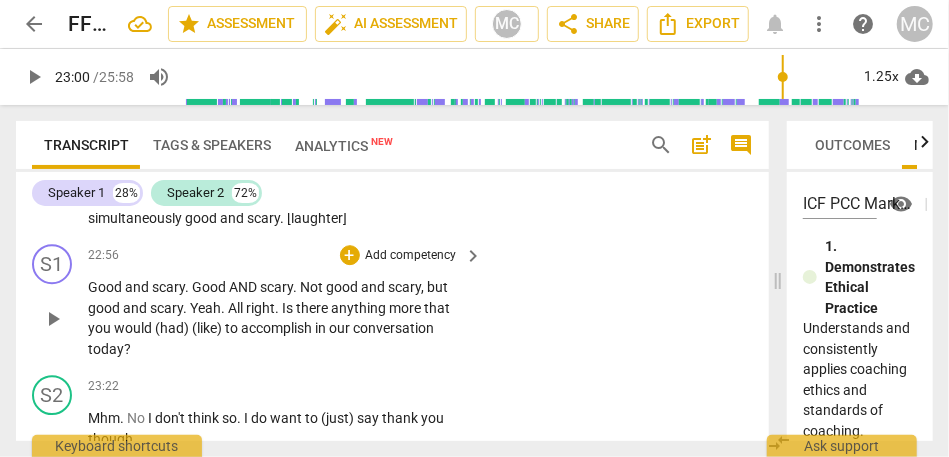 click on "and" at bounding box center [136, 308] 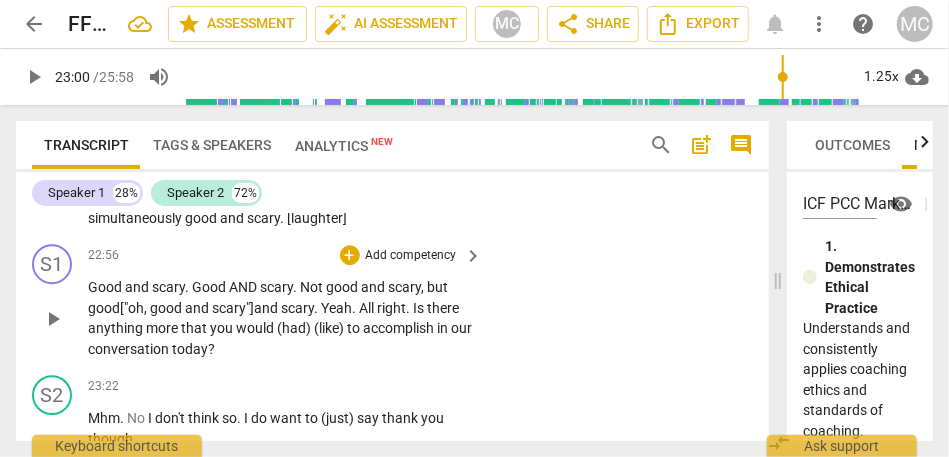 click on "Good" at bounding box center [106, 287] 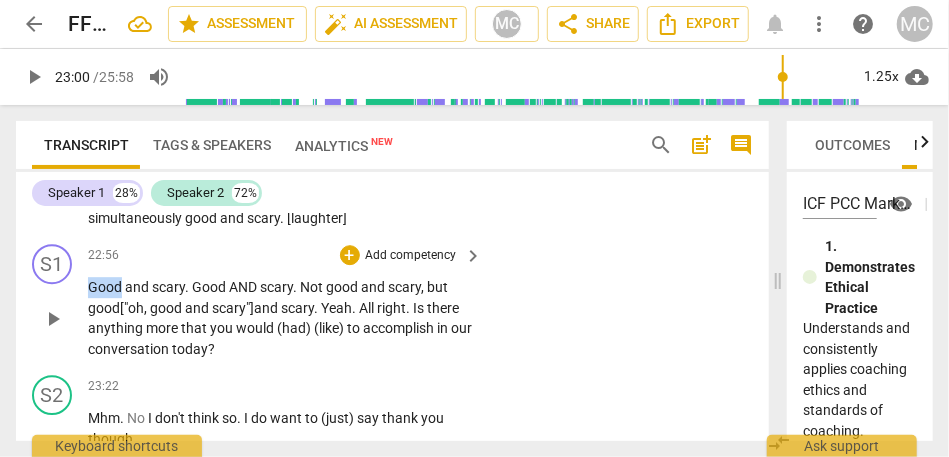 click on "Good" at bounding box center (106, 287) 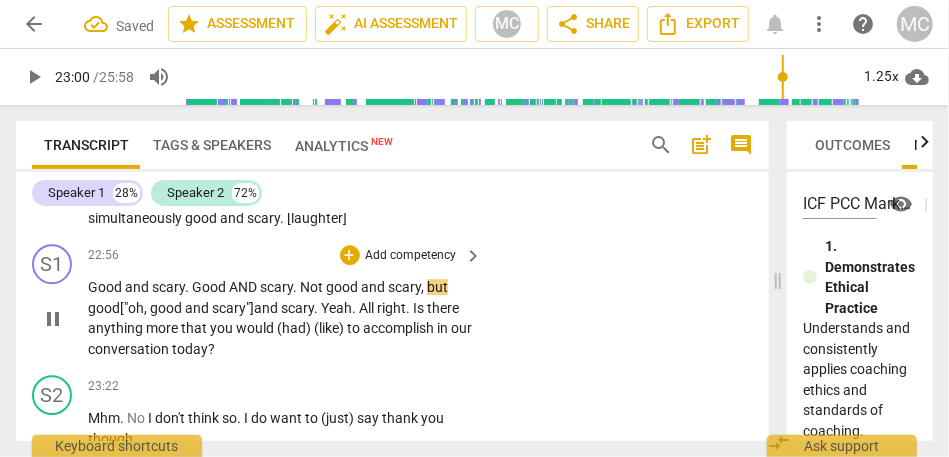 click on "good" at bounding box center [343, 287] 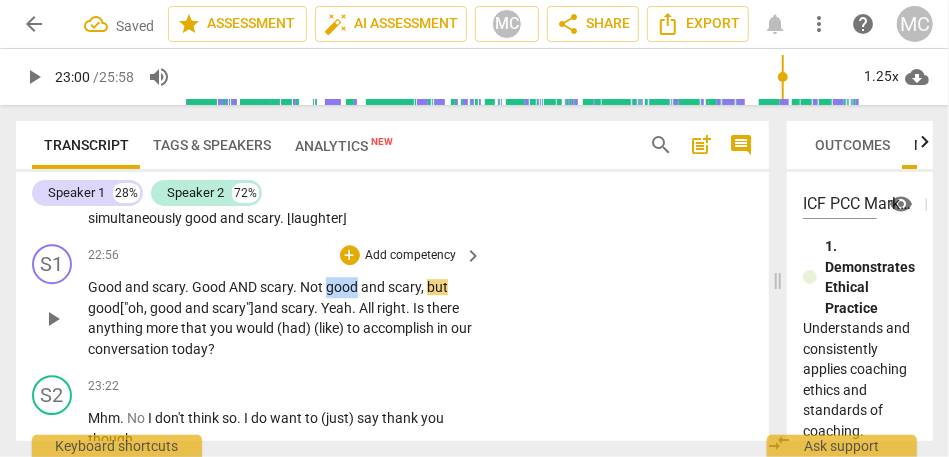 click on "good" at bounding box center [343, 287] 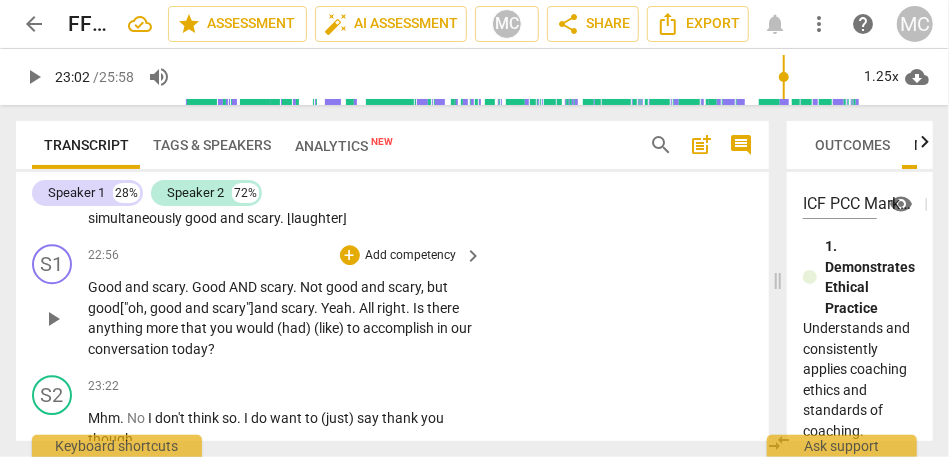 click on "good  ["oh, good and scary"]" at bounding box center [171, 308] 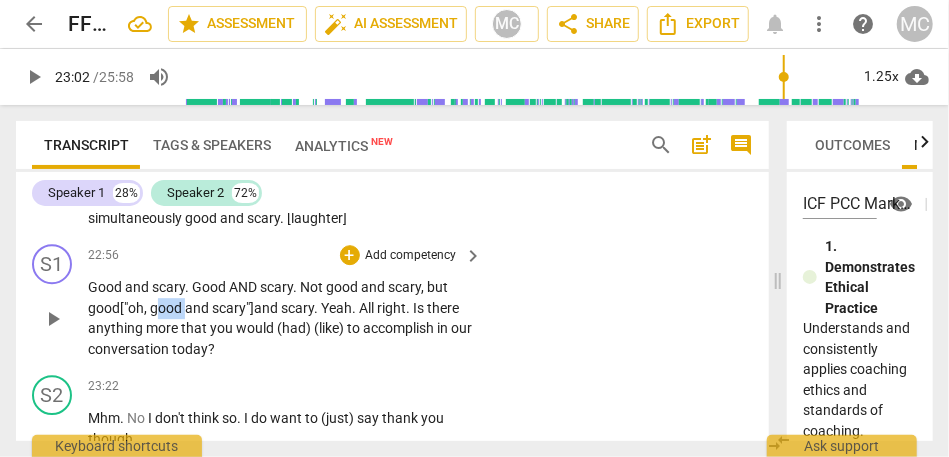click on "good  ["oh, good and scary"]" at bounding box center [171, 308] 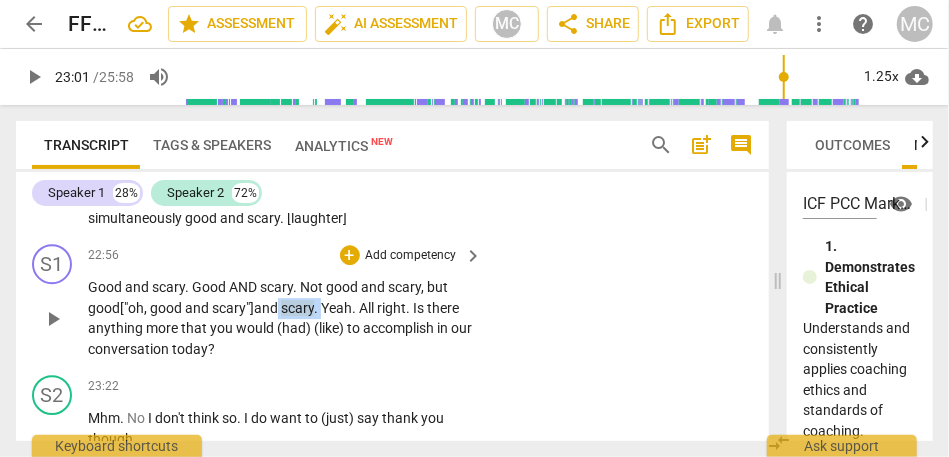 drag, startPoint x: 327, startPoint y: 370, endPoint x: 284, endPoint y: 372, distance: 43.046486 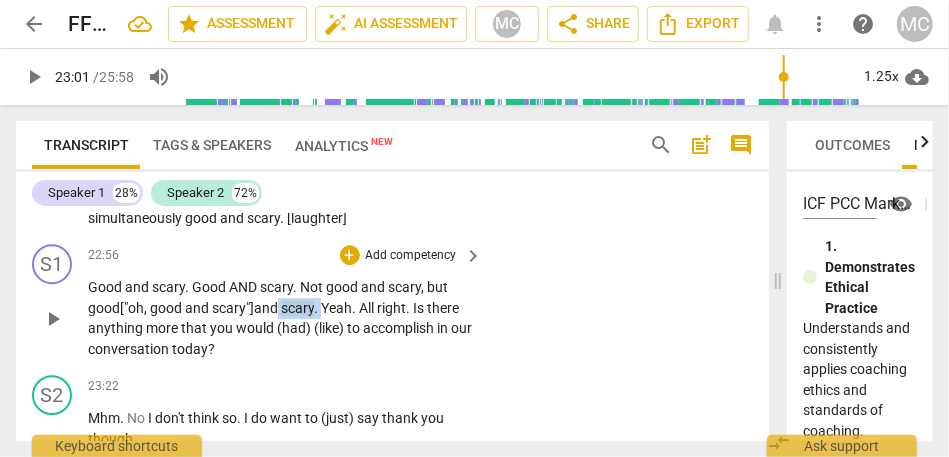 click on "Good   and   scary .   Good   AND   scary .   Not   good   and   scary ,   but   good  ["oh, good and scary"]  and   scary .   Yeah .   All   right .   Is   there   anything   more   that   you   would   (had)   (like)   to   accomplish   in   our   conversation   today ?" at bounding box center [280, 318] 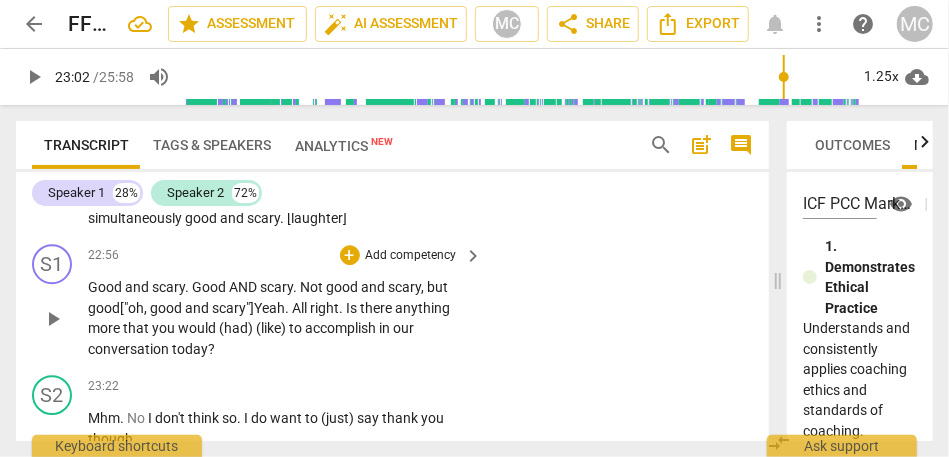 click on "good  ["oh, good and scary"]" at bounding box center [171, 308] 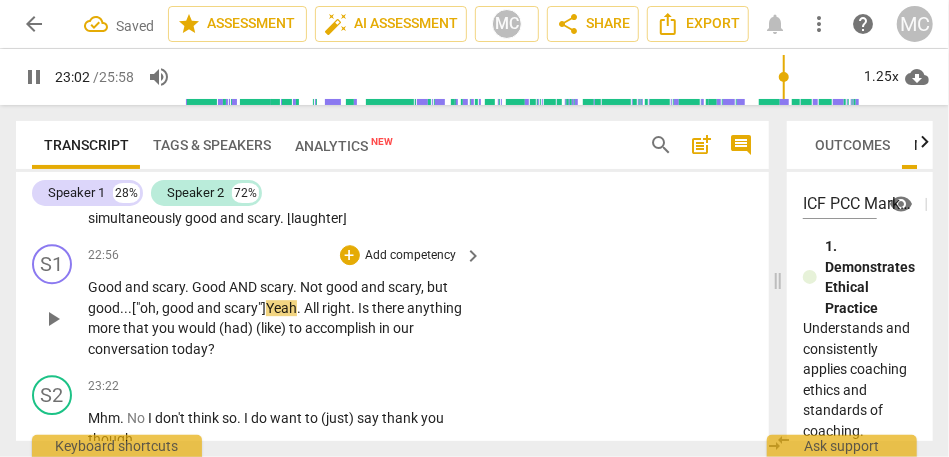 click on "Yeah" at bounding box center [281, 308] 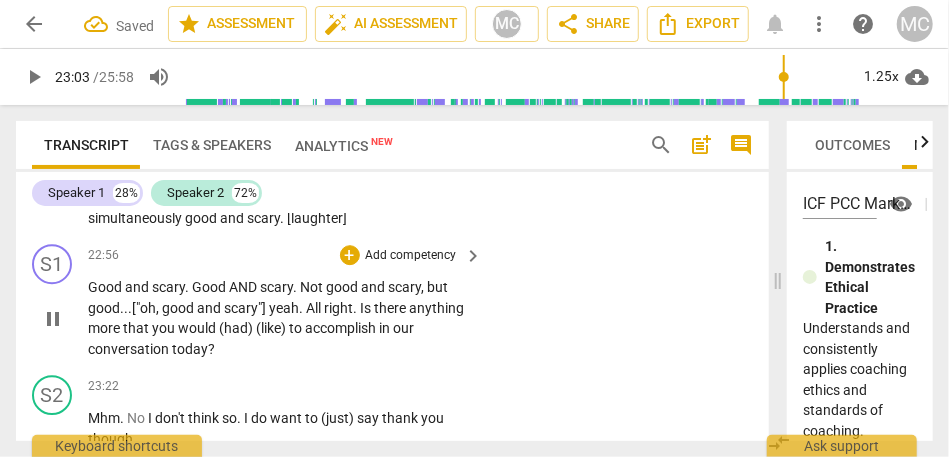 click on "All" at bounding box center [315, 308] 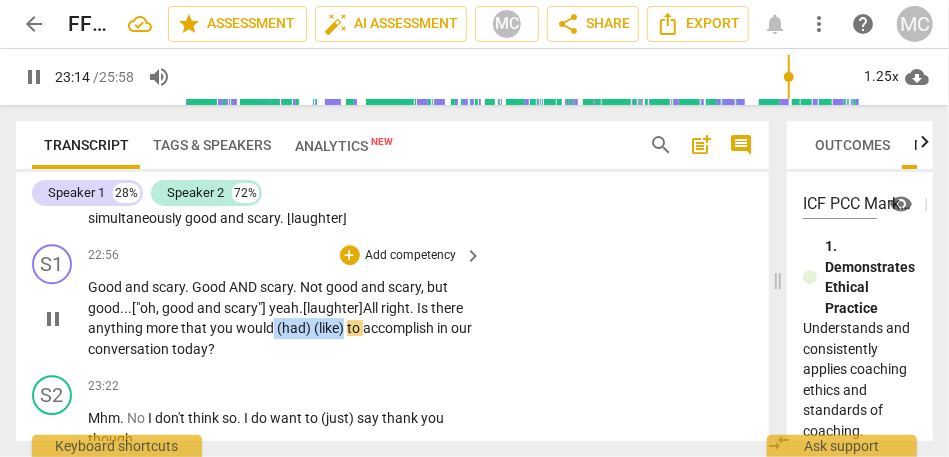 drag, startPoint x: 306, startPoint y: 391, endPoint x: 377, endPoint y: 390, distance: 71.00704 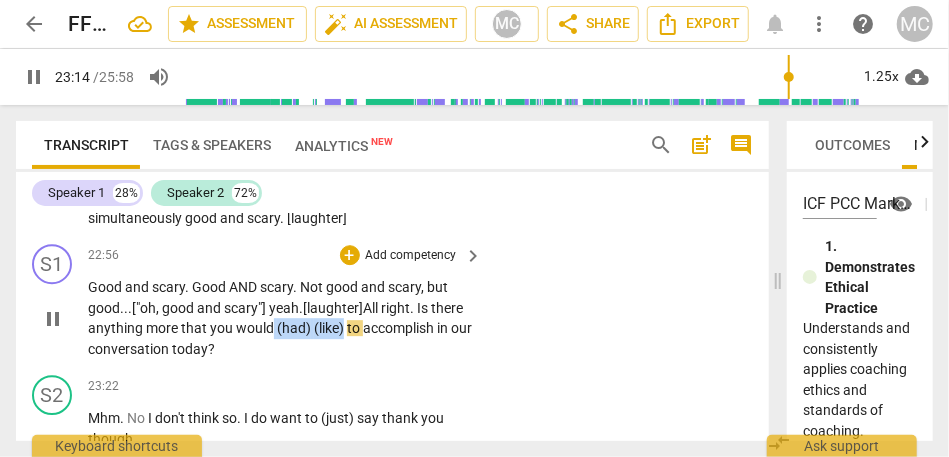 click on "Good   and   scary .   Good   AND   scary .   Not   good   and   scary ,   but   good...  ["oh, good and scary"] y eah .  [laughter]  All   right .   Is   there   anything   more   that   you   would   (had)   (like)   to   accomplish   in   our   conversation   today ?" at bounding box center (280, 318) 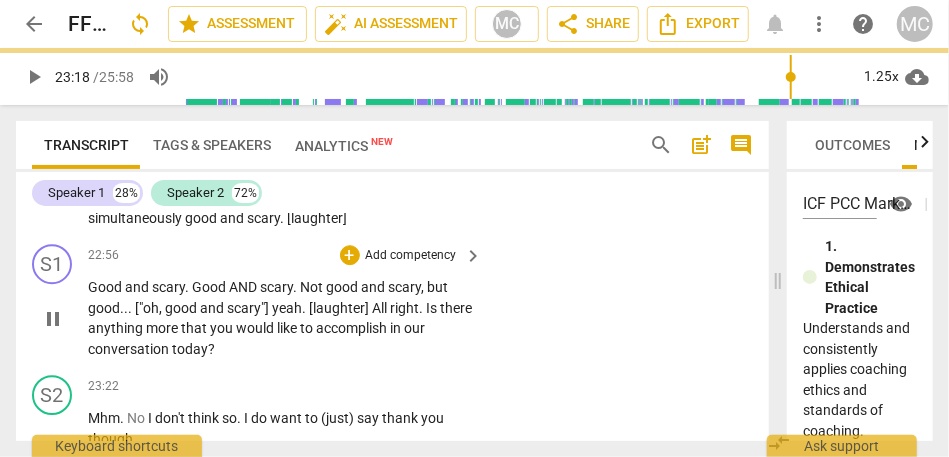 click on "S1 play_arrow pause 22:56 + Add competency keyboard_arrow_right Good   and   scary .   Good   AND   scary .   Not   good   and   scary ,   but   good . . .   ["oh ,   good   and   scary"]   yeah .   [laughter]   All   right .   Is   there   anything   more   that   you   would   like   to   accomplish   in   our   conversation   today ?" at bounding box center (392, 301) 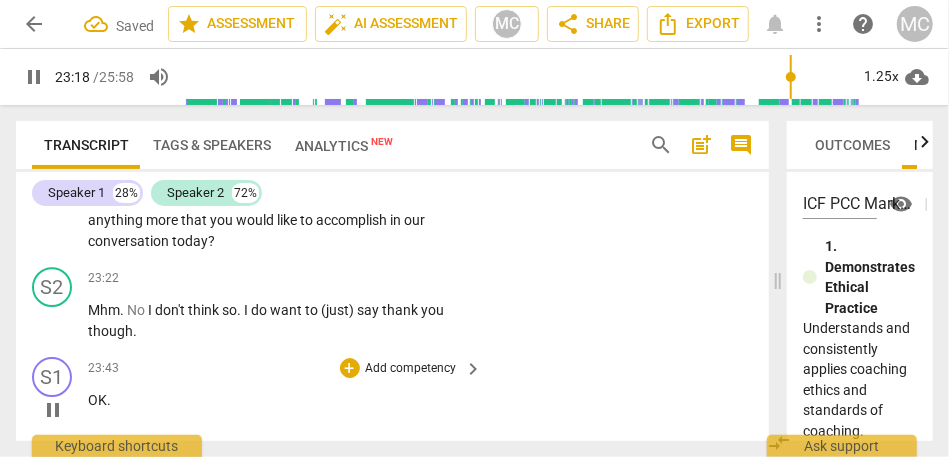 scroll, scrollTop: 10923, scrollLeft: 0, axis: vertical 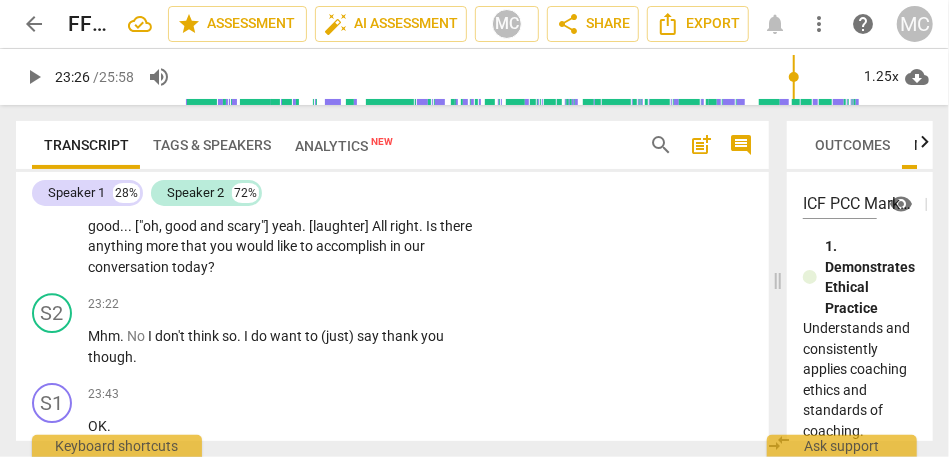 click on "conversation" at bounding box center [130, 267] 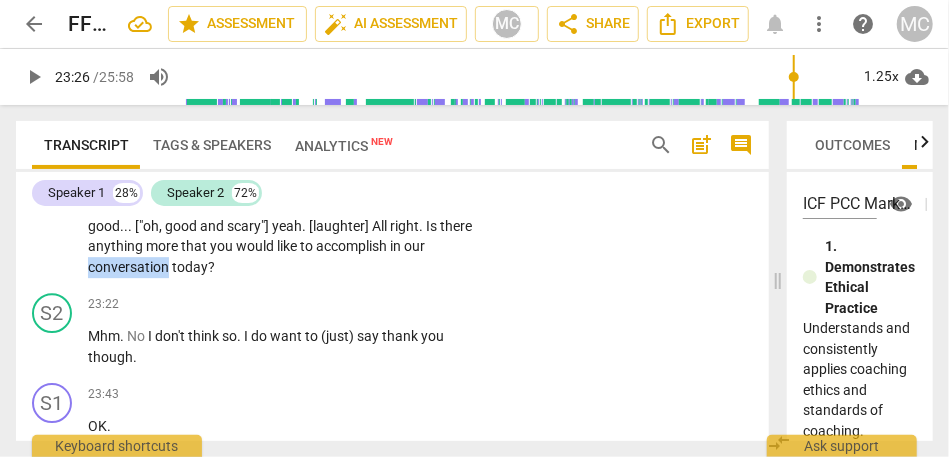 click on "conversation" at bounding box center (130, 267) 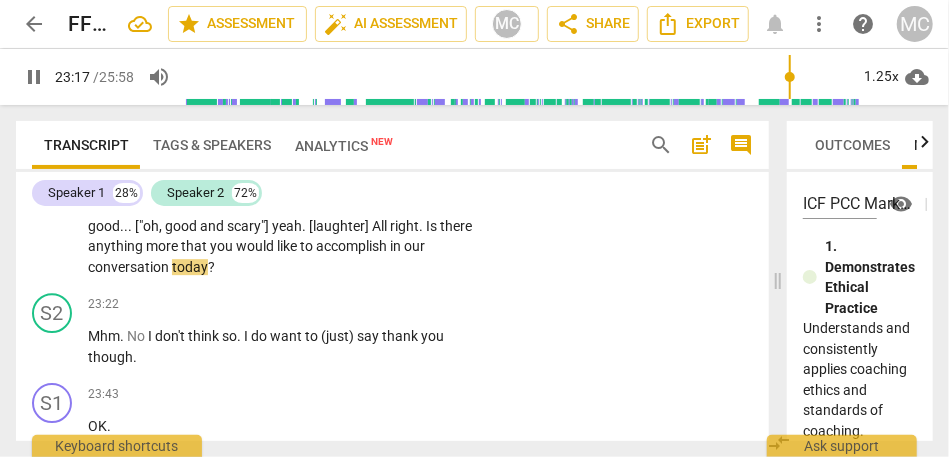 click on "today" at bounding box center (190, 267) 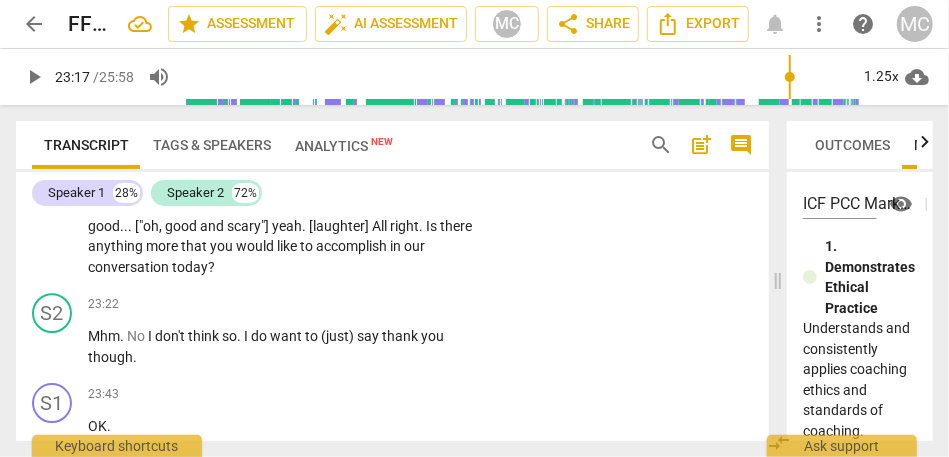 type on "1398" 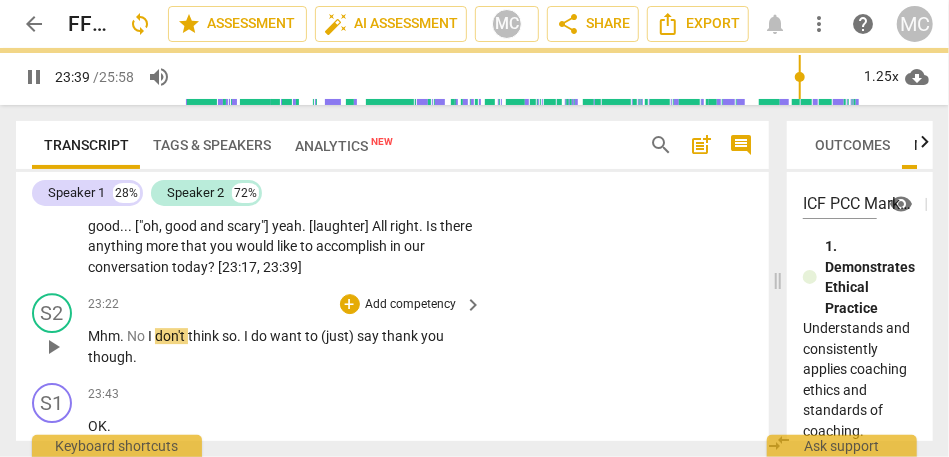 type on "1419" 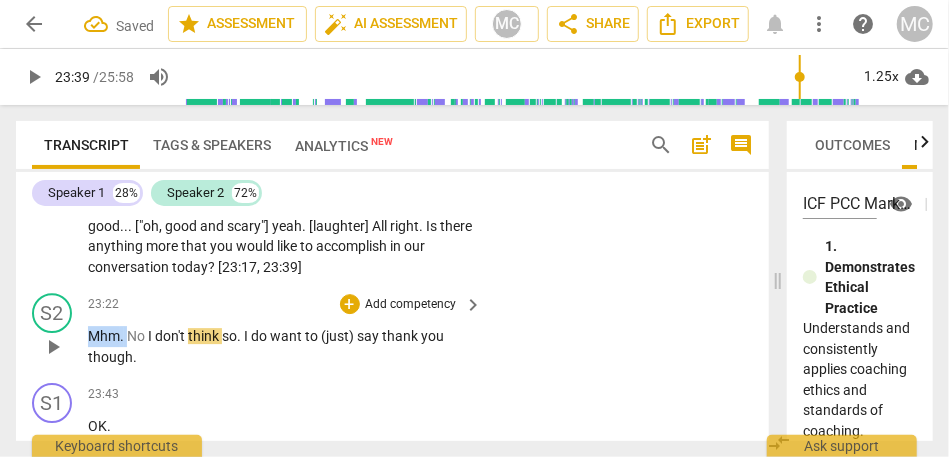 drag, startPoint x: 130, startPoint y: 398, endPoint x: 69, endPoint y: 392, distance: 61.294373 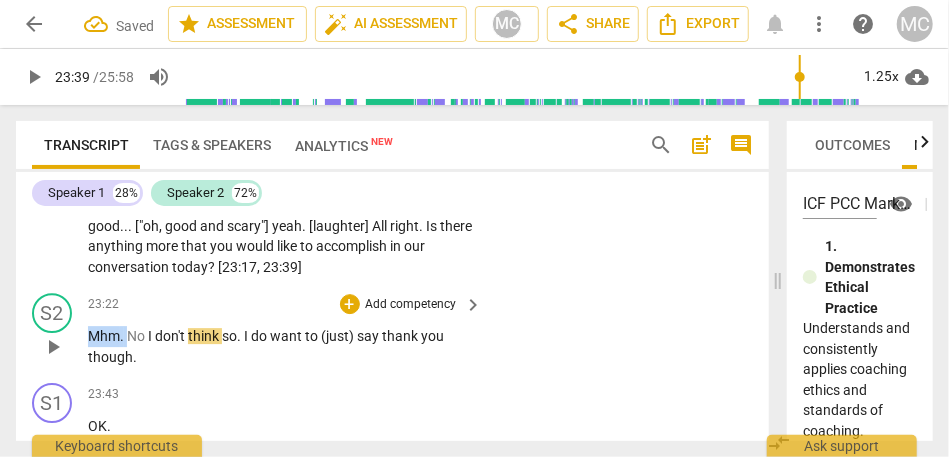 click on "S2 play_arrow pause 23:22 + Add competency keyboard_arrow_right Mhm .   No   I   don't   think   so .   I   do   want   to   (just)   say   thank   you   though ." at bounding box center [392, 330] 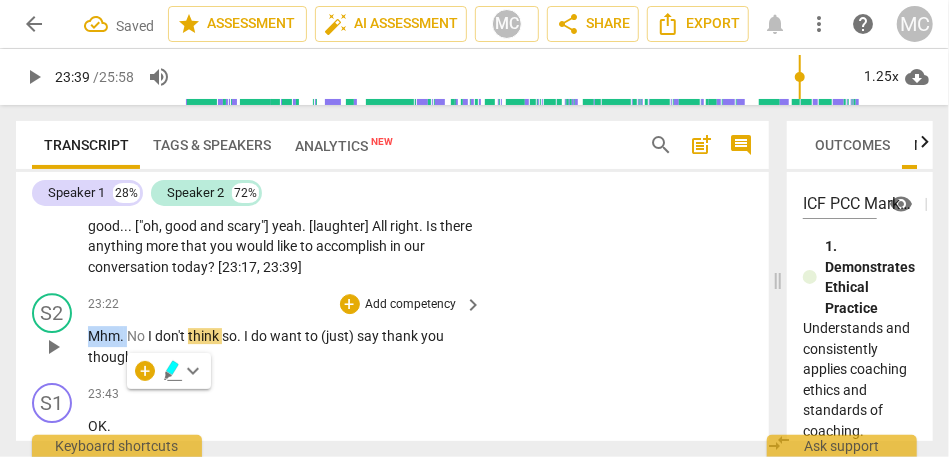 type 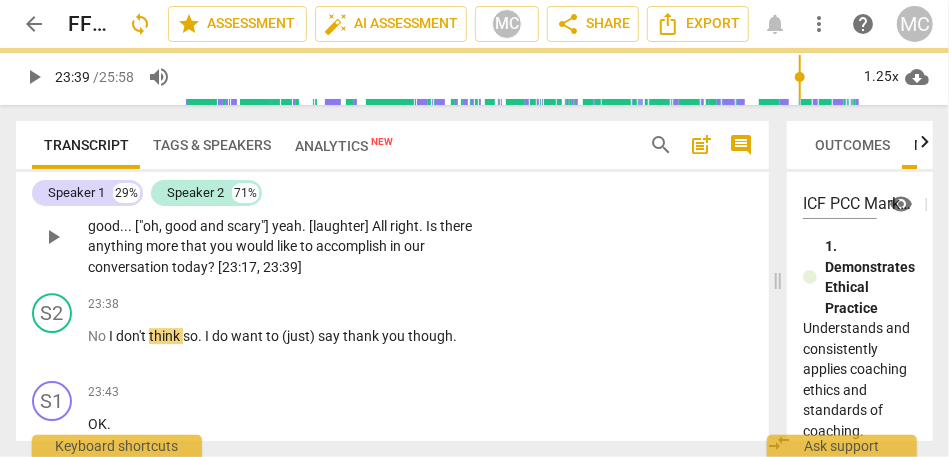 click on "anything" at bounding box center [117, 246] 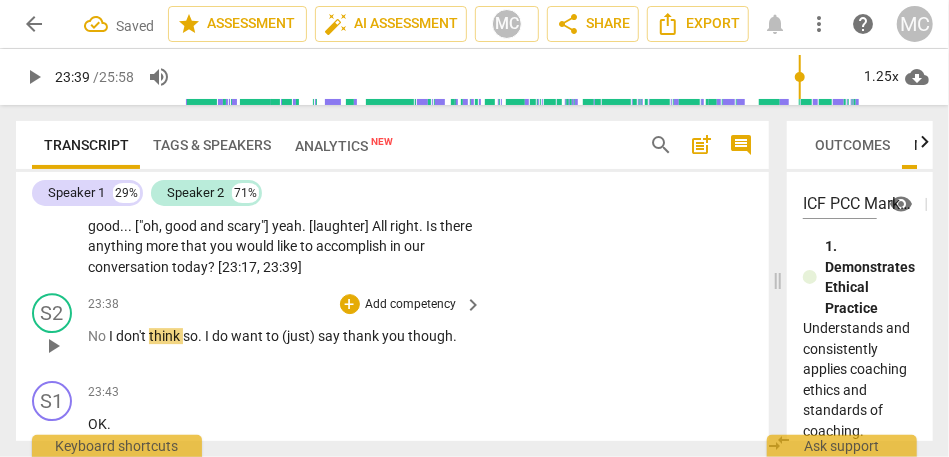 click on "I" at bounding box center [112, 336] 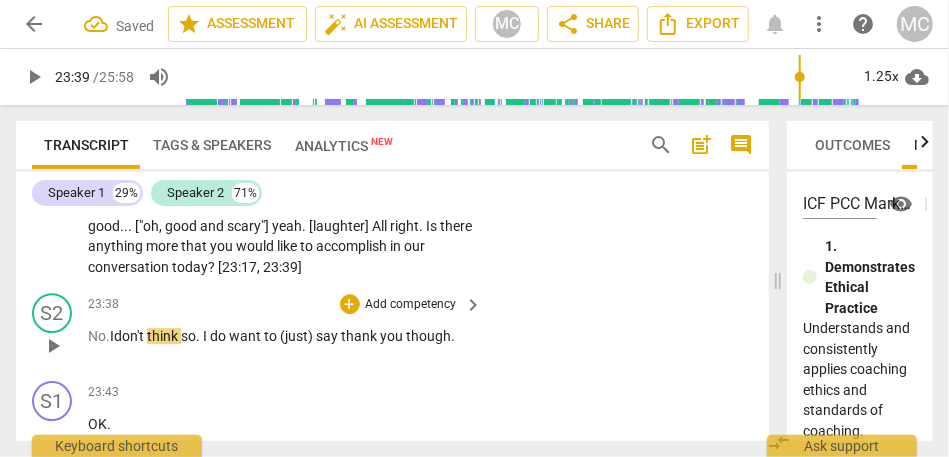 click on "No." at bounding box center [99, 336] 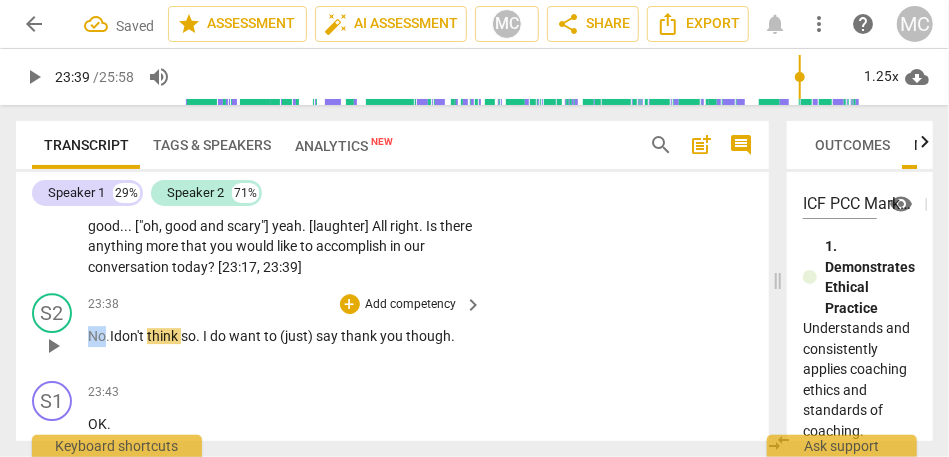 click on "No." at bounding box center [99, 336] 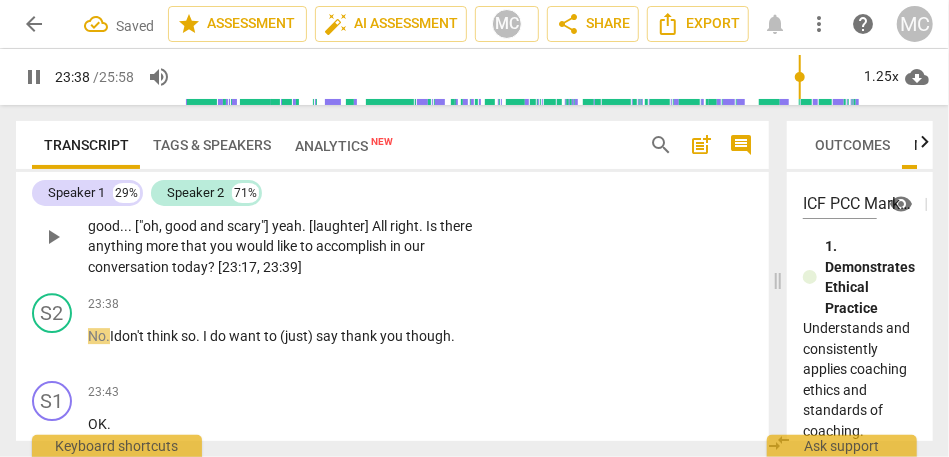 type on "1419" 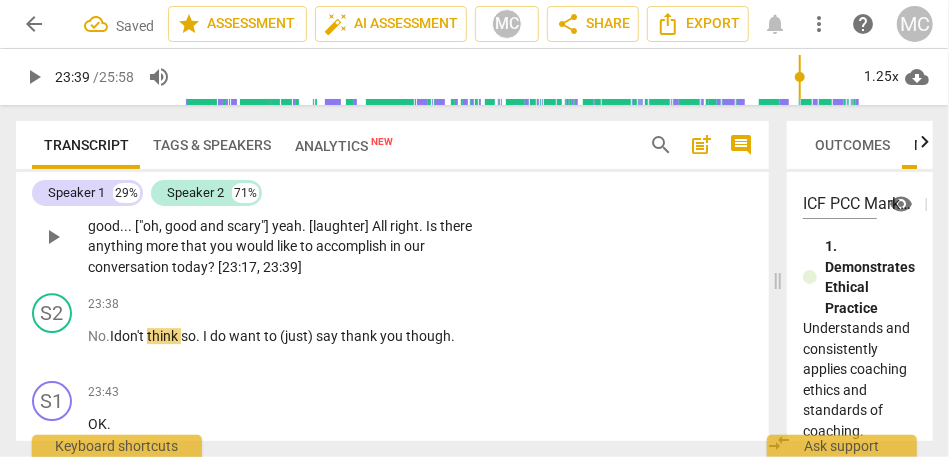 click on "23:39]" at bounding box center [282, 267] 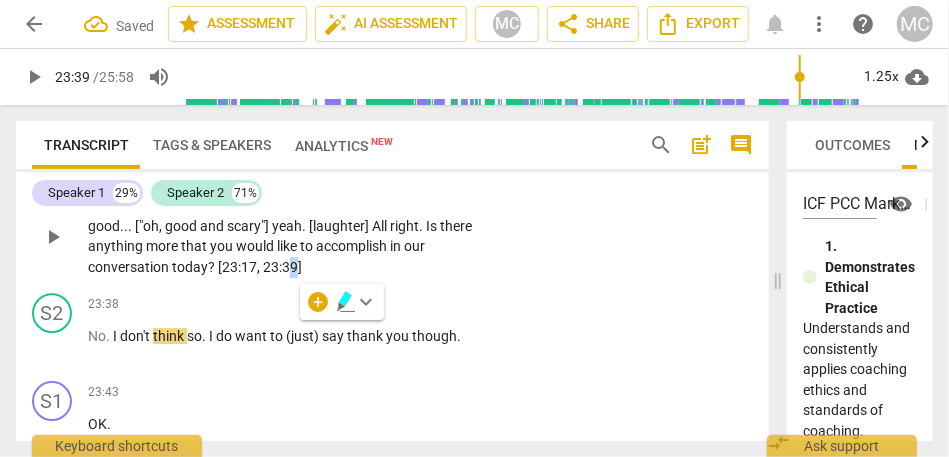 type 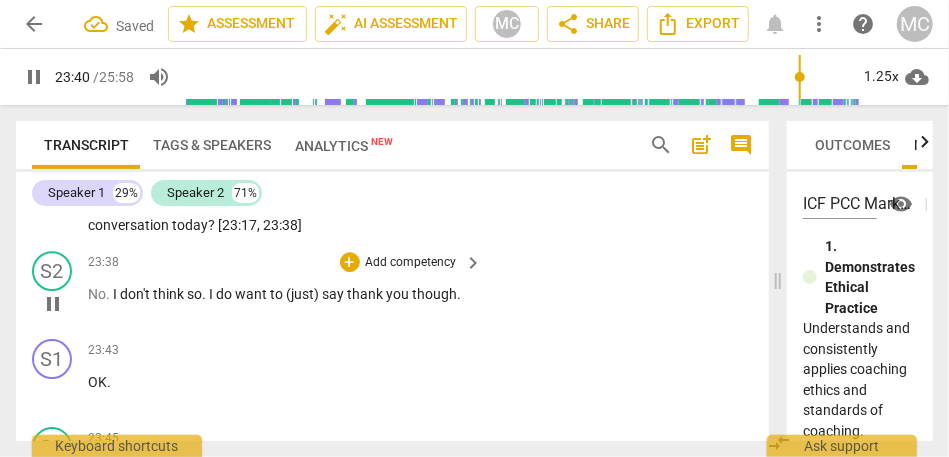 scroll, scrollTop: 10999, scrollLeft: 0, axis: vertical 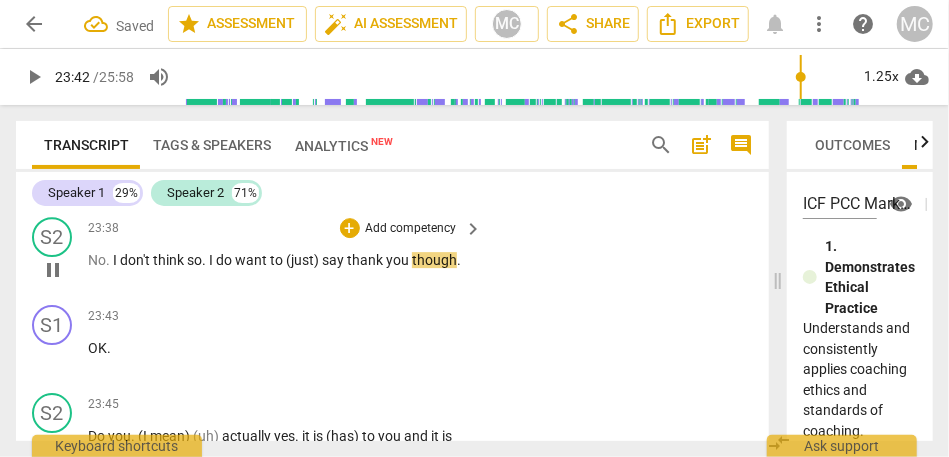 click on "say" at bounding box center (334, 260) 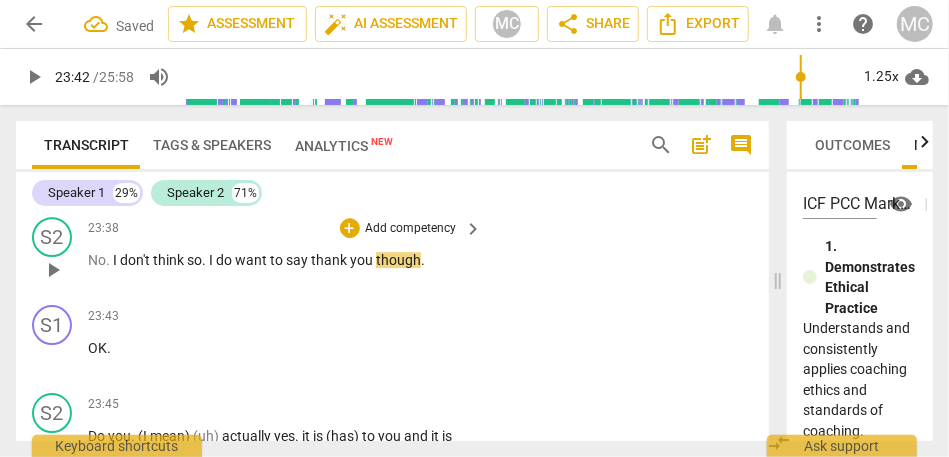click on "No .   I   don't   think   so .   I   do   want   to   say   thank   you   though ." at bounding box center (280, 260) 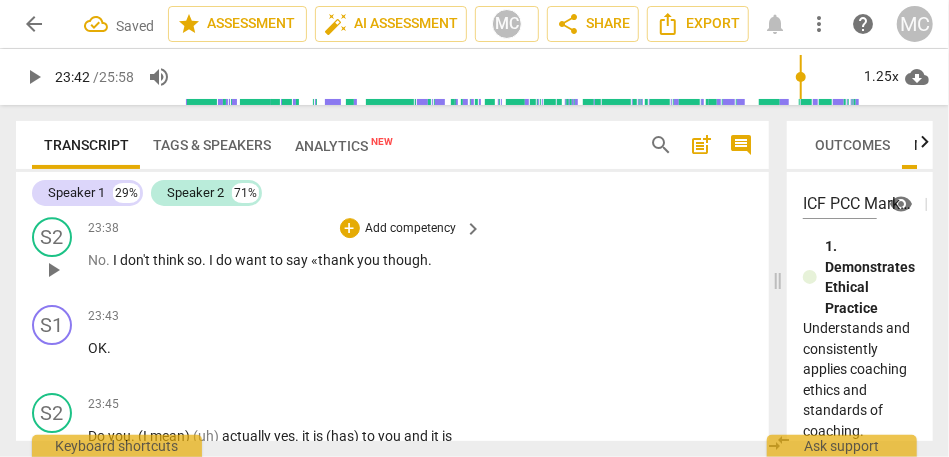 click on "though" at bounding box center [405, 260] 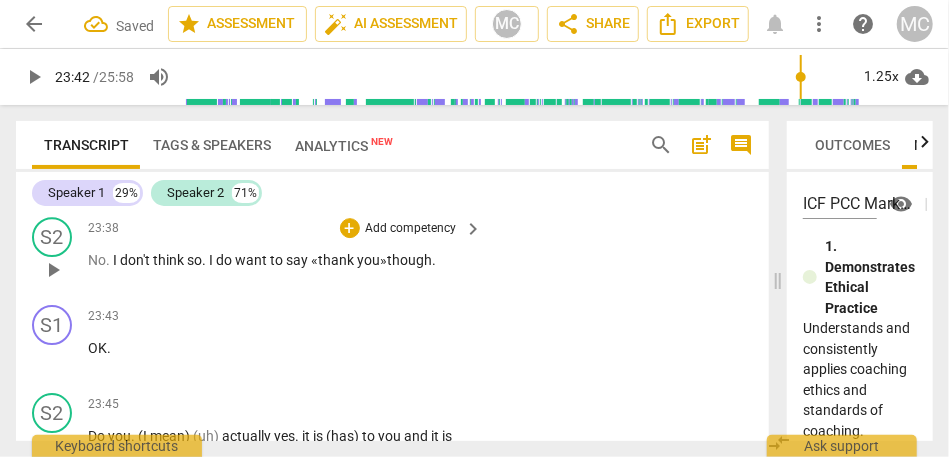click on "you»" at bounding box center [372, 260] 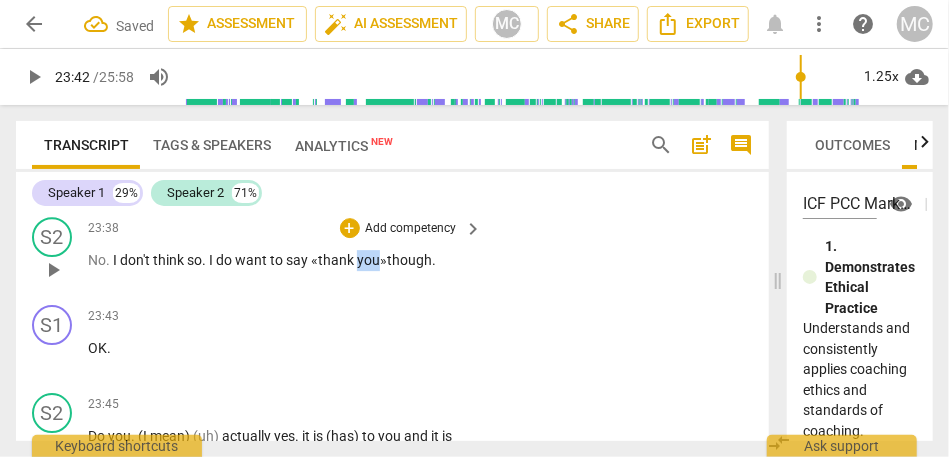 click on "you»" at bounding box center [372, 260] 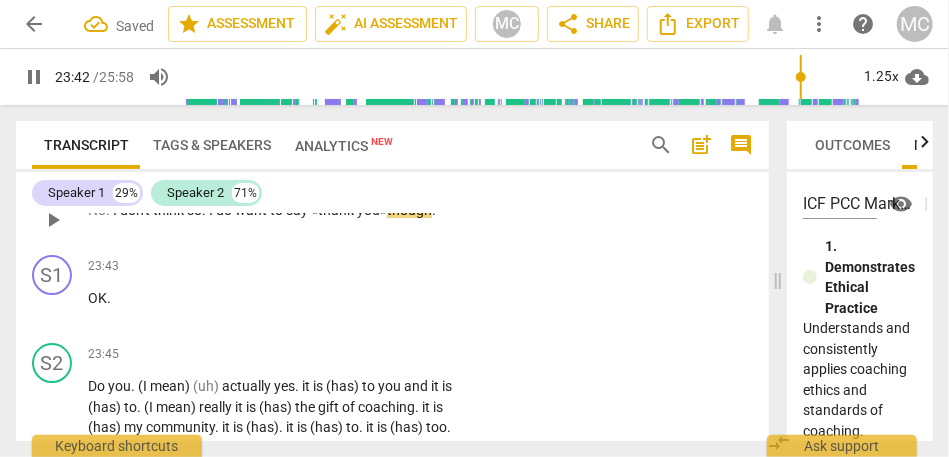 scroll, scrollTop: 11049, scrollLeft: 0, axis: vertical 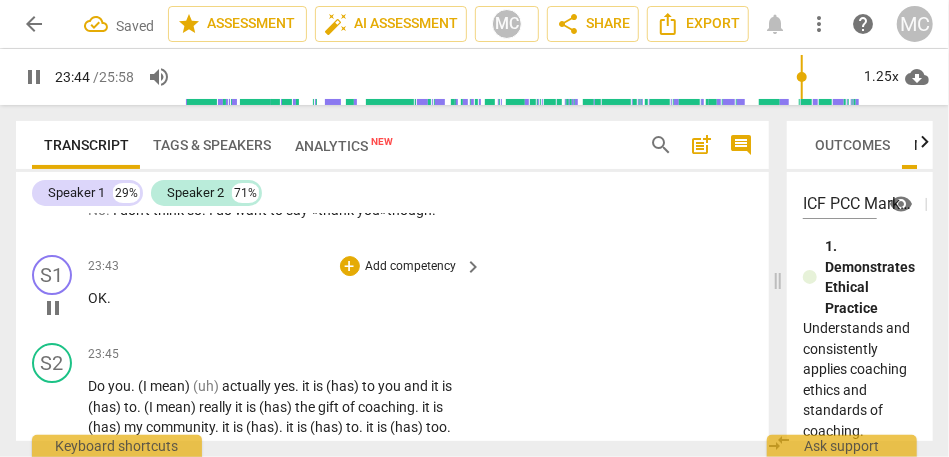 click on "OK" at bounding box center (97, 298) 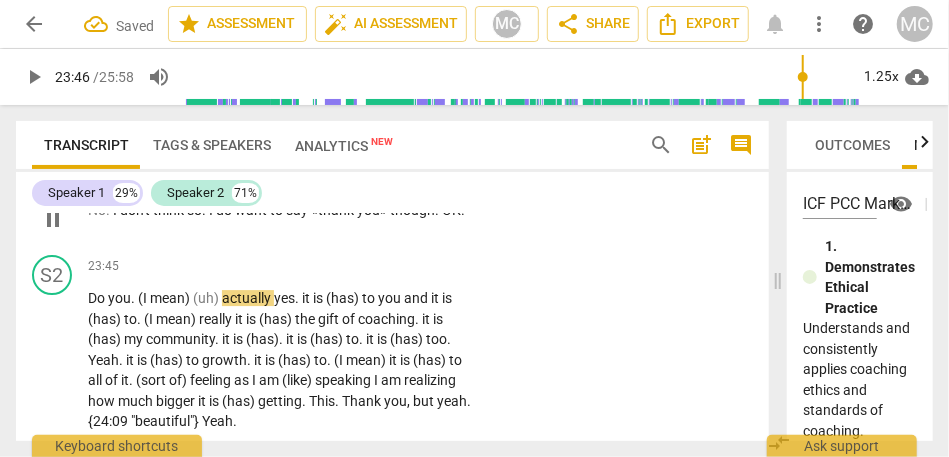 click on "OK" at bounding box center (451, 210) 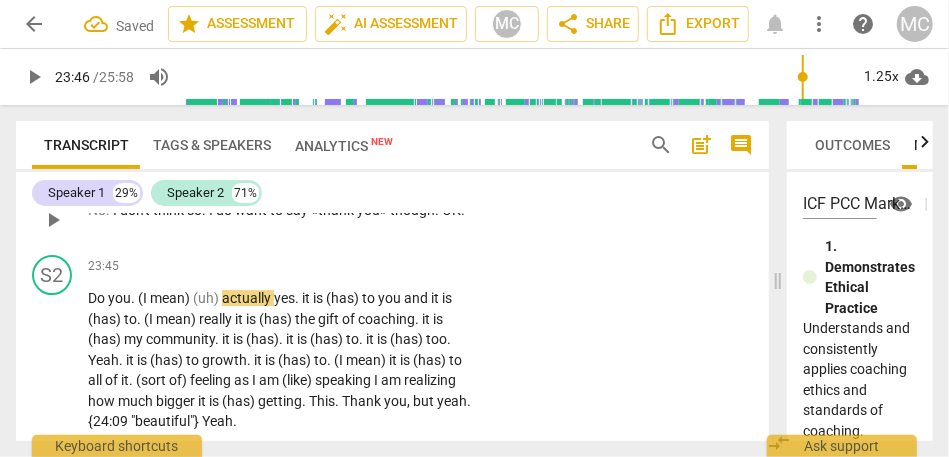 type 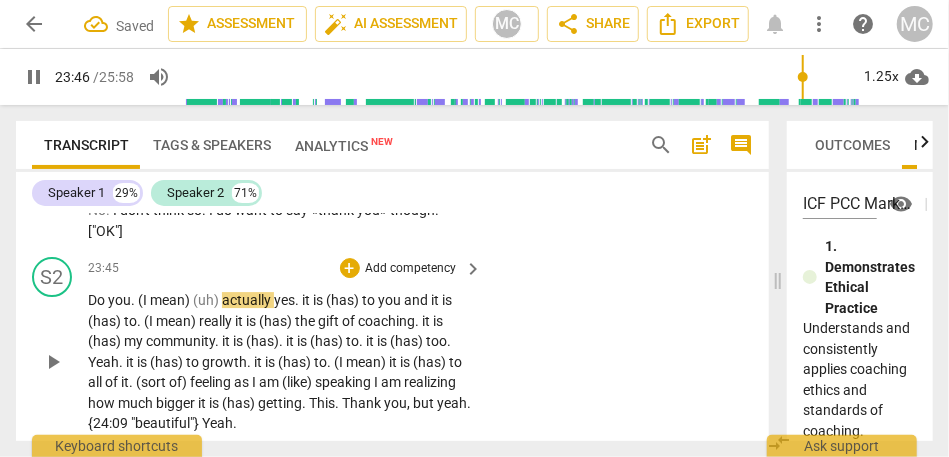 type on "1427" 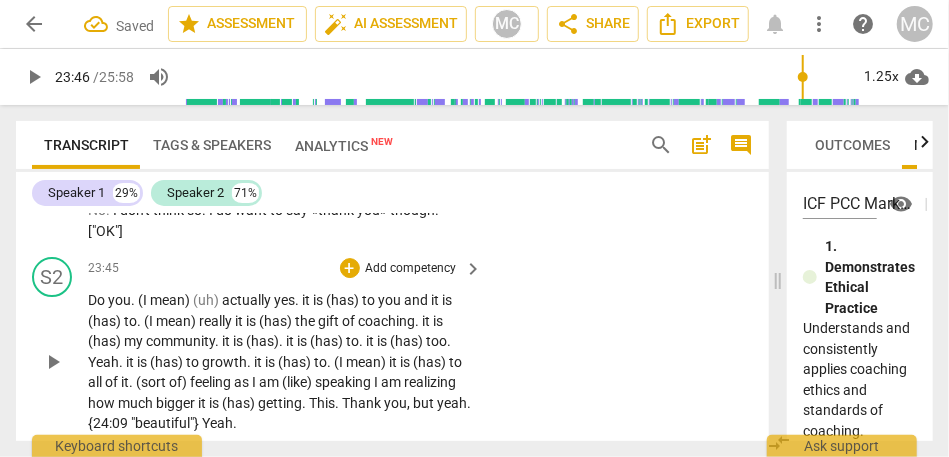 click on "Do" at bounding box center [98, 300] 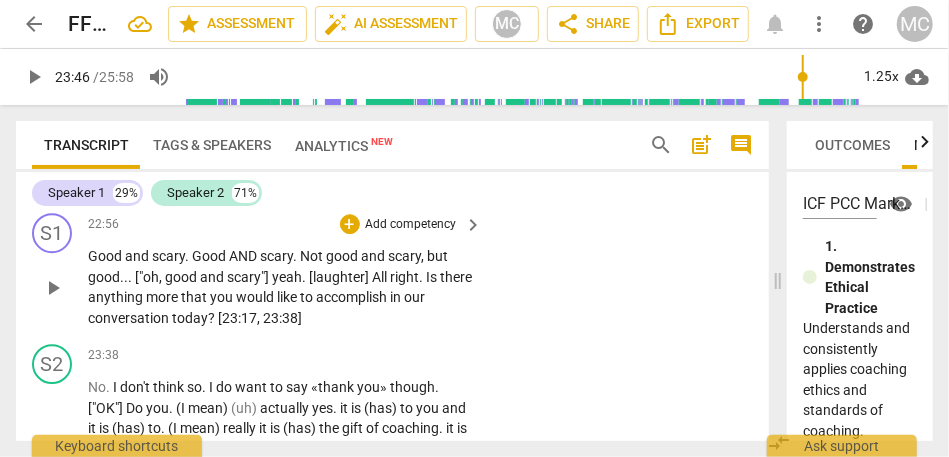 scroll, scrollTop: 10873, scrollLeft: 0, axis: vertical 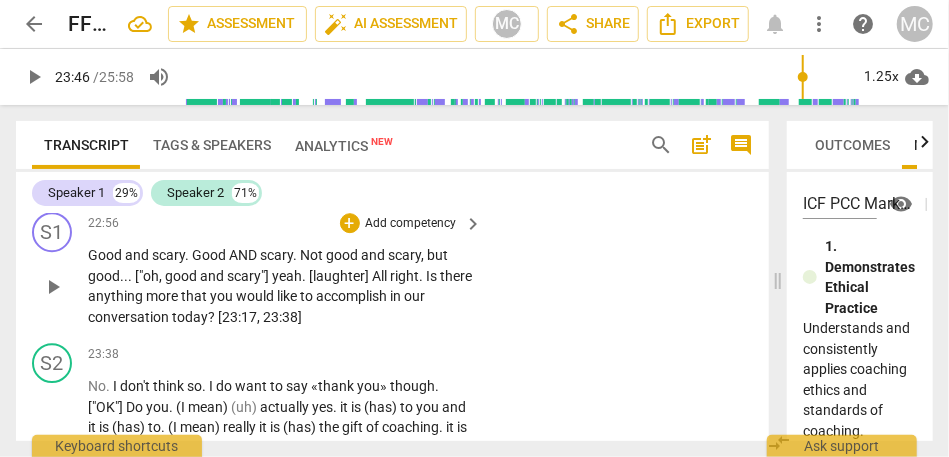click on "Add competency" at bounding box center (411, 224) 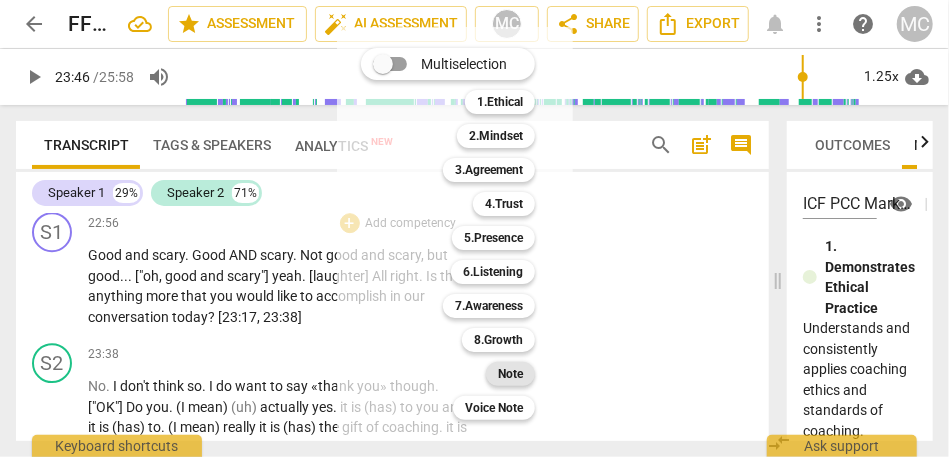 click on "Note" at bounding box center (510, 374) 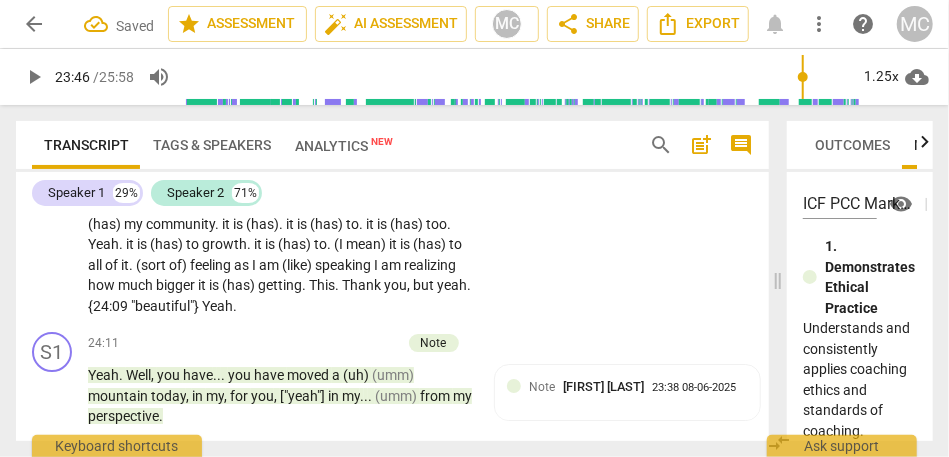 scroll, scrollTop: 11096, scrollLeft: 0, axis: vertical 